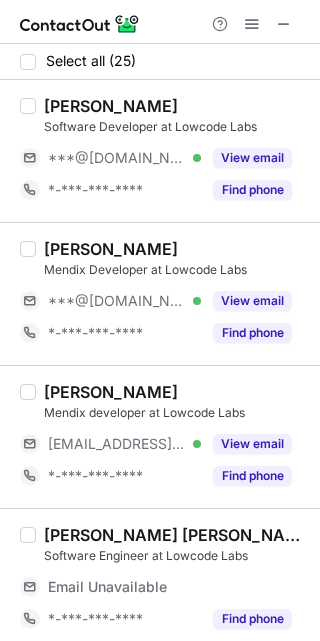 scroll, scrollTop: 0, scrollLeft: 0, axis: both 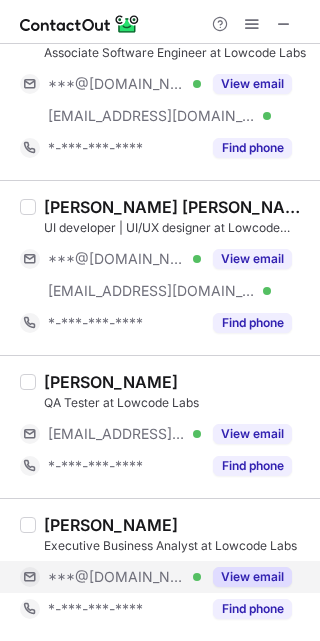 click on "***@gmail.com Verified" at bounding box center [124, 577] 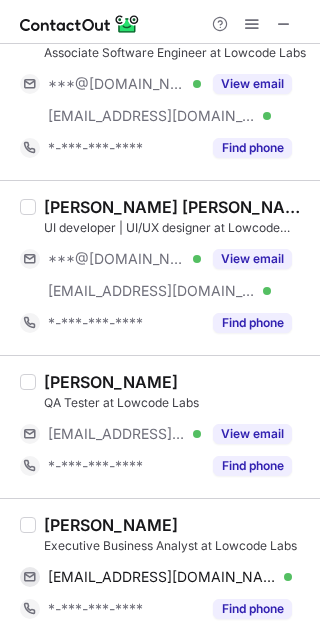 click on "Sri Harini Telidevara" at bounding box center (111, 525) 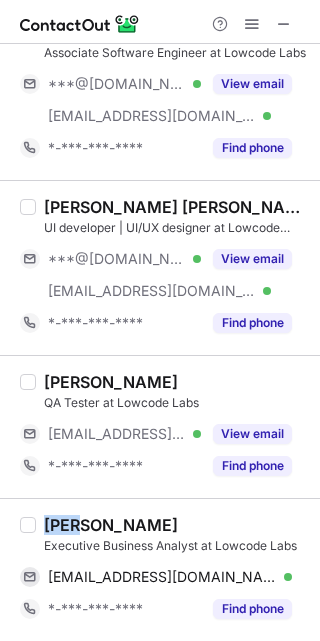 click on "Sri Harini Telidevara" at bounding box center [111, 525] 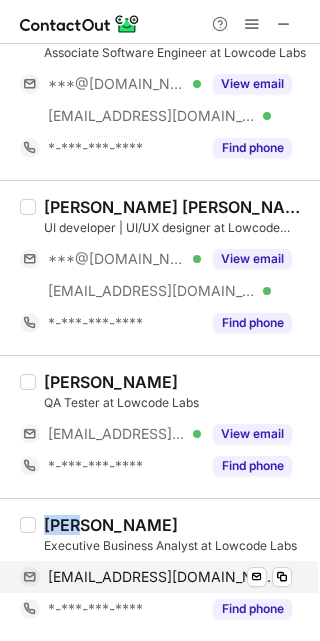 scroll, scrollTop: 2917, scrollLeft: 0, axis: vertical 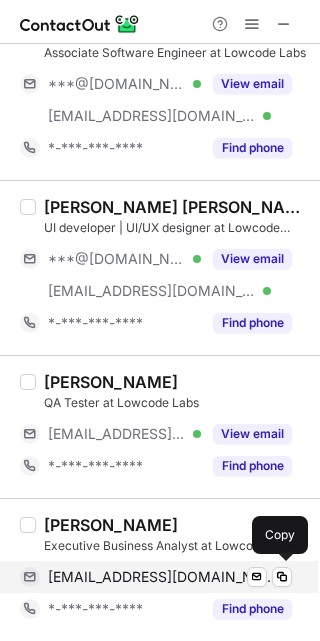 click on "telidevaraharini@gmail.com" at bounding box center [162, 577] 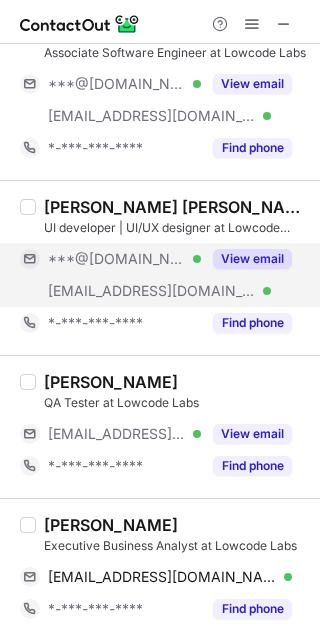 click on "***@gmail.com Verified" at bounding box center [124, 259] 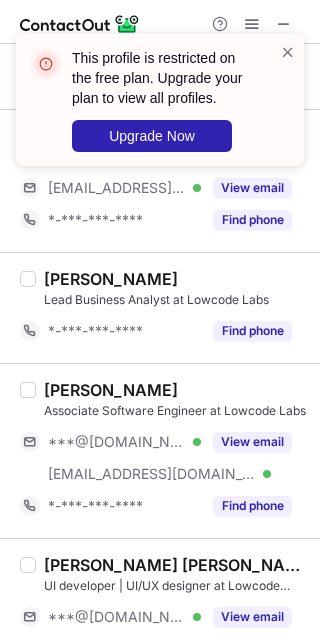 scroll, scrollTop: 2558, scrollLeft: 0, axis: vertical 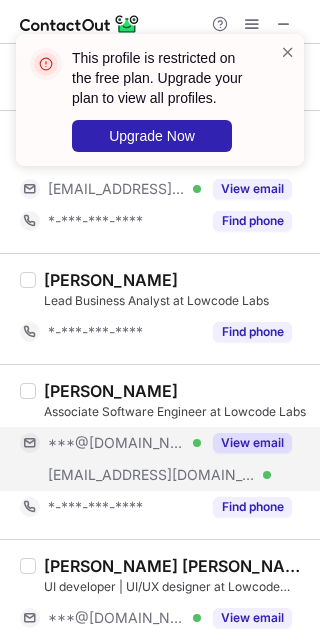 click on "***@gmail.com Verified" at bounding box center (124, 443) 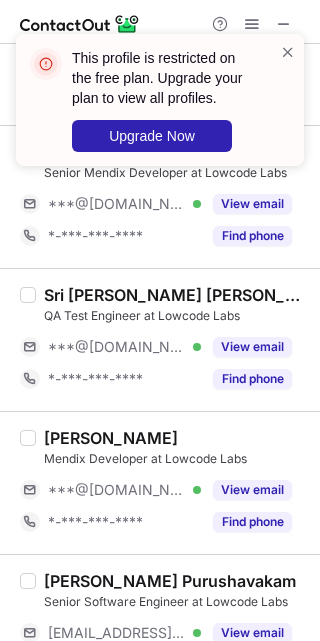 scroll, scrollTop: 2111, scrollLeft: 0, axis: vertical 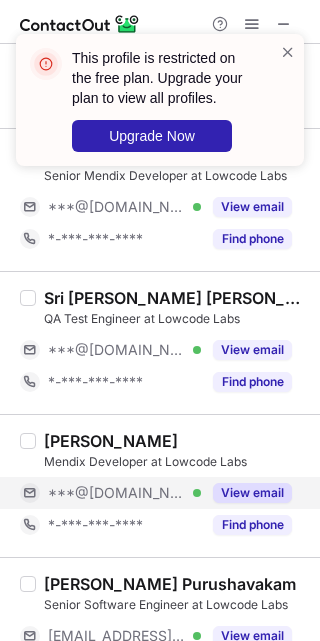 click on "***@gmail.com Verified" at bounding box center (124, 493) 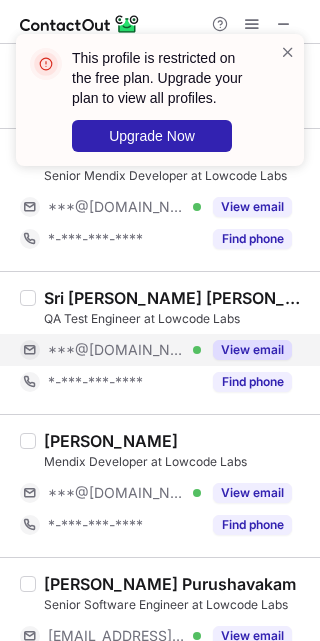 click on "***@gmail.com Verified" at bounding box center [124, 350] 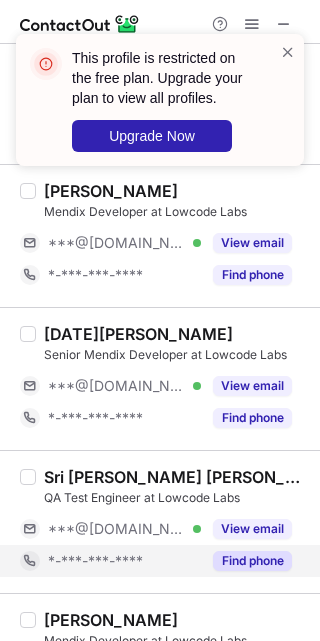 scroll, scrollTop: 1842, scrollLeft: 0, axis: vertical 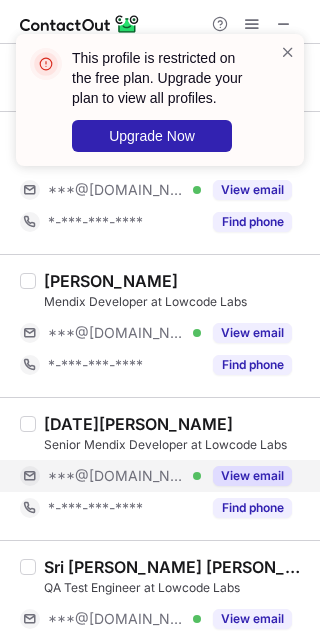 click on "***@[DOMAIN_NAME] Verified" at bounding box center (124, 476) 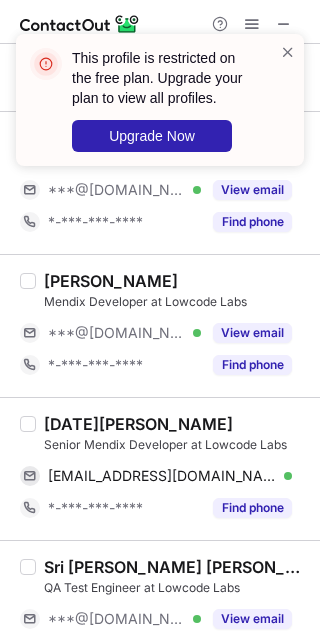 click on "Raja Varma Sikinam" at bounding box center [138, 424] 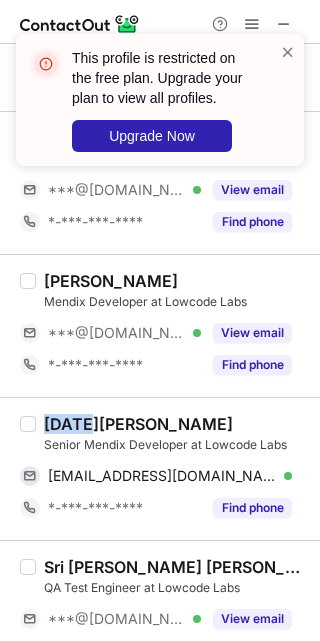 copy on "Raja" 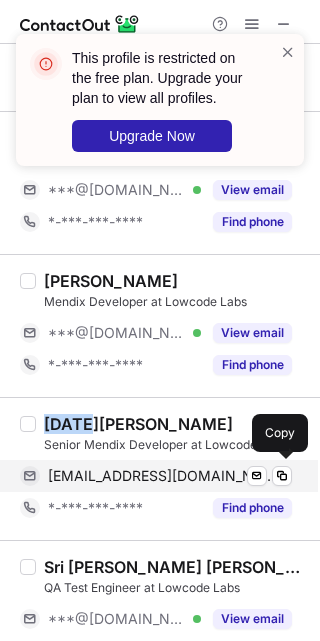 click on "rajavarmasikinam05@gmail.com" at bounding box center (162, 476) 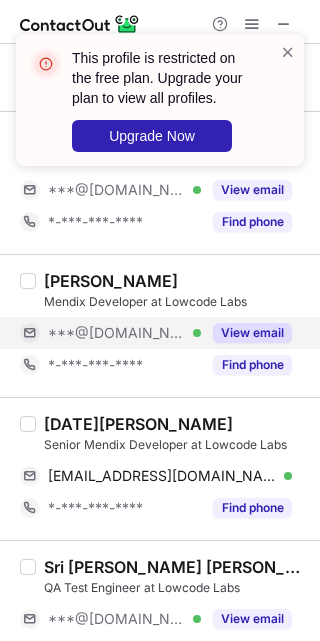 click on "***@[DOMAIN_NAME] Verified" at bounding box center [124, 333] 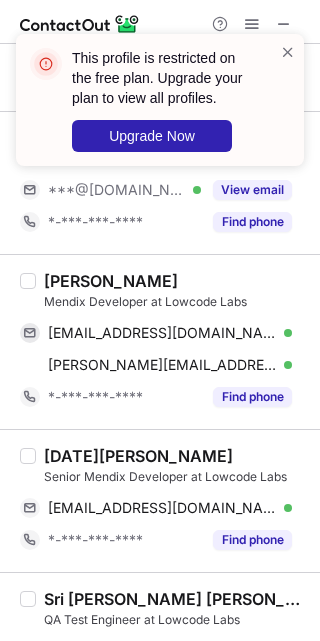 click on "sindhura vajrala" at bounding box center (111, 281) 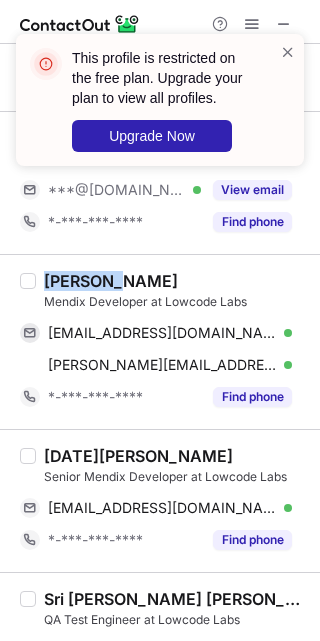 click on "sindhura vajrala" at bounding box center [111, 281] 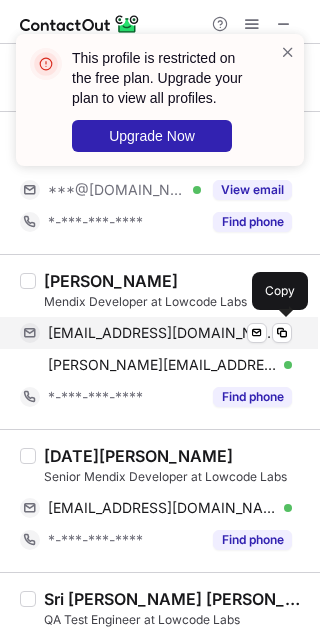 click on "sindhuvajrala9@gmail.com" at bounding box center (162, 333) 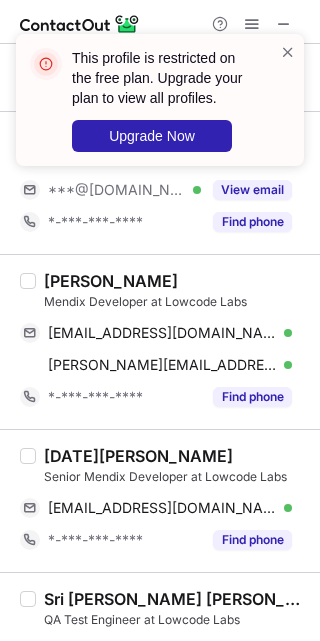 click on "sindhura vajrala Mendix Developer at Lowcode Labs sindhuvajrala9@gmail.com Verified Send email Copy sindhura@lowcodelabs.in Verified Send email Copy *-***-***-**** Find phone" at bounding box center [160, 341] 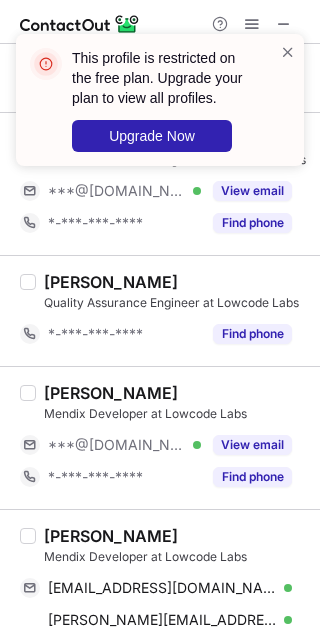 scroll, scrollTop: 1573, scrollLeft: 0, axis: vertical 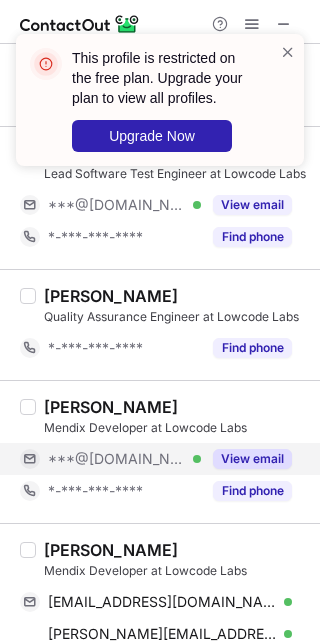 click on "View email" at bounding box center [246, 459] 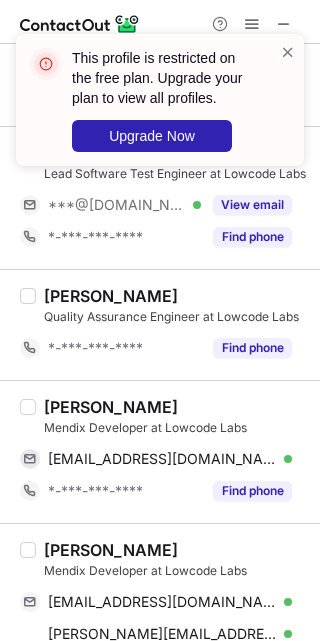 click on "Narayana Reddy" at bounding box center [111, 407] 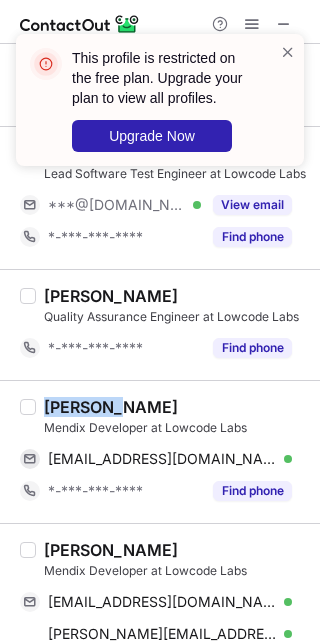 click on "Narayana Reddy" at bounding box center [111, 407] 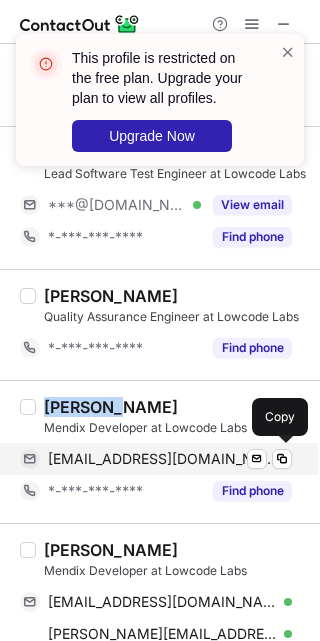 click on "narayanareddyk1228@gmail.com" at bounding box center [162, 459] 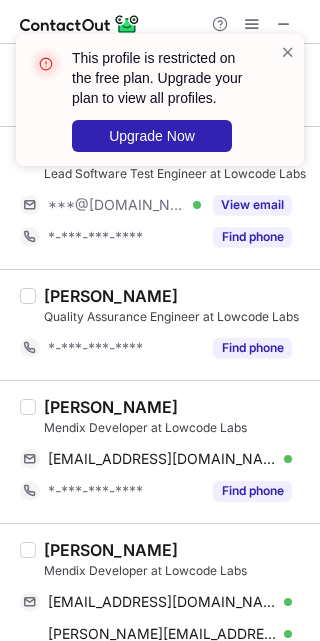 click on "Narayana Reddy Mendix Developer at Lowcode Labs narayanareddyk1228@gmail.com Verified Send email Copy *-***-***-**** Find phone" at bounding box center [160, 451] 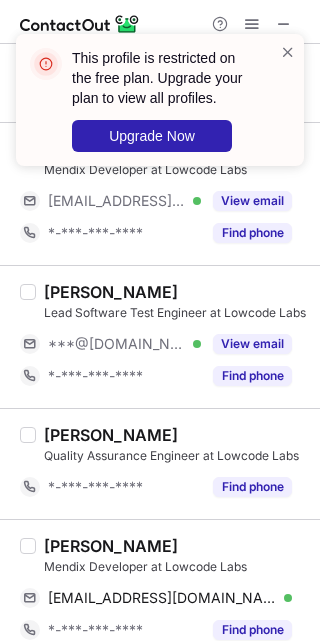 scroll, scrollTop: 1304, scrollLeft: 0, axis: vertical 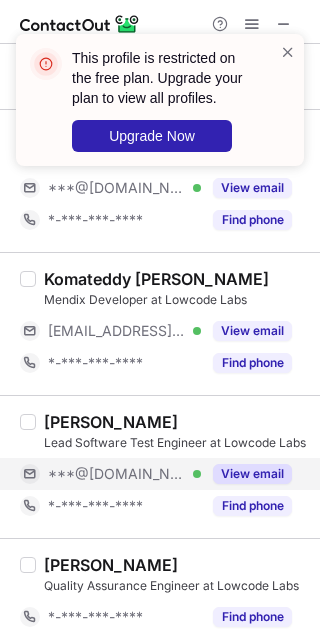 click on "View email" at bounding box center [246, 474] 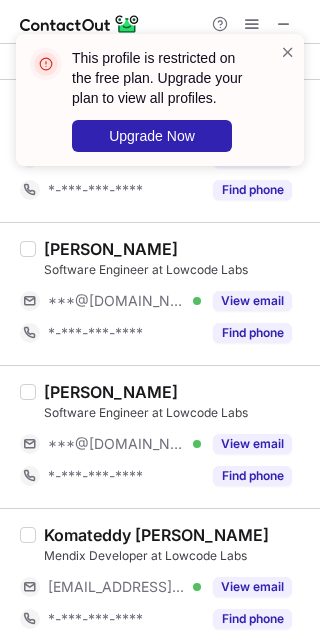 scroll, scrollTop: 1035, scrollLeft: 0, axis: vertical 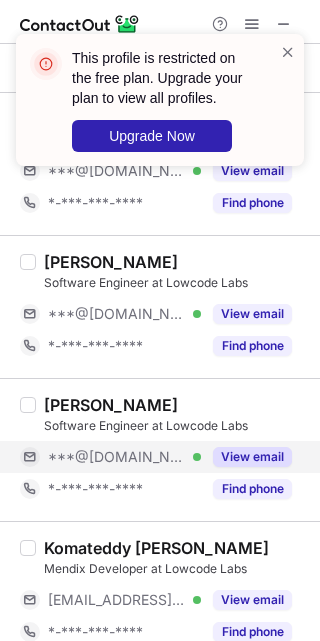 click on "***@[DOMAIN_NAME] Verified" at bounding box center [110, 457] 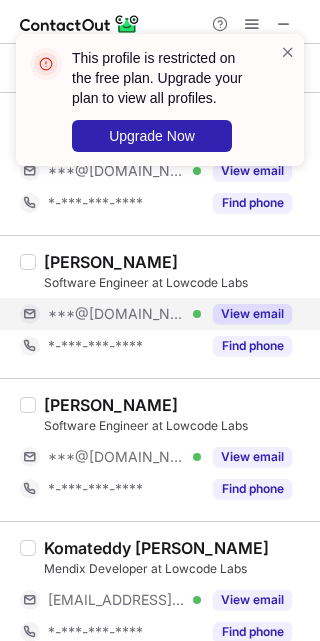 click on "***@[DOMAIN_NAME] Verified" at bounding box center (124, 314) 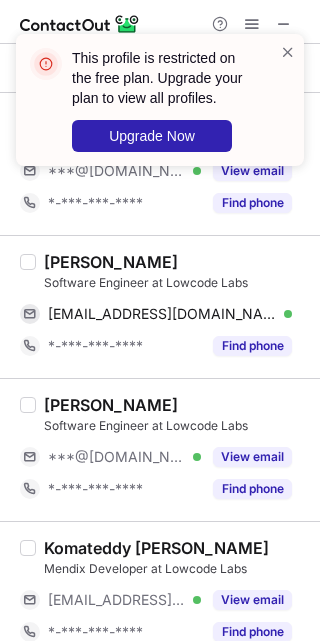 click on "Mohsin Basha" at bounding box center [111, 262] 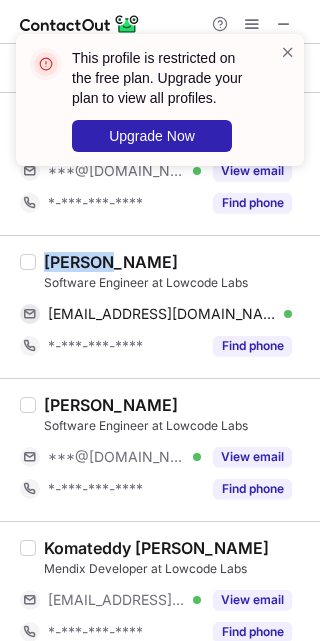copy on "Mohsin" 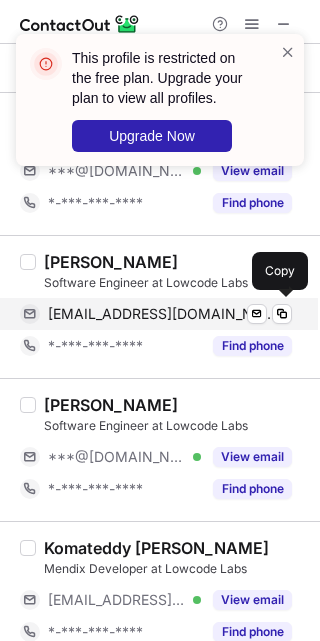 click on "mohsinbasha194@gmail.com" at bounding box center (162, 314) 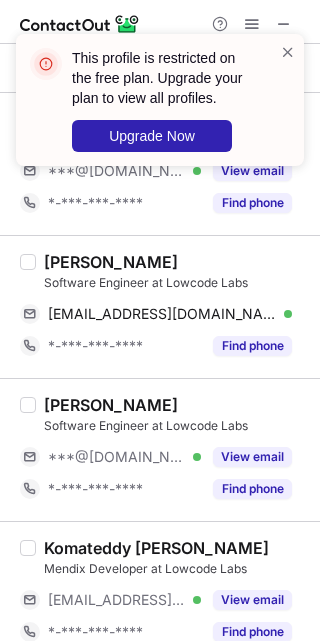 click on "Mohsin Basha Software Engineer at Lowcode Labs mohsinbasha194@gmail.com Verified Send email Copy *-***-***-**** Find phone" at bounding box center [160, 306] 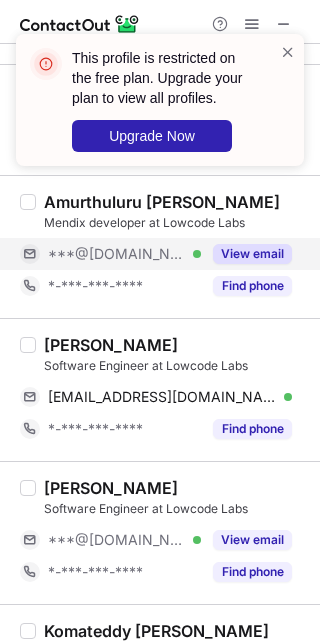 scroll, scrollTop: 856, scrollLeft: 0, axis: vertical 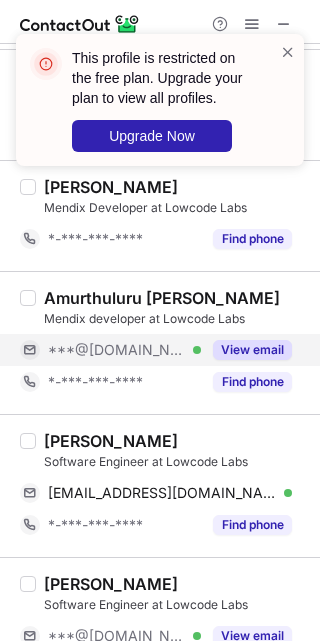 click on "***@[DOMAIN_NAME] Verified" at bounding box center [124, 350] 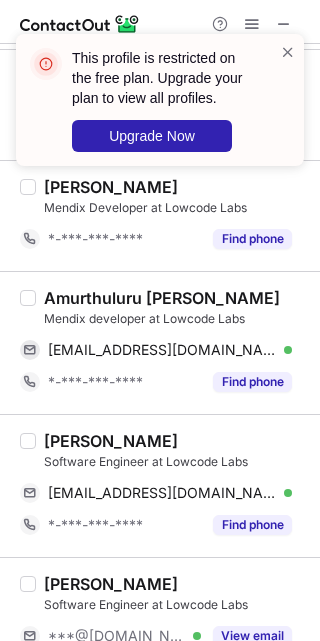 click on "Amurthuluru Srinadh" at bounding box center (162, 298) 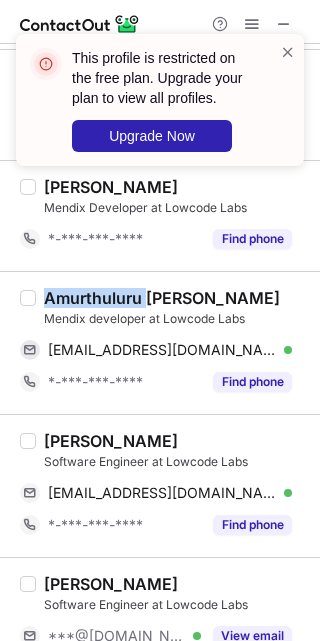 click on "Amurthuluru Srinadh" at bounding box center [162, 298] 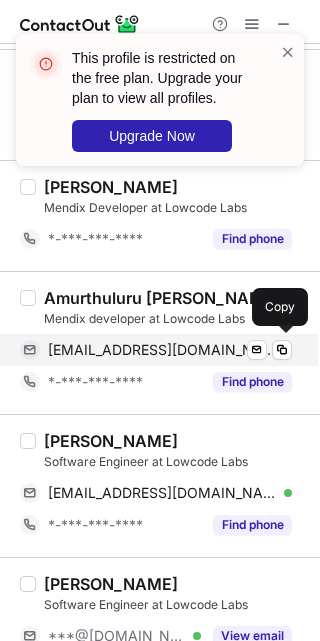 click on "srinadhsetty44@gmail.com Verified Send email Copy" at bounding box center (156, 350) 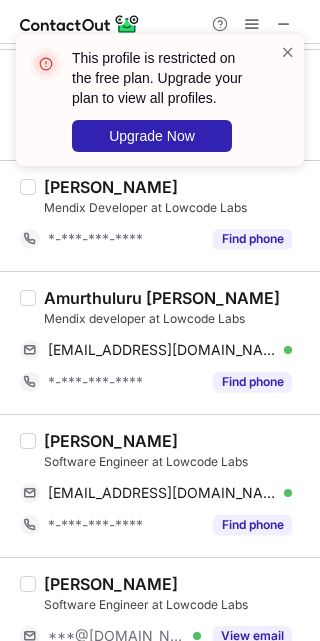 click on "Amurthuluru Srinadh Mendix developer at Lowcode Labs srinadhsetty44@gmail.com Verified Send email Copy *-***-***-**** Find phone" at bounding box center [160, 342] 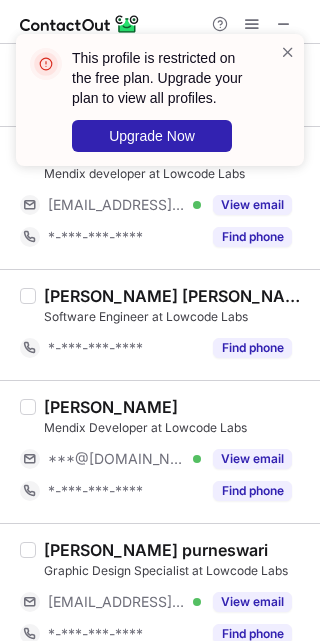 scroll, scrollTop: 229, scrollLeft: 0, axis: vertical 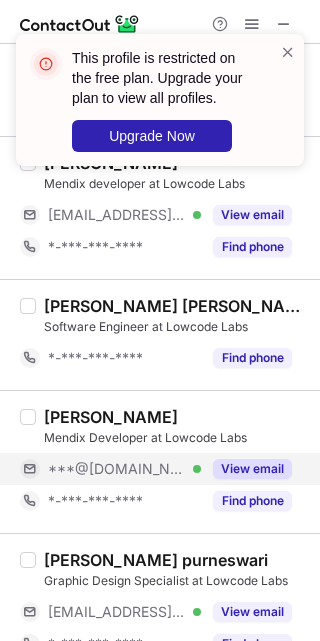 click on "***@[DOMAIN_NAME] Verified" at bounding box center (124, 469) 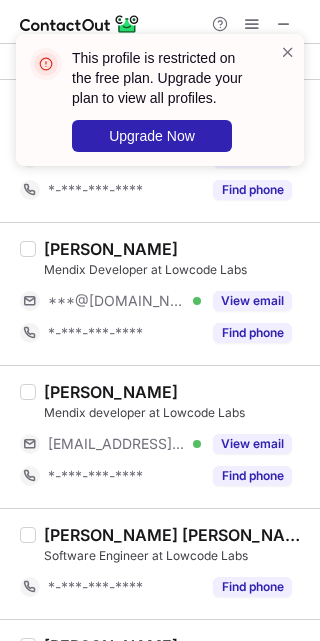 scroll, scrollTop: 0, scrollLeft: 0, axis: both 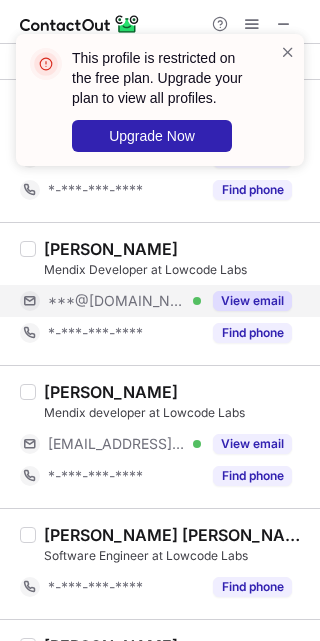 click on "***@[DOMAIN_NAME] Verified" at bounding box center (110, 301) 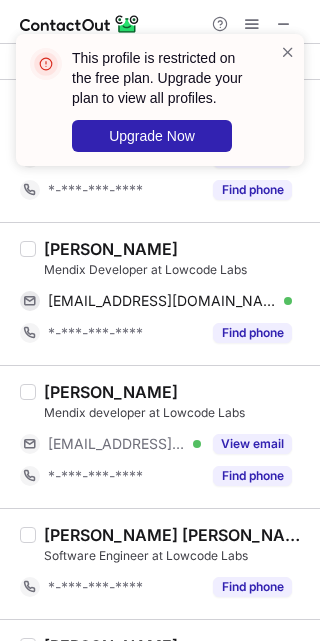click on "Srilekha Bandi" at bounding box center (111, 249) 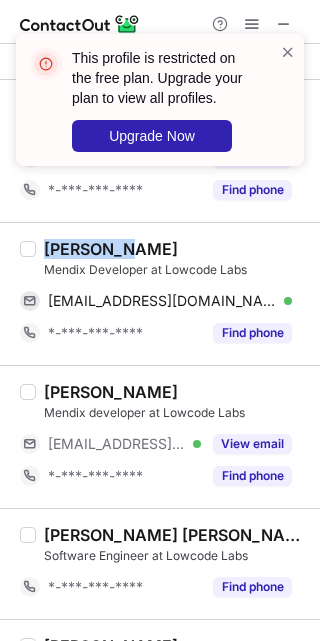click on "Srilekha Bandi" at bounding box center [111, 249] 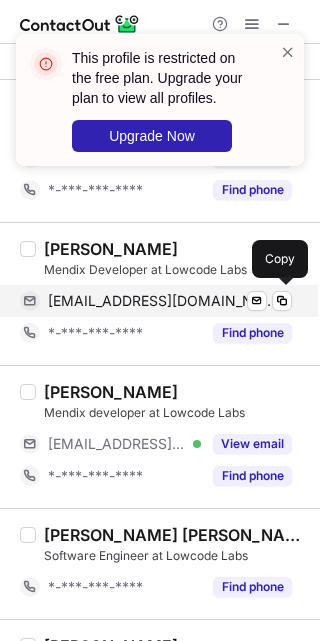 click on "srilekhabandi408@gmail.com" at bounding box center (162, 301) 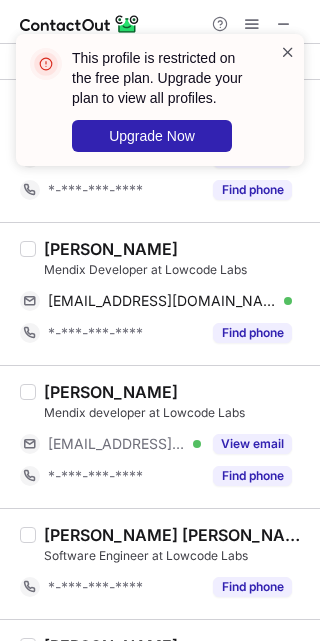 click at bounding box center [288, 52] 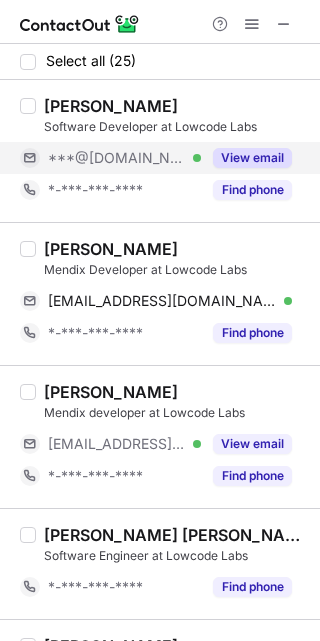 click on "***@[DOMAIN_NAME] Verified" at bounding box center [124, 158] 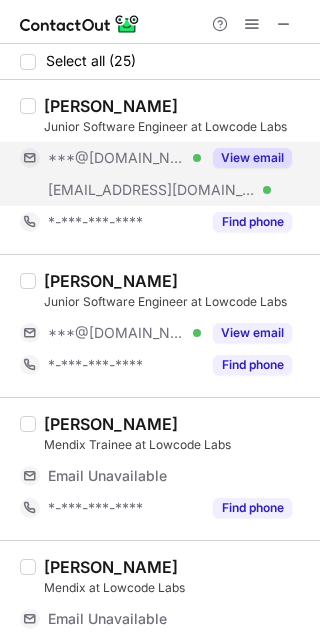 click on "***@[DOMAIN_NAME] Verified" at bounding box center [124, 158] 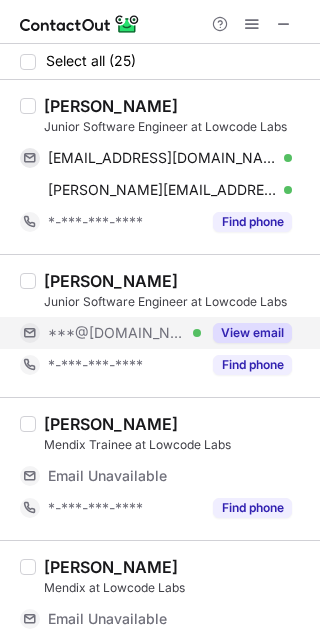 click on "***@[DOMAIN_NAME] Verified" at bounding box center (110, 333) 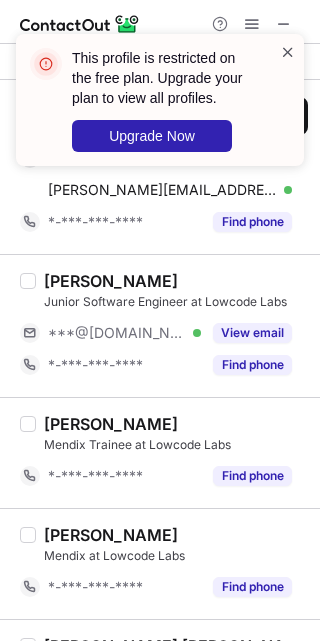 click at bounding box center (288, 52) 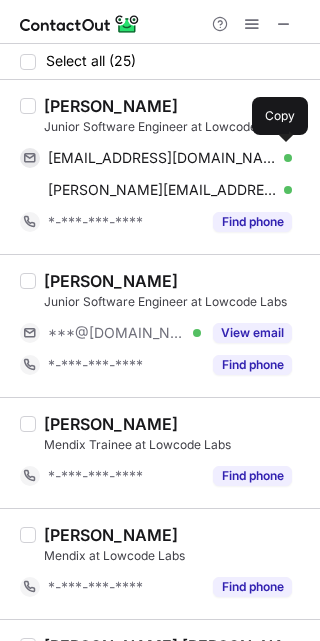 click on "Hitesh Kotla" at bounding box center (111, 106) 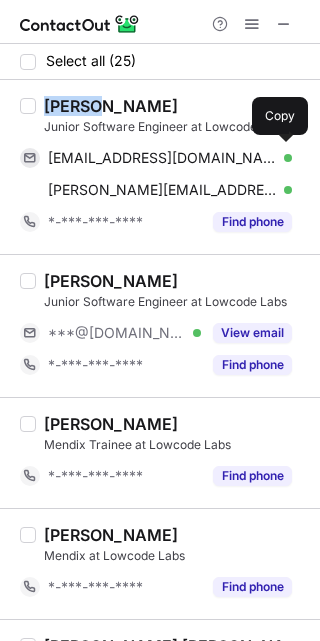 copy on "Hitesh" 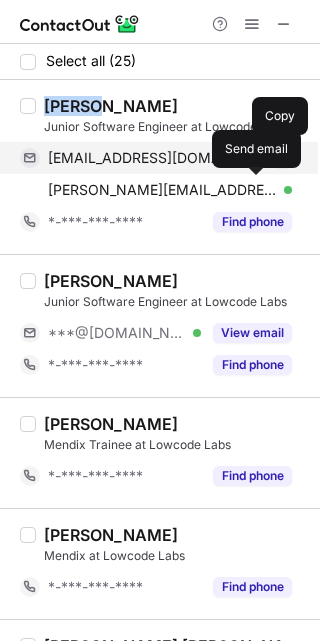 click on "hiteshkotla008@gmail.com" at bounding box center [162, 158] 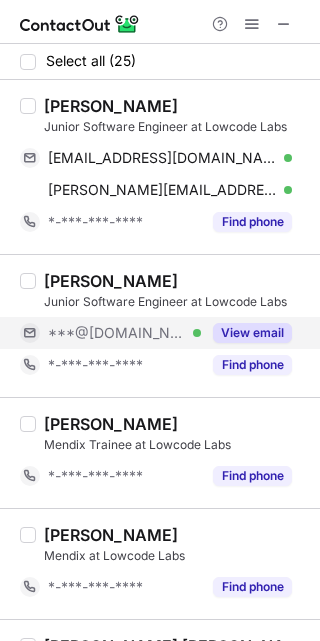 click on "***@[DOMAIN_NAME] Verified" at bounding box center (124, 333) 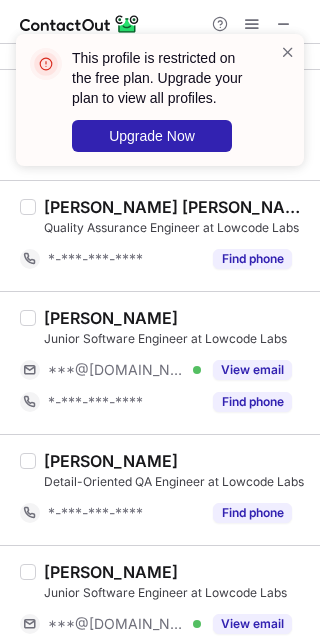 scroll, scrollTop: 447, scrollLeft: 0, axis: vertical 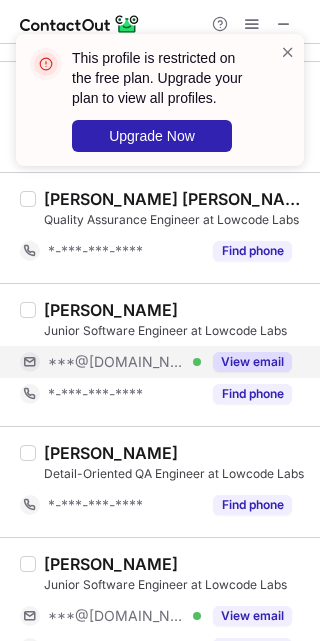 click on "***@[DOMAIN_NAME] Verified" at bounding box center [124, 362] 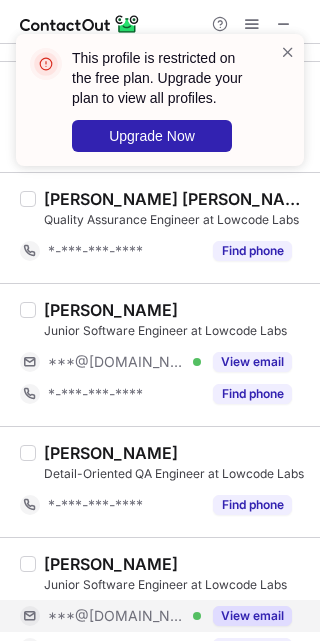 click on "***@gmail.com Verified" at bounding box center [124, 616] 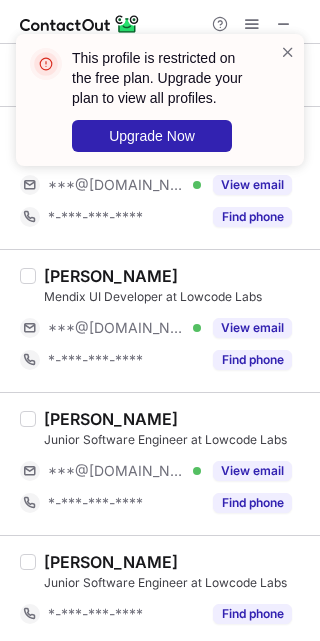 scroll, scrollTop: 895, scrollLeft: 0, axis: vertical 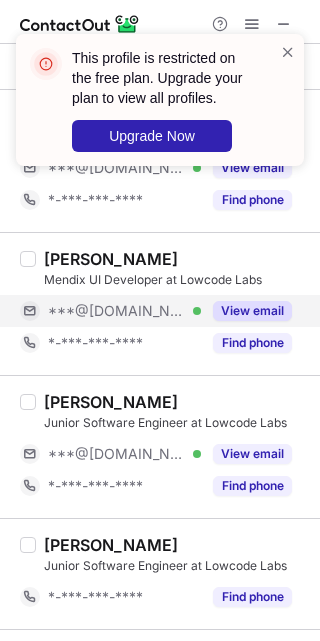 click on "***@gmail.com Verified" at bounding box center (124, 311) 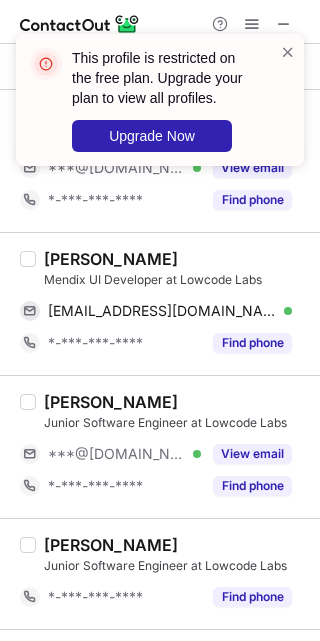 click on "Naveen Kumar Badampalli" at bounding box center (111, 259) 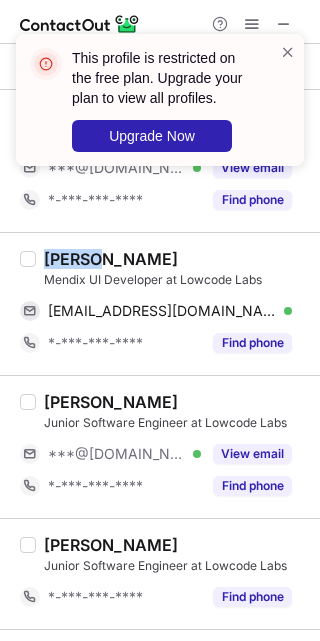 click on "Naveen Kumar Badampalli" at bounding box center [111, 259] 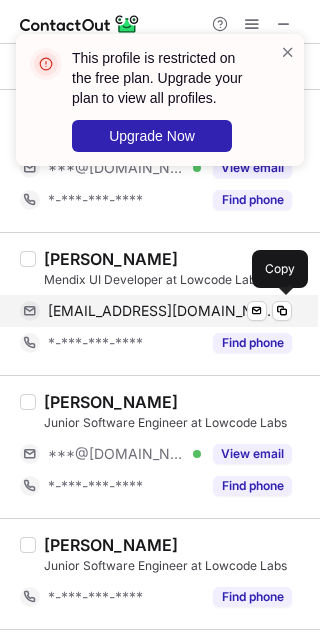 click on "naveenbadampalli8899@gmail.com" at bounding box center (162, 311) 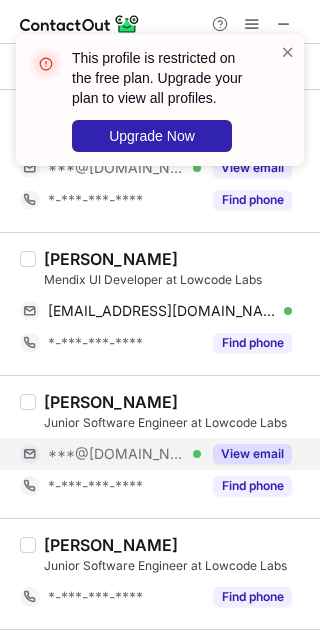 click on "***@[DOMAIN_NAME] Verified" at bounding box center [124, 454] 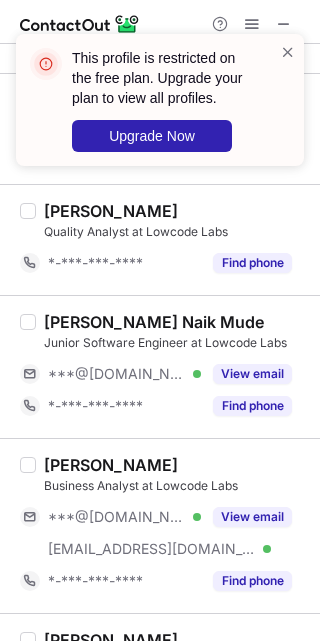 scroll, scrollTop: 1342, scrollLeft: 0, axis: vertical 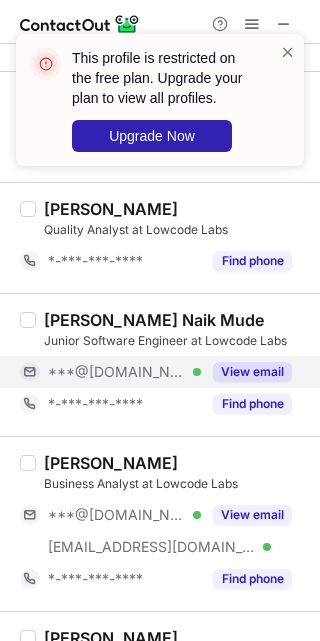 click on "***@[DOMAIN_NAME] Verified" at bounding box center (124, 372) 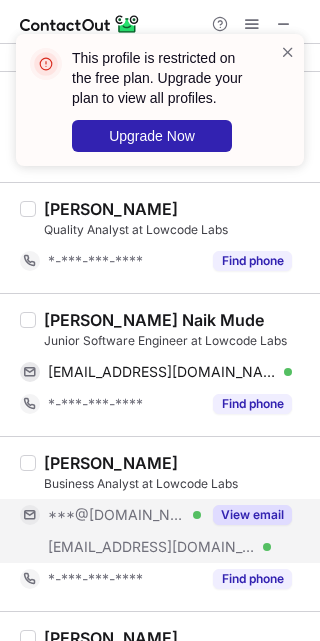 click on "***@[DOMAIN_NAME] Verified" at bounding box center (110, 515) 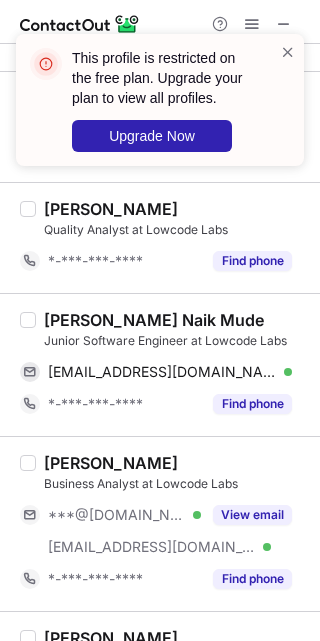 click on "Sai Kumar Naik Mude" at bounding box center [154, 320] 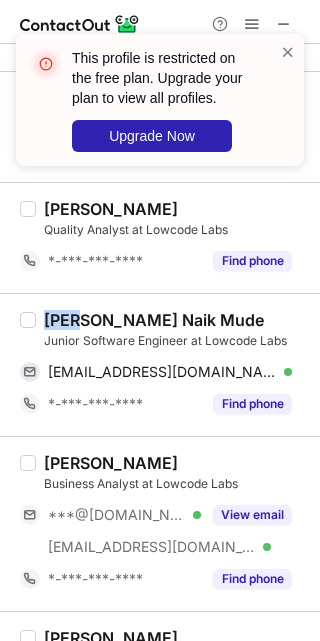 copy on "Sai" 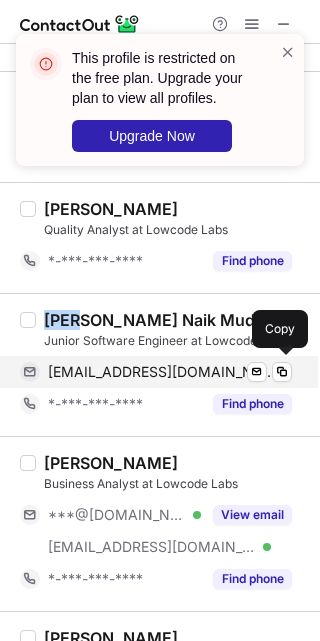 click on "sainaik637@gmail.com" at bounding box center (162, 372) 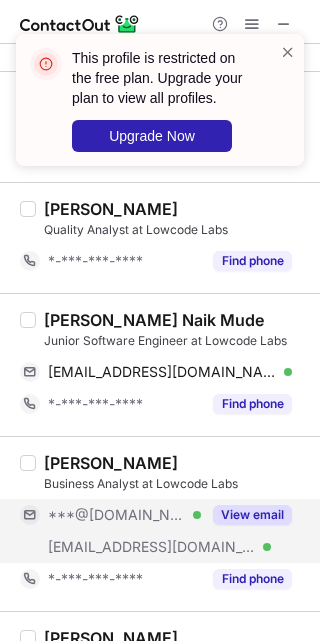 click on "***@[DOMAIN_NAME] Verified" at bounding box center (124, 515) 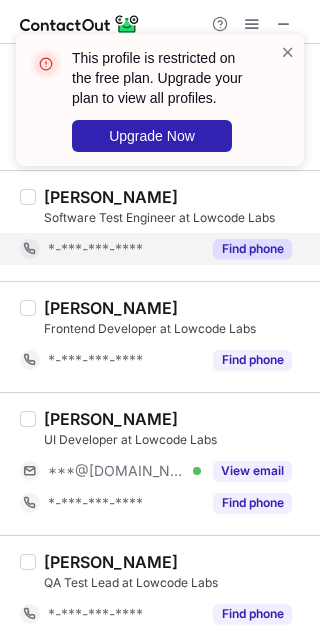 scroll, scrollTop: 1790, scrollLeft: 0, axis: vertical 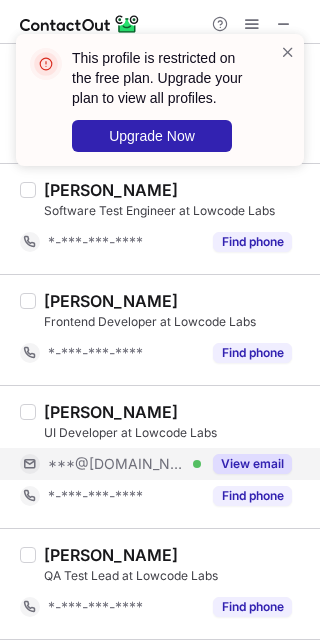 click on "View email" at bounding box center [246, 464] 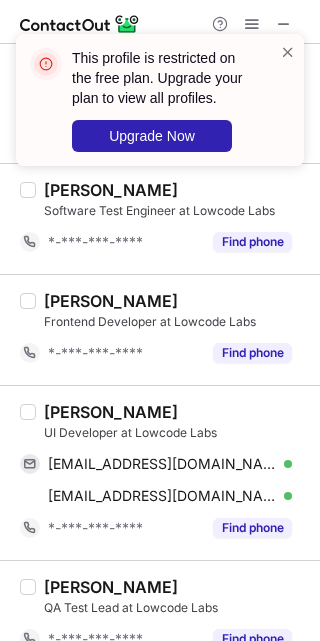 click on "Ashok Vangapandu" at bounding box center [111, 412] 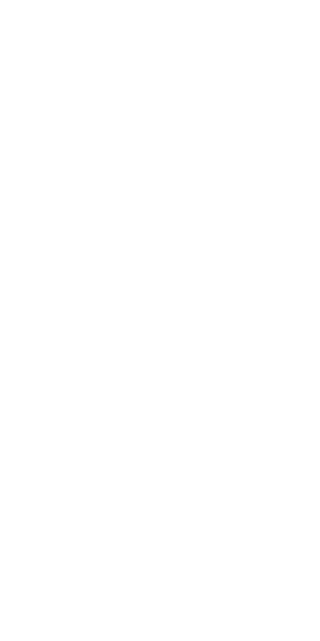 scroll, scrollTop: 0, scrollLeft: 0, axis: both 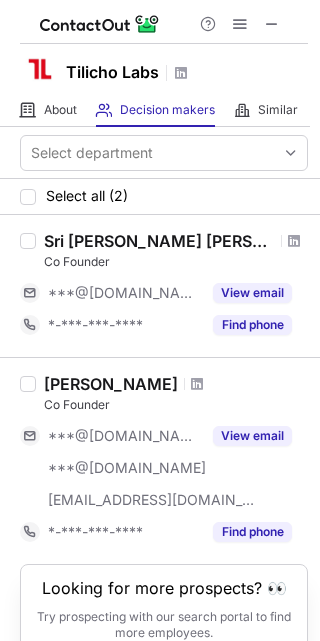 click on "Ravindar Katkuri" at bounding box center (176, 384) 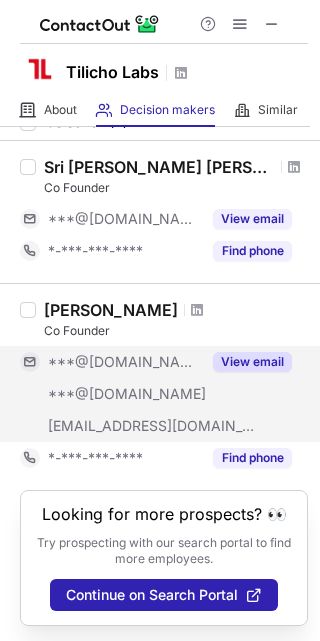 scroll, scrollTop: 75, scrollLeft: 0, axis: vertical 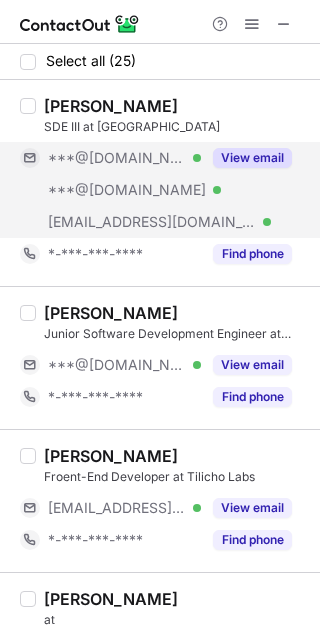 click on "***@gmail.com Verified" at bounding box center (110, 158) 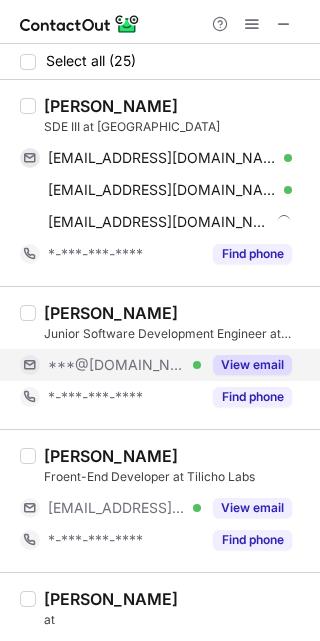 click on "***@gmail.com Verified" at bounding box center [124, 365] 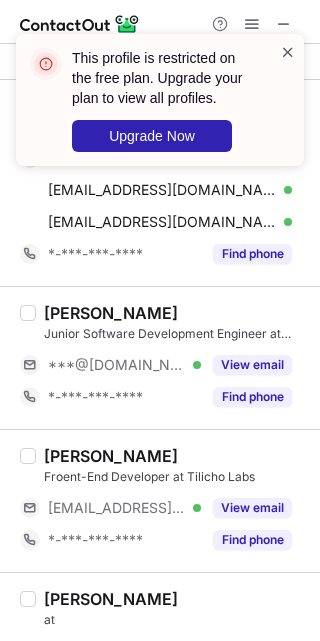 click at bounding box center (288, 52) 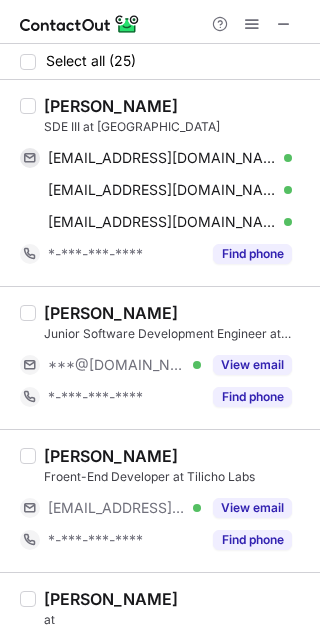 click on "Nagajyothi Prakash" at bounding box center [111, 106] 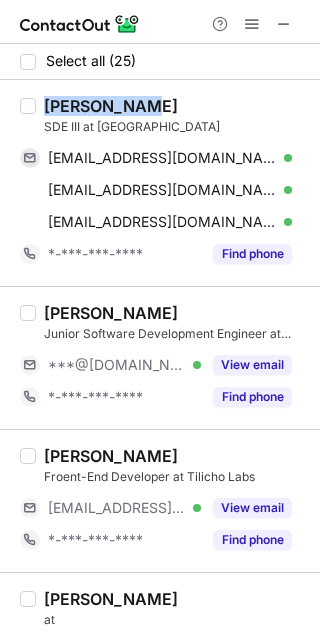 click on "Nagajyothi Prakash" at bounding box center (111, 106) 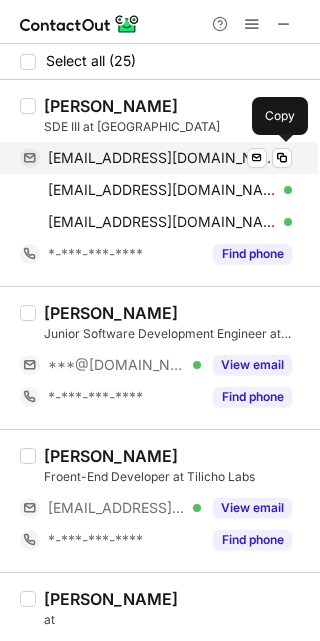 click on "nagajyothi22p@gmail.com" at bounding box center [162, 158] 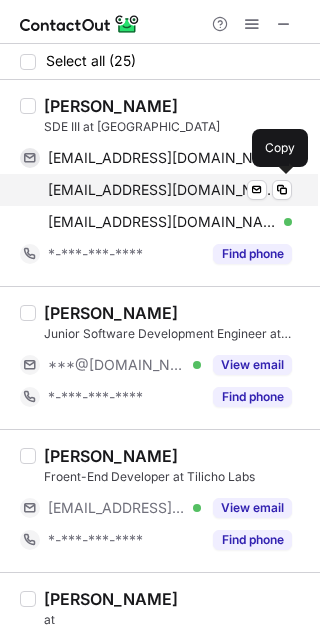 click on "nagajyothi1722@gmail.com" at bounding box center (162, 190) 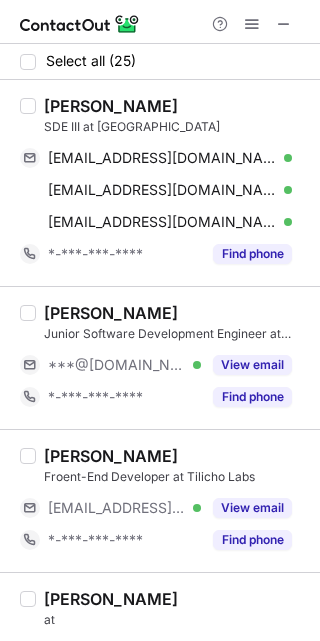 click on "Yagnesh Pasam Junior Software Development Engineer at Tilicho Labs ***@gmail.com Verified View email *-***-***-**** Find phone" at bounding box center [160, 357] 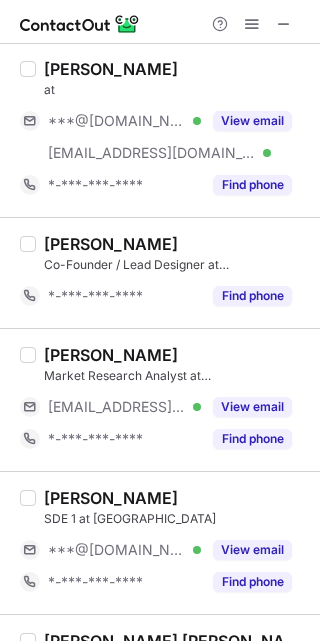 scroll, scrollTop: 537, scrollLeft: 0, axis: vertical 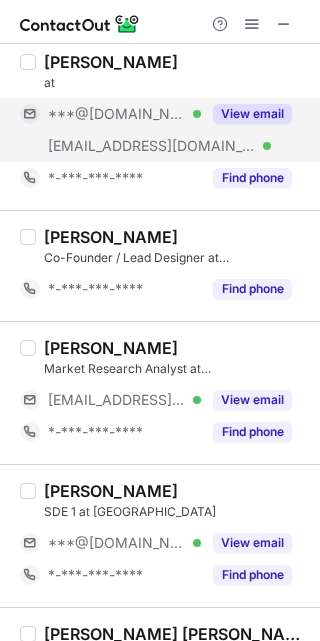 click on "***@[DOMAIN_NAME] Verified" at bounding box center [110, 114] 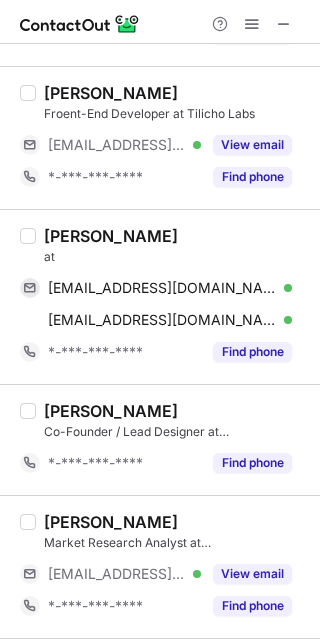 scroll, scrollTop: 358, scrollLeft: 0, axis: vertical 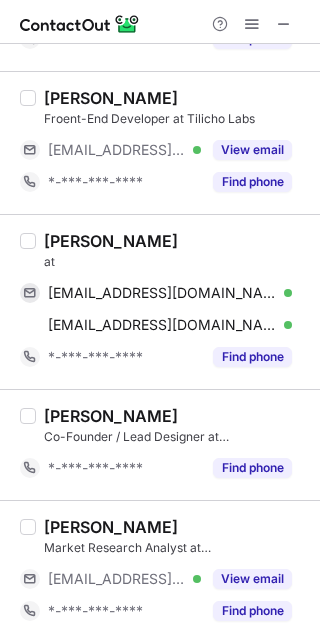 click on "Ankit Kumar" at bounding box center [111, 241] 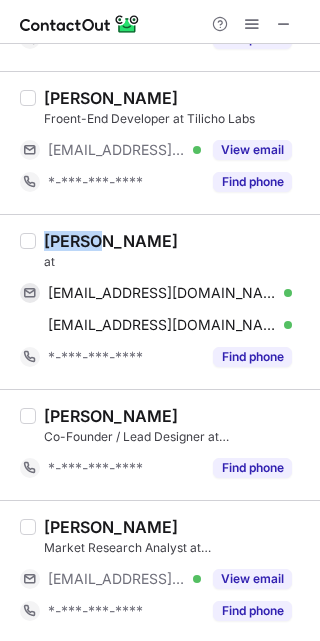 click on "Ankit Kumar" at bounding box center [111, 241] 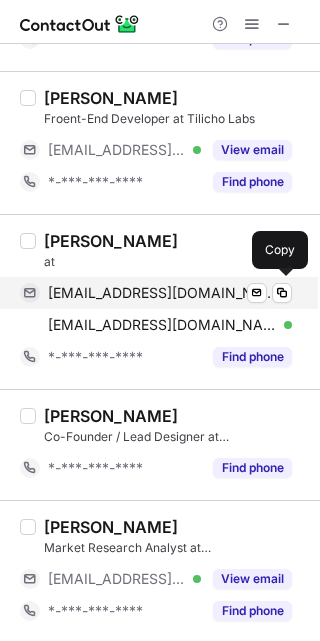 click on "ankitkambojak@gmail.com" at bounding box center (162, 293) 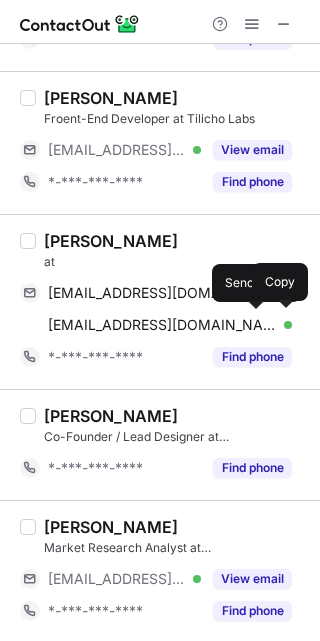 click on "Nischal Karna Co-Founder / Lead Designer at Kube I.T. Technologies Private Limited *-***-***-**** Find phone" at bounding box center [160, 444] 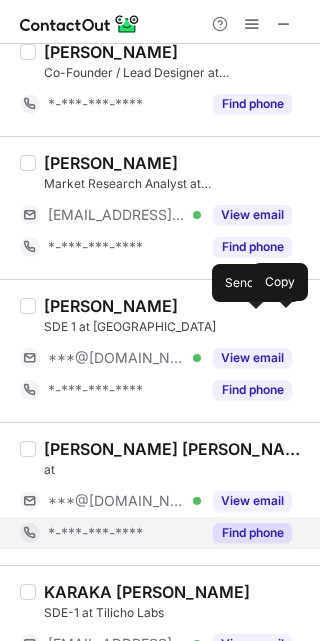 scroll, scrollTop: 716, scrollLeft: 0, axis: vertical 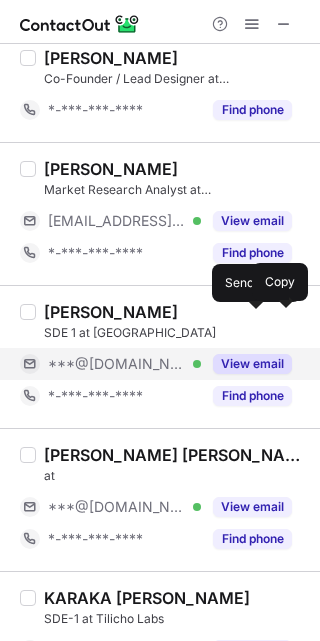 click on "***@[DOMAIN_NAME] Verified" at bounding box center (124, 364) 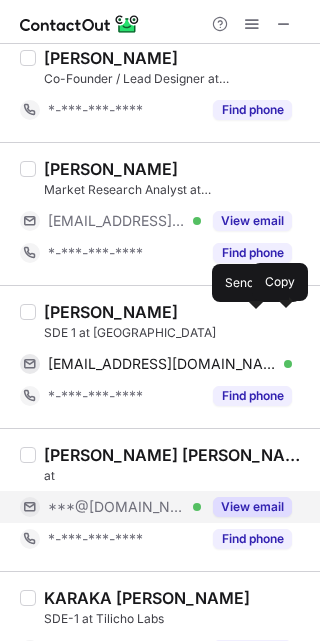 click on "***@[DOMAIN_NAME] Verified" at bounding box center [124, 507] 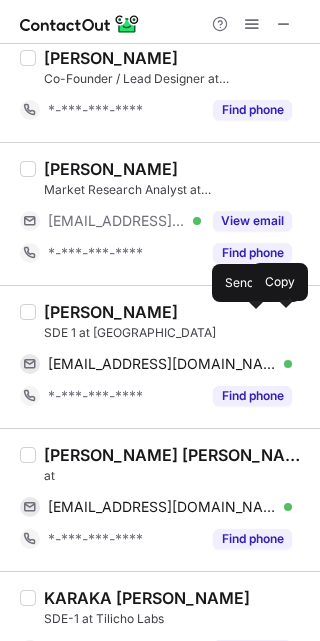 click on "Vamsi Anala" at bounding box center (111, 312) 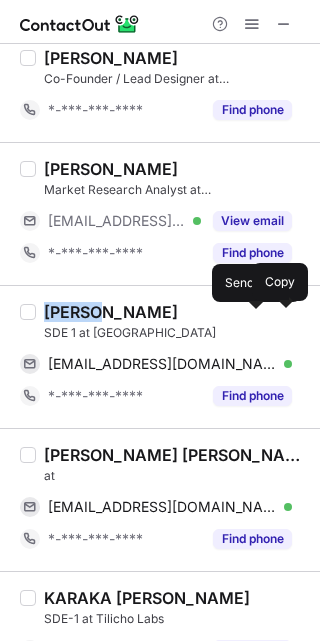 click on "Vamsi Anala" at bounding box center (111, 312) 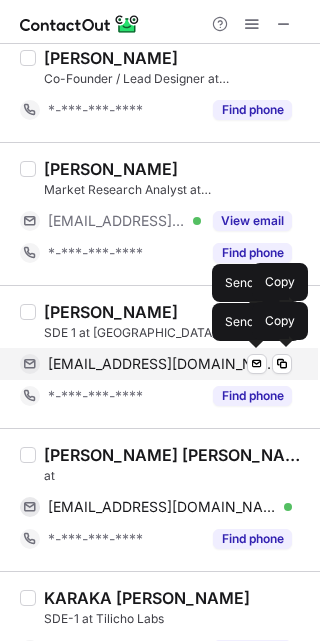 click on "saivamsi1359@gmail.com" at bounding box center [162, 364] 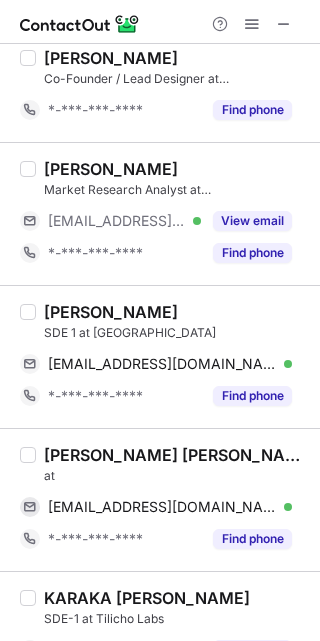 click on "Divvela Pushpa Leela Kumari" at bounding box center [176, 455] 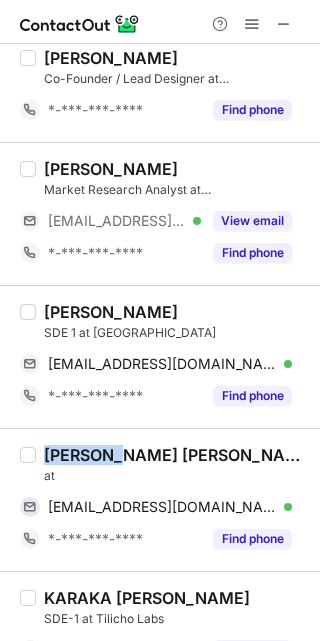 click on "Divvela Pushpa Leela Kumari" at bounding box center (176, 455) 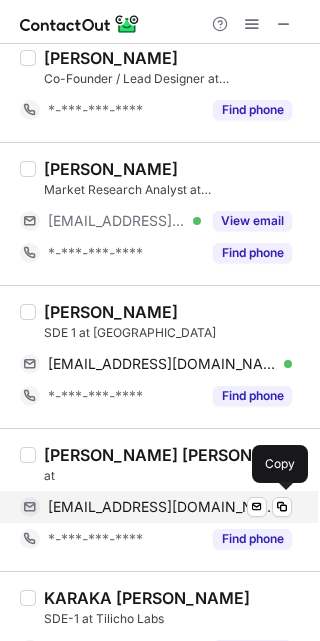 click on "pushpaleelakumari@gmail.com" at bounding box center (162, 507) 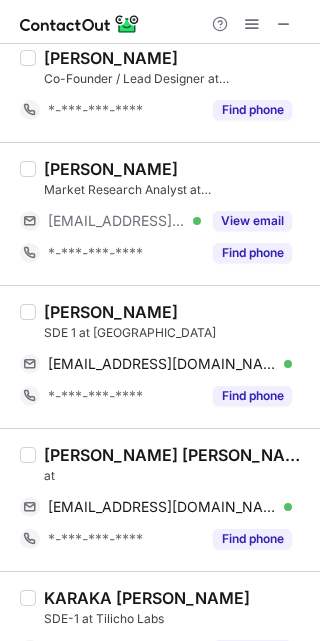 click on "at" at bounding box center [176, 476] 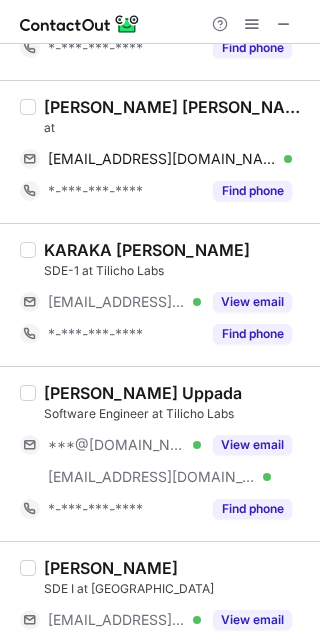 scroll, scrollTop: 1074, scrollLeft: 0, axis: vertical 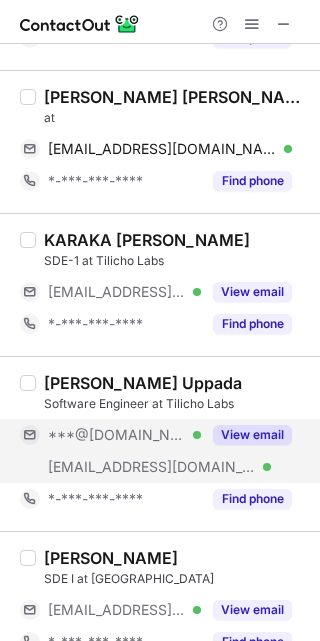 click on "***@[DOMAIN_NAME] Verified" at bounding box center [124, 435] 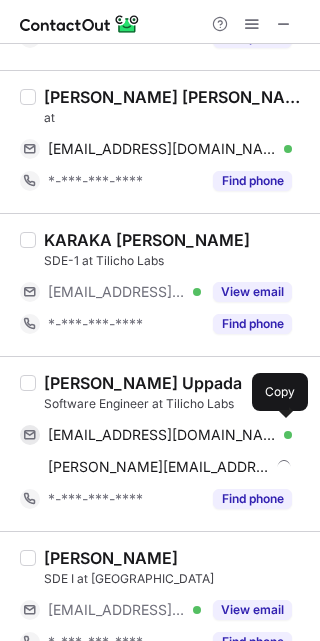 scroll, scrollTop: 1164, scrollLeft: 0, axis: vertical 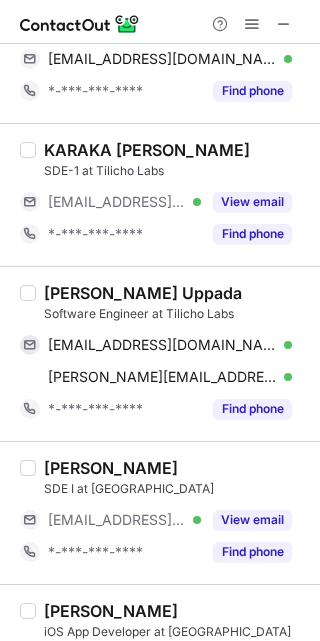 click on "Appala Naidu Uppada" at bounding box center [143, 293] 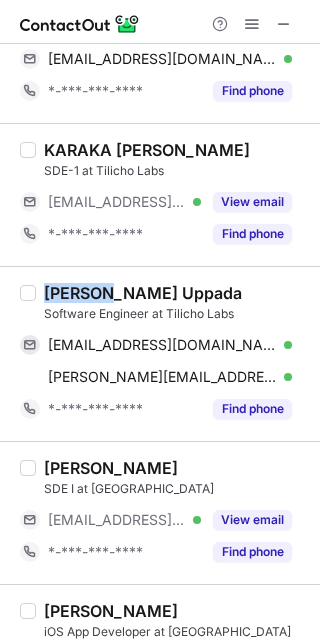 click on "Appala Naidu Uppada" at bounding box center [143, 293] 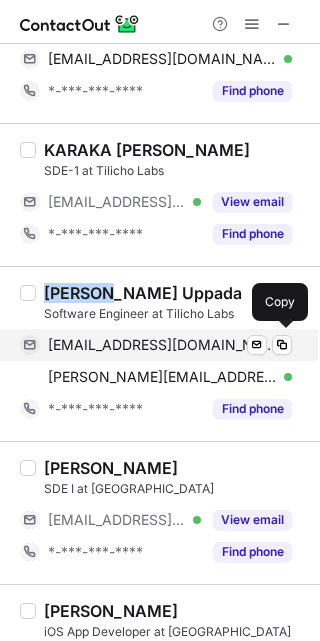 click on "appalanaidusravanuppada@gmail.com" at bounding box center [162, 345] 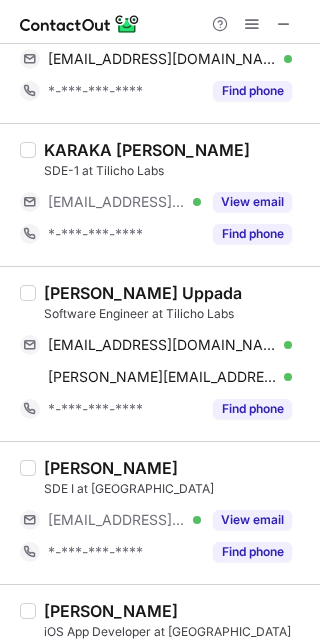 click on "Preeti Das SDE I at Tilicho Labs ***@tilicho.in Verified View email *-***-***-**** Find phone" at bounding box center [160, 512] 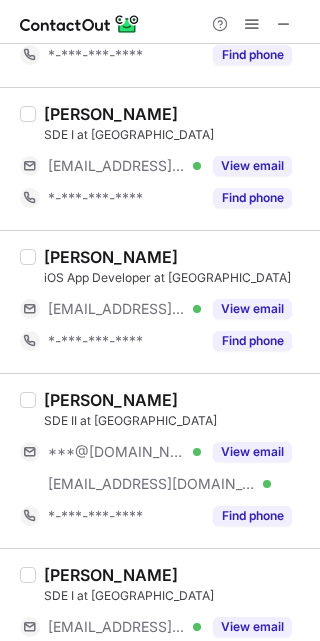 scroll, scrollTop: 1522, scrollLeft: 0, axis: vertical 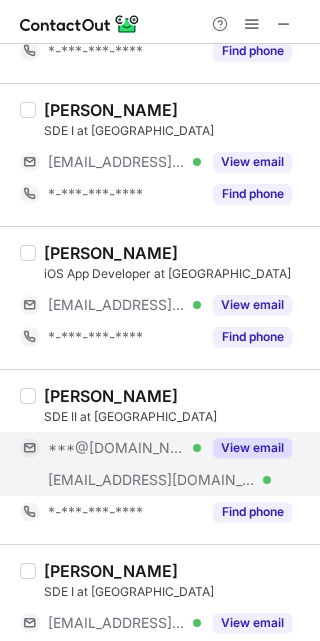 click on "***@[DOMAIN_NAME] Verified" at bounding box center (110, 448) 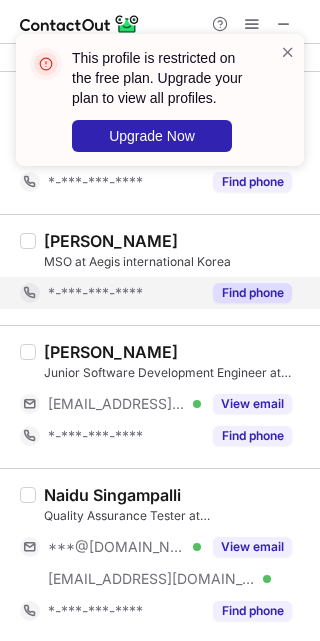 scroll, scrollTop: 2059, scrollLeft: 0, axis: vertical 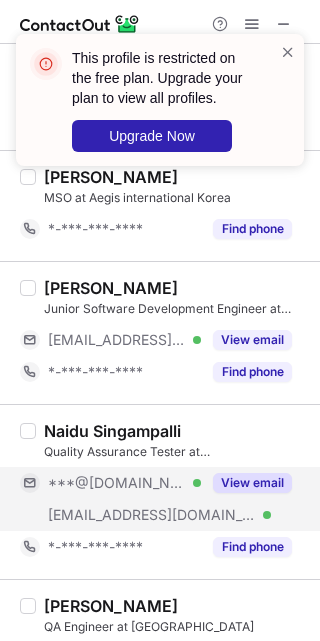 click on "***@[DOMAIN_NAME] Verified" at bounding box center (124, 483) 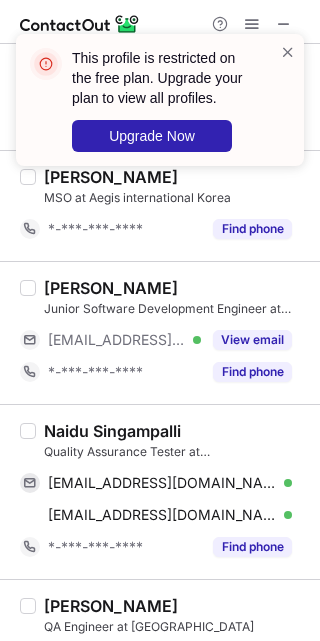 scroll, scrollTop: 2149, scrollLeft: 0, axis: vertical 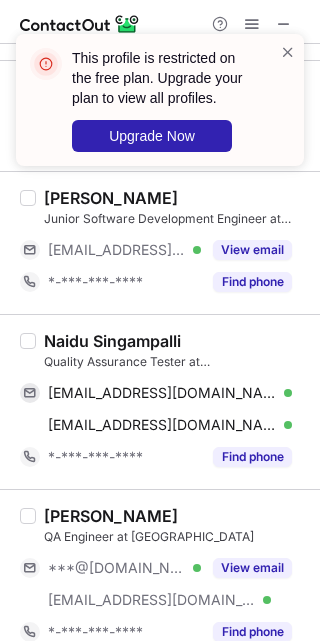click on "Naidu Singampalli" at bounding box center [112, 341] 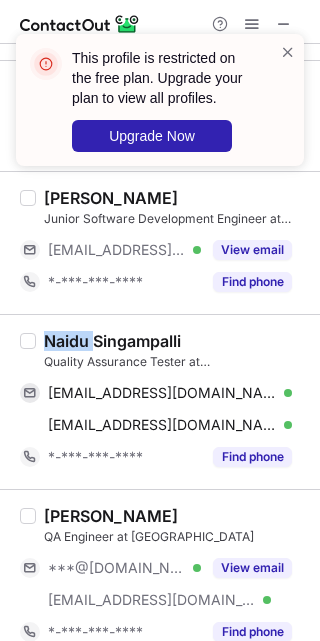click on "Naidu Singampalli" at bounding box center [112, 341] 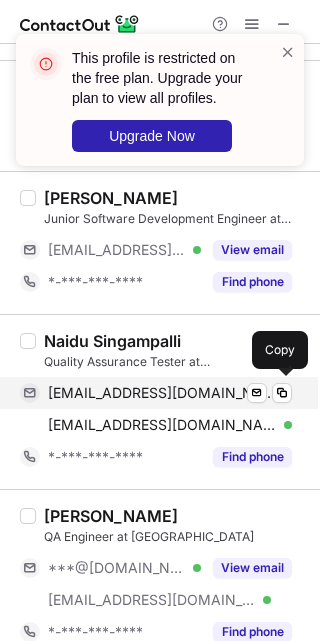click on "naidussgec@gmail.com" at bounding box center [162, 393] 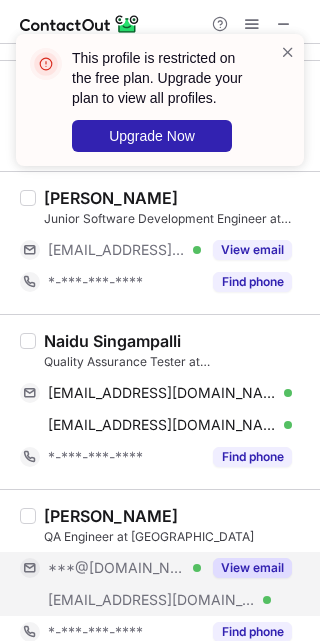 click on "***@[DOMAIN_NAME] Verified" at bounding box center [124, 568] 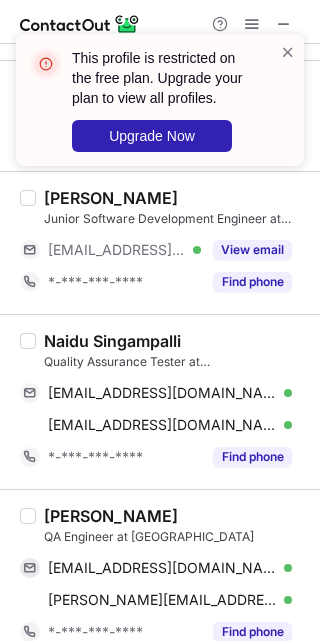 scroll, scrollTop: 2328, scrollLeft: 0, axis: vertical 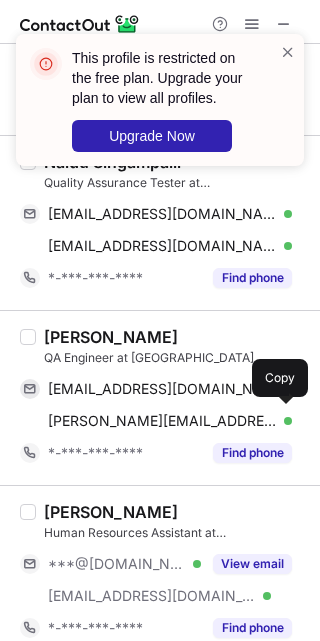 click on "Sreenu Siraparapu" at bounding box center [111, 337] 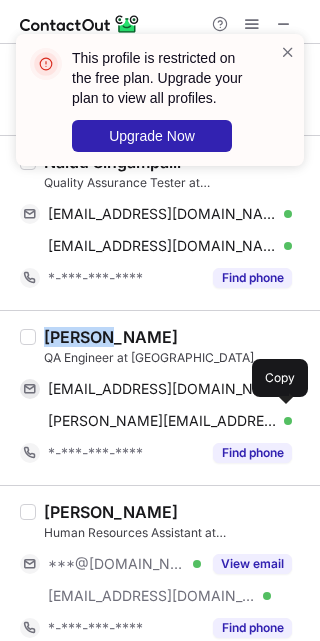 click on "Sreenu Siraparapu" at bounding box center (111, 337) 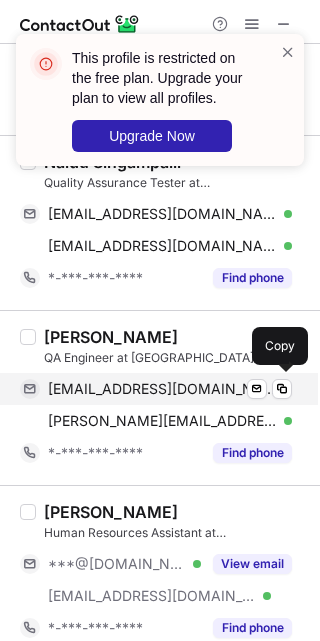 click on "srinu9425@gmail.com" at bounding box center (162, 389) 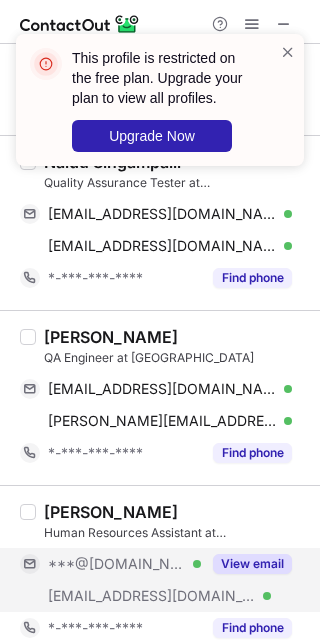 click on "***@gmail.com Verified" at bounding box center (110, 564) 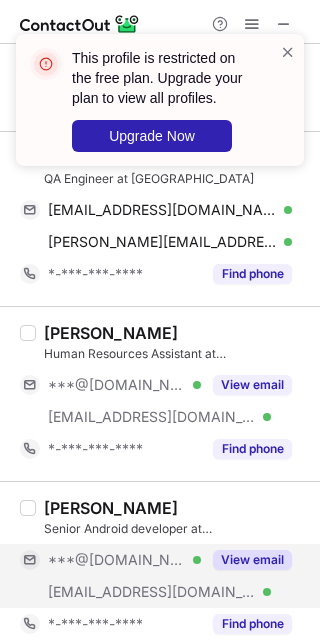 click on "View email" at bounding box center [246, 560] 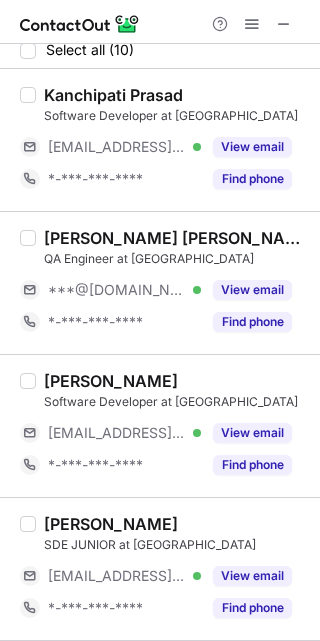 scroll, scrollTop: 0, scrollLeft: 0, axis: both 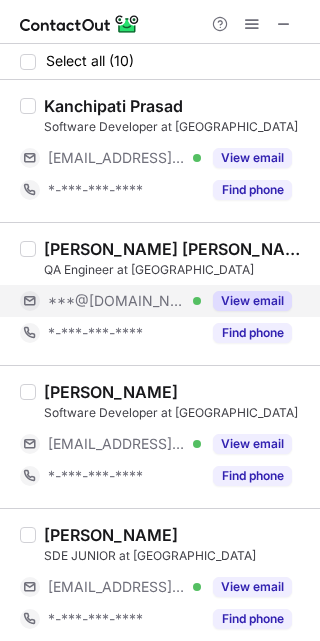 click on "***@gmail.com Verified" at bounding box center (124, 301) 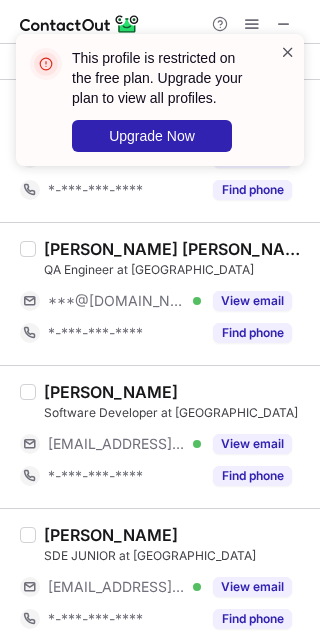 click at bounding box center (288, 52) 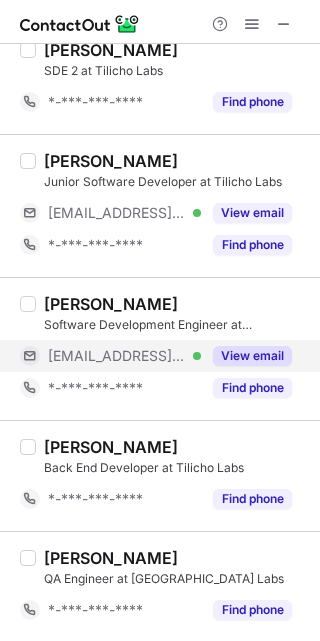 scroll, scrollTop: 772, scrollLeft: 0, axis: vertical 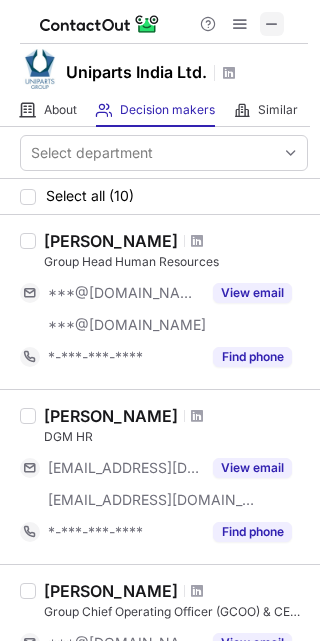 click at bounding box center (272, 24) 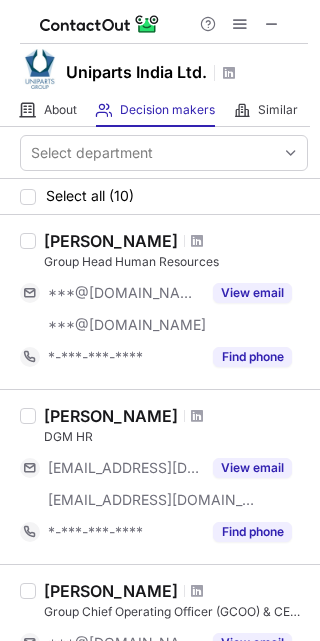 click on "Abbhay Kapoor Group Head Human Resources ***@gmail.com ***@yahoo.co.in View email *-***-***-**** Find phone" at bounding box center [160, 302] 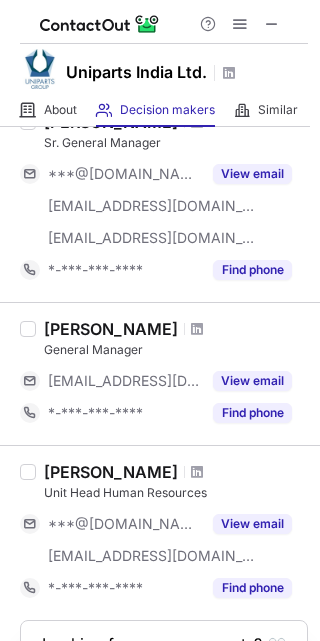 scroll, scrollTop: 1387, scrollLeft: 0, axis: vertical 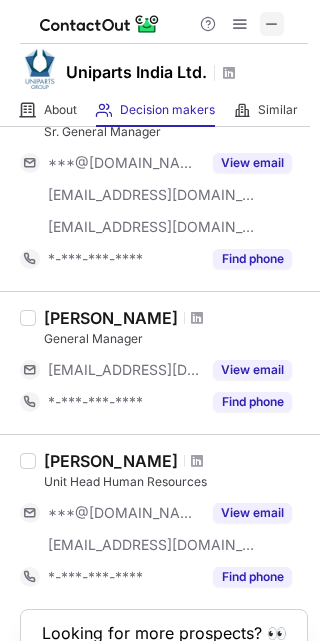 click at bounding box center [272, 24] 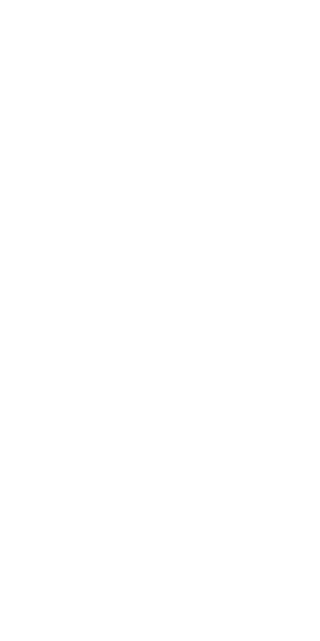 scroll, scrollTop: 0, scrollLeft: 0, axis: both 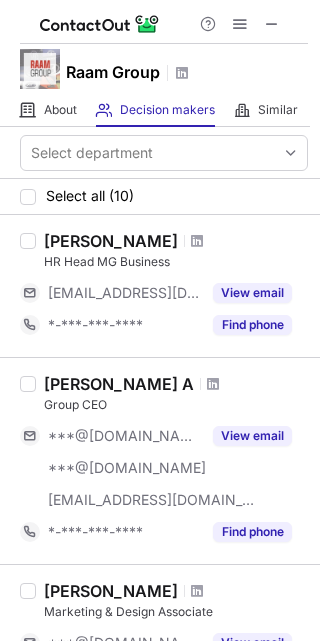 click on "[PERSON_NAME] A Group CEO ***@[DOMAIN_NAME] ***@[DOMAIN_NAME] [EMAIL_ADDRESS][DOMAIN_NAME] View email *-***-***-**** Find phone" at bounding box center [160, 460] 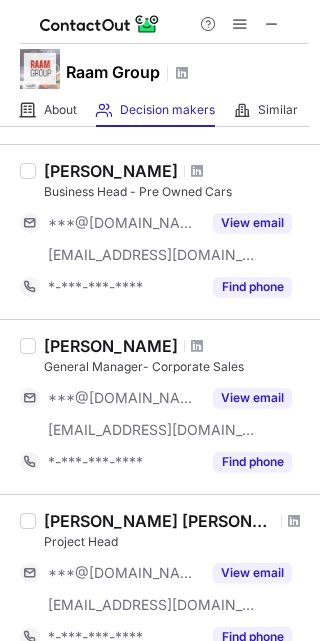 scroll, scrollTop: 771, scrollLeft: 0, axis: vertical 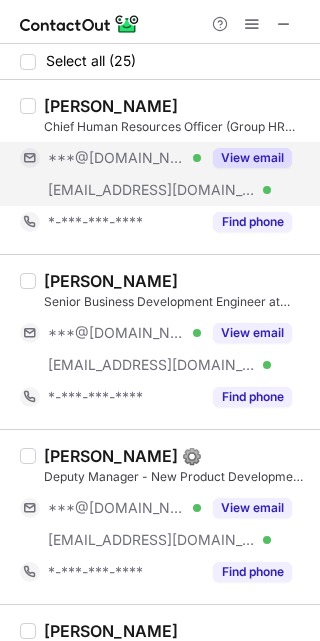 click on "***@[DOMAIN_NAME] Verified" at bounding box center [124, 158] 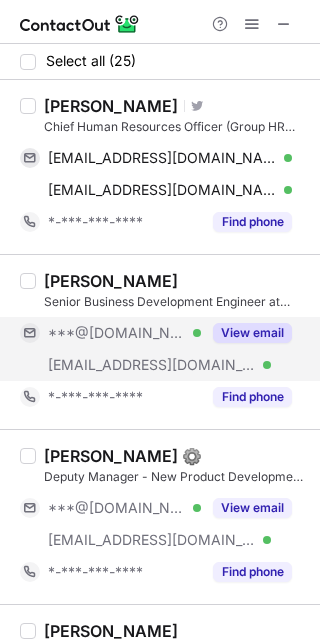 click on "***@[DOMAIN_NAME] Verified" at bounding box center (124, 333) 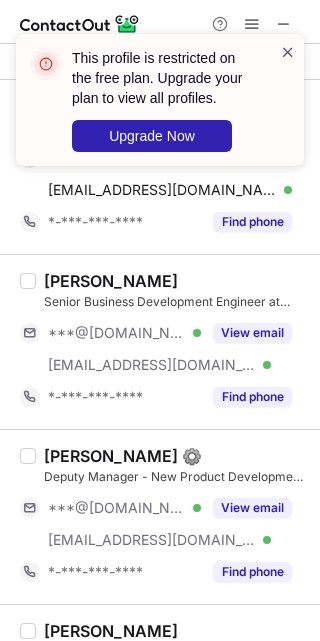 click at bounding box center [288, 52] 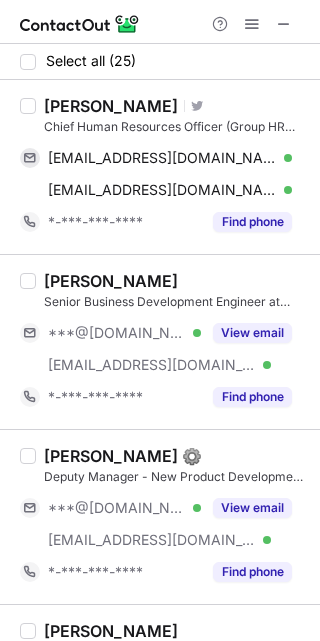 click on "[PERSON_NAME]" at bounding box center [111, 106] 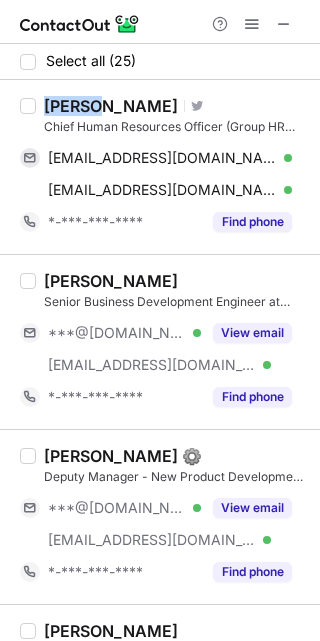 click on "Abhay Kapoor" at bounding box center (111, 106) 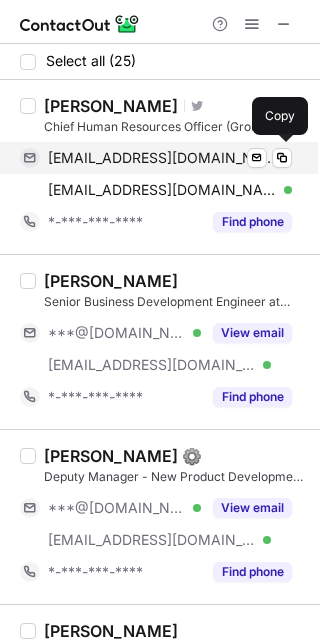 click on "abbhaykapoor@gmail.com" at bounding box center [162, 158] 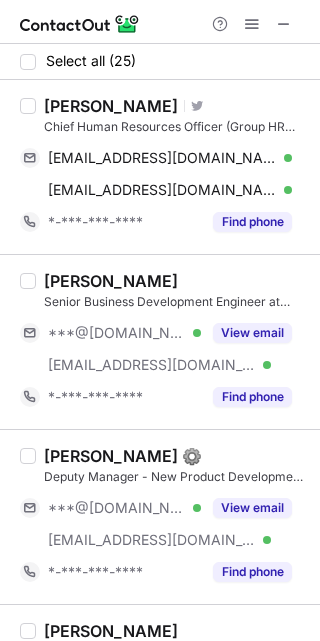 click on "Karamjit Singh Senior Business Development Engineer at Uniparts India Ltd. ***@gmail.com Verified ***@unipartsgroup.com Verified View email *-***-***-**** Find phone" at bounding box center [160, 341] 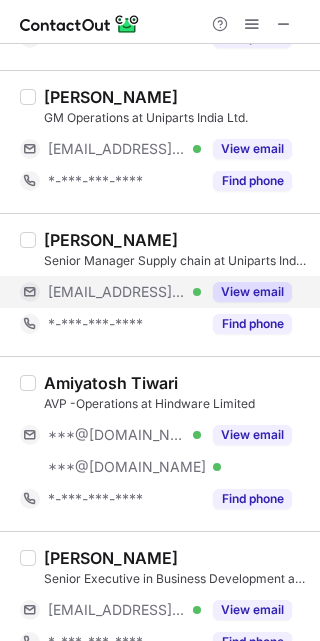 scroll, scrollTop: 537, scrollLeft: 0, axis: vertical 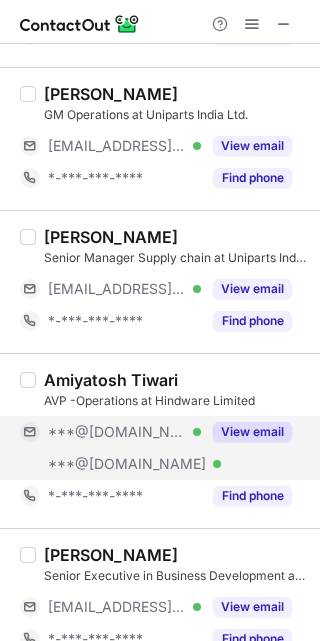 click on "***@[DOMAIN_NAME] Verified" at bounding box center (124, 432) 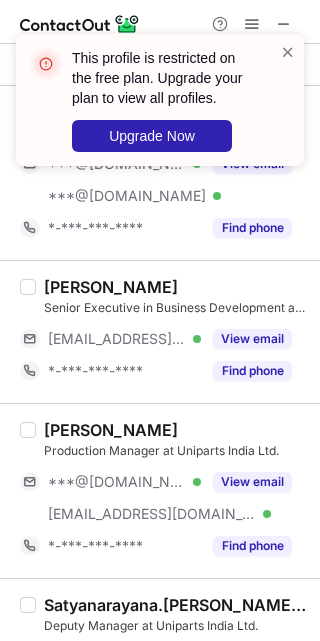 scroll, scrollTop: 895, scrollLeft: 0, axis: vertical 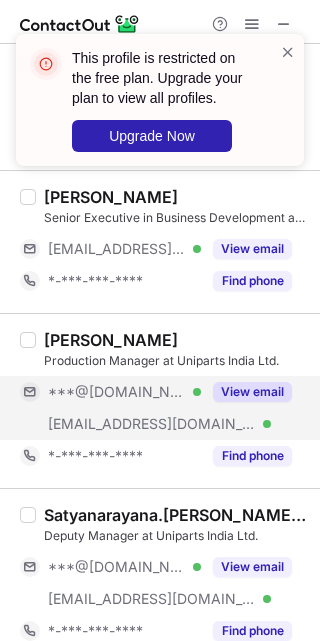 click on "***@[DOMAIN_NAME] Verified" at bounding box center [124, 392] 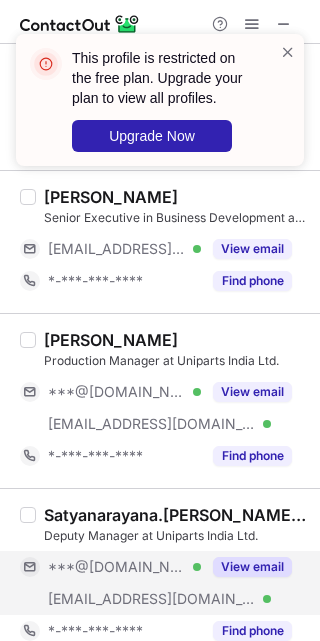 click on "***@[DOMAIN_NAME] Verified" at bounding box center (124, 567) 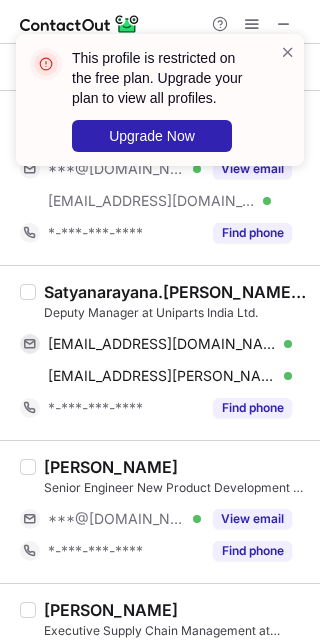 scroll, scrollTop: 1164, scrollLeft: 0, axis: vertical 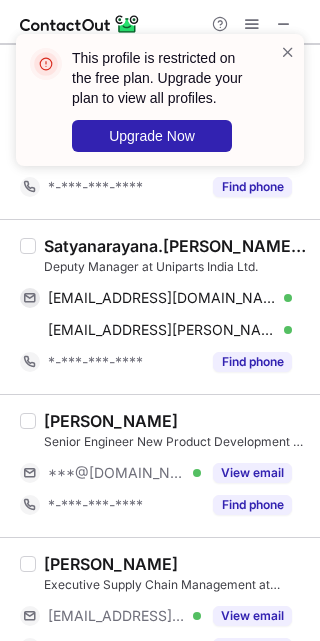 click on "Satyanarayana.Golla (Ratified Safety officer)" at bounding box center (176, 246) 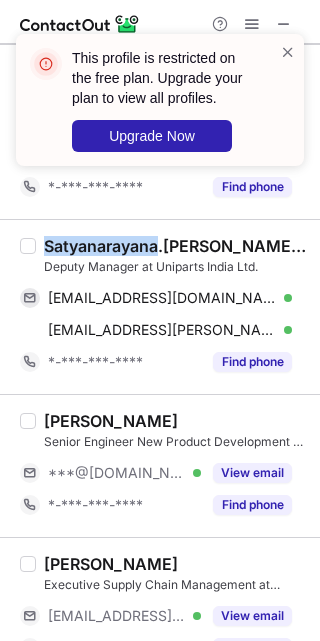 click on "Satyanarayana.Golla (Ratified Safety officer)" at bounding box center (176, 246) 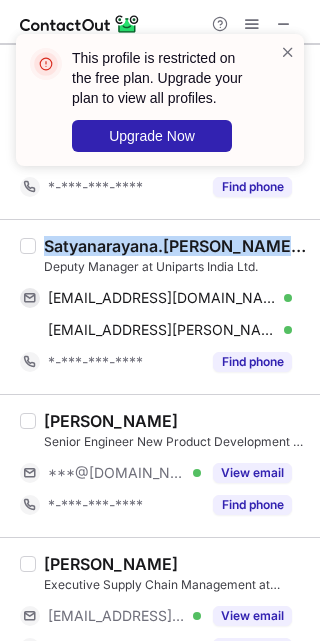 click on "Satyanarayana.Golla (Ratified Safety officer)" at bounding box center [176, 246] 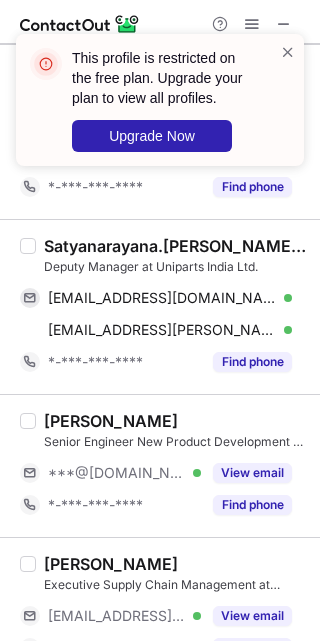 click on "Rahul Kumar Production Manager at Uniparts India Ltd. ***@gmail.com Verified ***@unipartsgroup.com Verified View email *-***-***-**** Find phone" at bounding box center (160, 131) 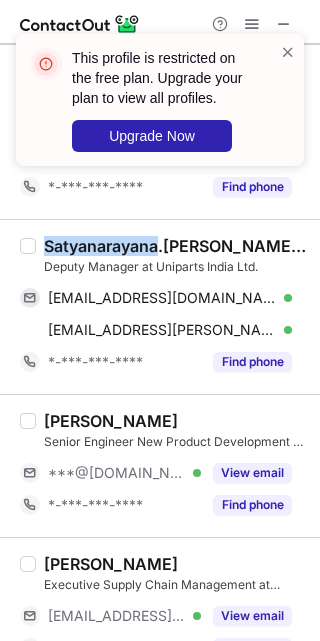 click on "Satyanarayana.Golla (Ratified Safety officer)" at bounding box center [176, 246] 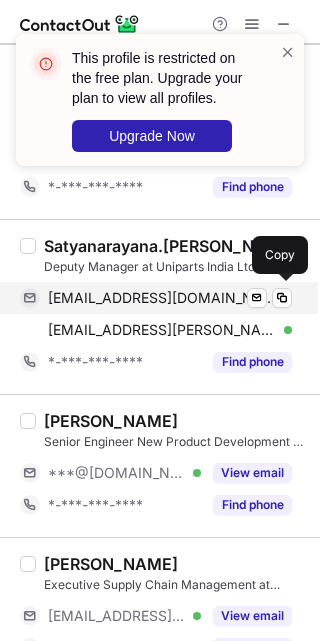 click on "satyagollas@gmail.com" at bounding box center (162, 298) 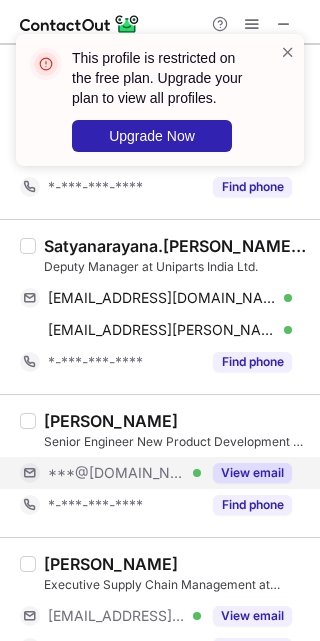 click on "***@[DOMAIN_NAME] Verified" at bounding box center (110, 473) 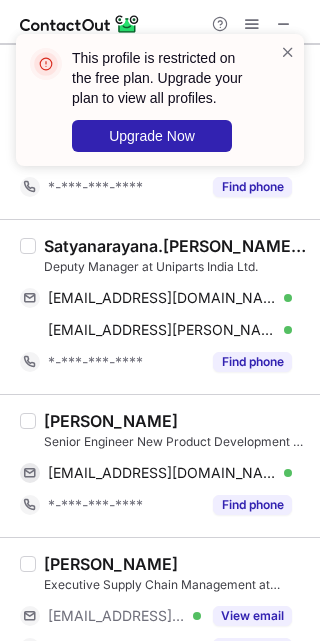 click on "Yogesh Kumar" at bounding box center (111, 421) 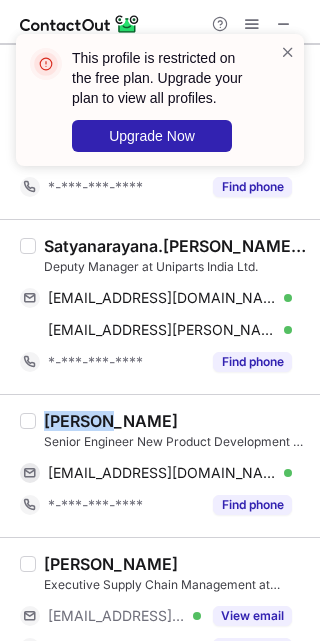 click on "Yogesh Kumar" at bounding box center [111, 421] 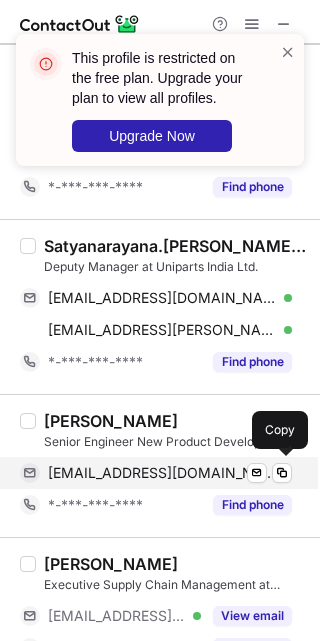 click on "yogeshmishra663@gmail.com" at bounding box center (162, 473) 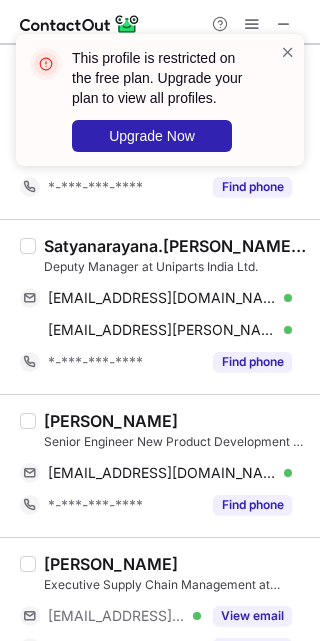 click on "Yogesh Kumar Senior Engineer New Product Development at Uniparts India Ltd. yogeshmishra663@gmail.com Verified Send email Copy *-***-***-**** Find phone" at bounding box center (160, 465) 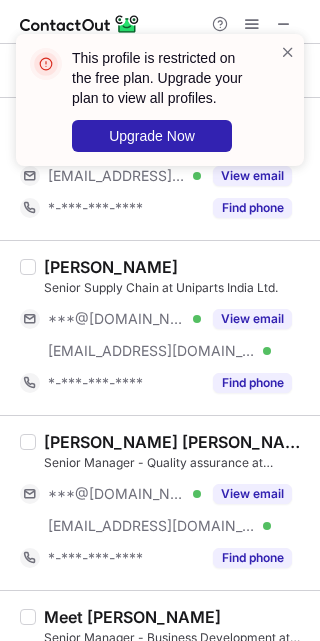 scroll, scrollTop: 1611, scrollLeft: 0, axis: vertical 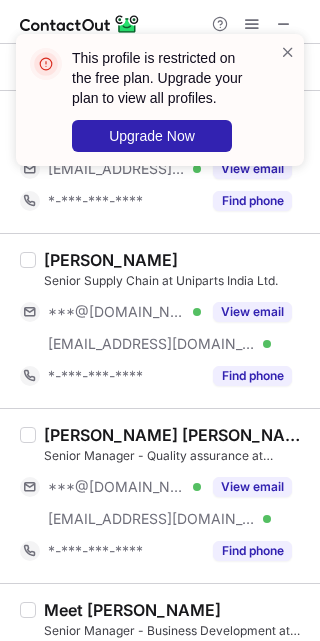 click on "Shikhar Srivastava Senior Supply Chain at Uniparts India Ltd. ***@gmail.com Verified ***@unipartsgroup.com Verified View email *-***-***-**** Find phone" at bounding box center [172, 321] 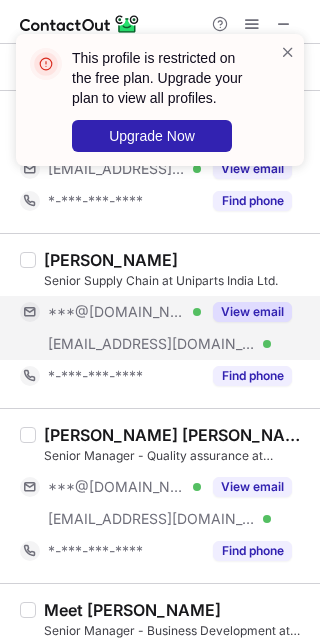 click on "***@[DOMAIN_NAME] Verified" at bounding box center [124, 312] 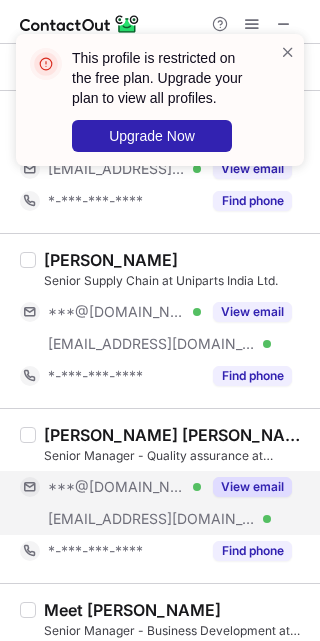 click on "***@[DOMAIN_NAME] Verified" at bounding box center [124, 487] 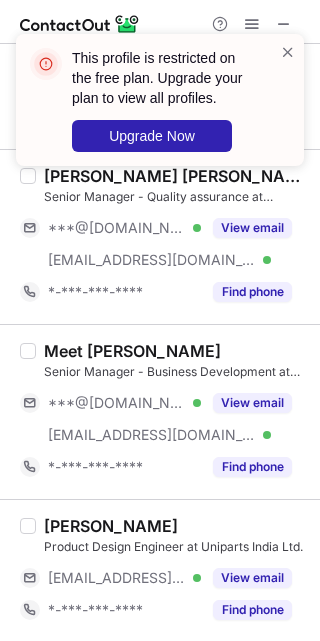 scroll, scrollTop: 1880, scrollLeft: 0, axis: vertical 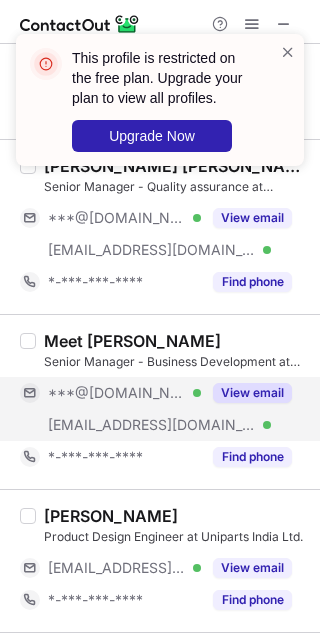 click on "***@[DOMAIN_NAME] Verified" at bounding box center (124, 393) 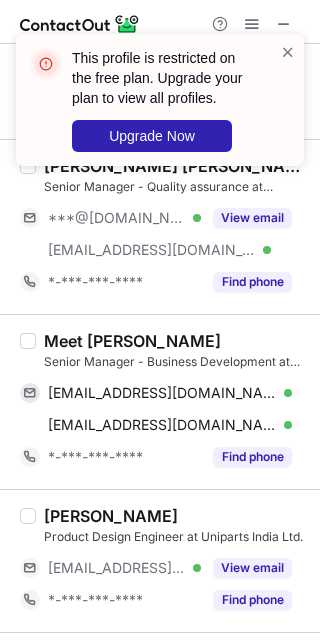 click on "Meet Bombrah" at bounding box center (132, 341) 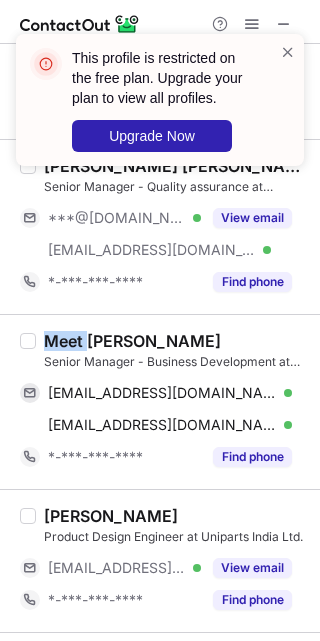 click on "Meet Bombrah" at bounding box center [132, 341] 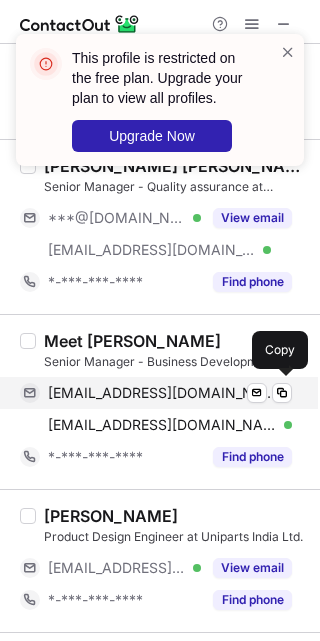 click on "meetbombrah@gmail.com" at bounding box center (162, 393) 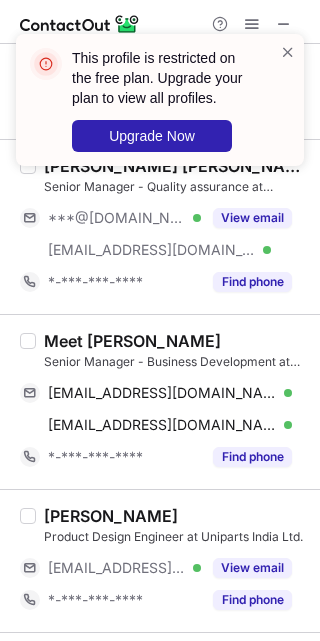click on "Meet Bombrah Senior Manager - Business Development at Uniparts India Ltd. meetbombrah@gmail.com Verified Send email Copy meet.bombrah@unipartsgroup.com Verified Send email Copy *-***-***-**** Find phone" at bounding box center (160, 401) 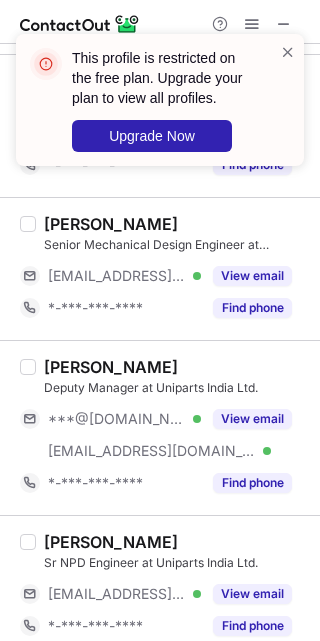 scroll, scrollTop: 2686, scrollLeft: 0, axis: vertical 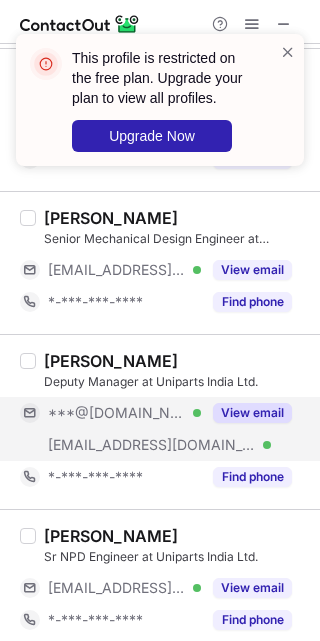 click on "***@[DOMAIN_NAME] Verified" at bounding box center (124, 413) 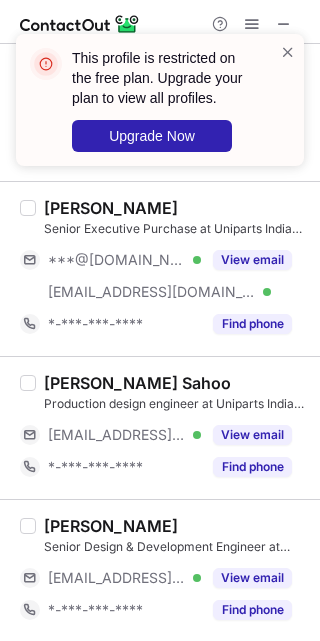 scroll, scrollTop: 3301, scrollLeft: 0, axis: vertical 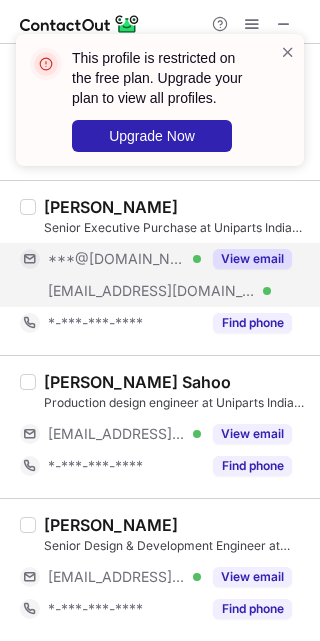 click on "***@[DOMAIN_NAME] Verified" at bounding box center [124, 259] 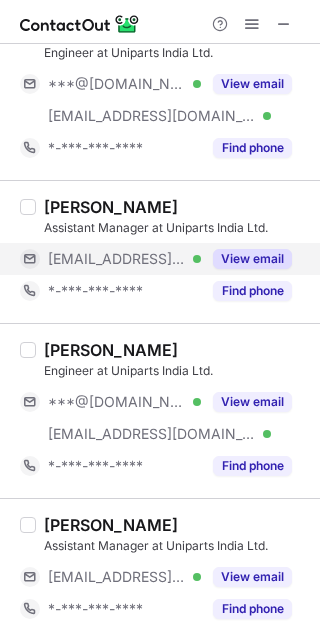 scroll, scrollTop: 3269, scrollLeft: 0, axis: vertical 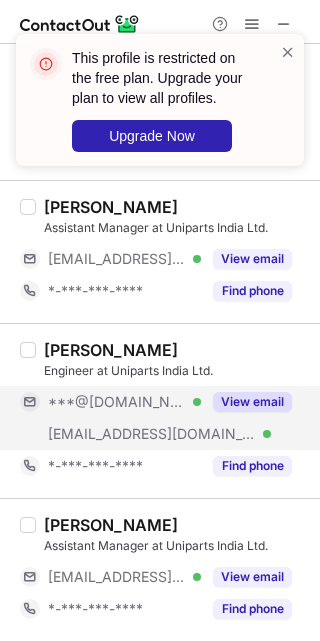 click on "***@[DOMAIN_NAME] Verified" at bounding box center (124, 402) 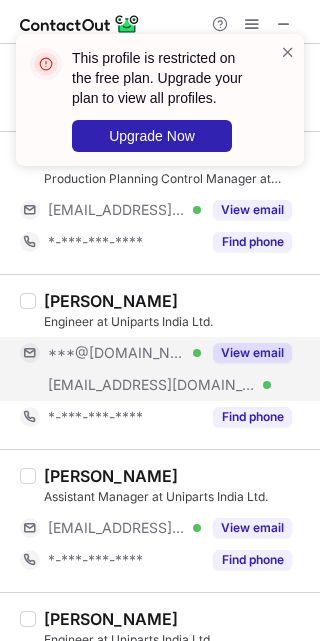 scroll, scrollTop: 2910, scrollLeft: 0, axis: vertical 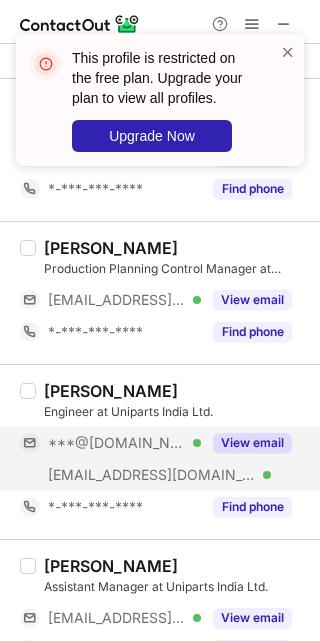 click on "***@[DOMAIN_NAME] Verified" at bounding box center (124, 443) 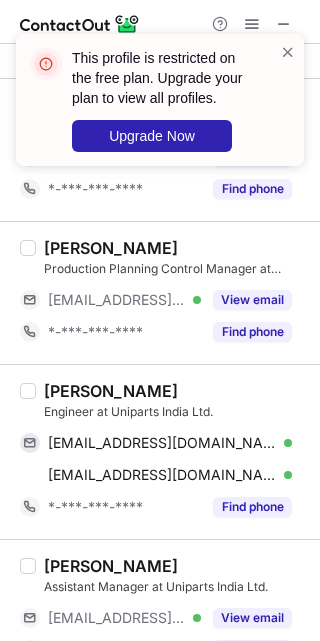 click on "Rishi Verma" at bounding box center [111, 391] 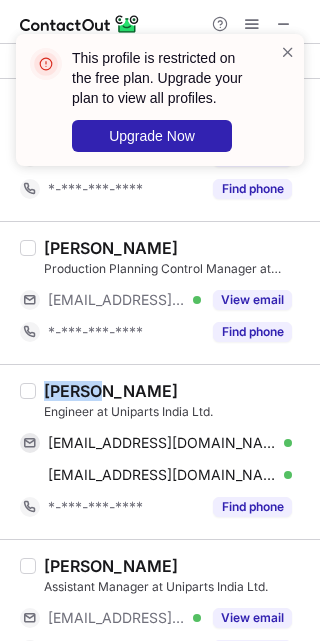 click on "Rishi Verma" at bounding box center [111, 391] 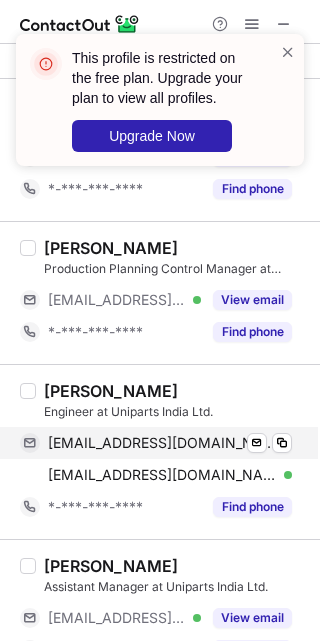 click on "vermarrishtu@gmail.com" at bounding box center [162, 443] 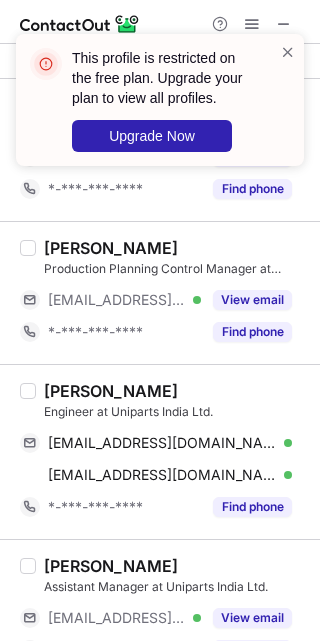 click on "Rishi Verma" at bounding box center (176, 391) 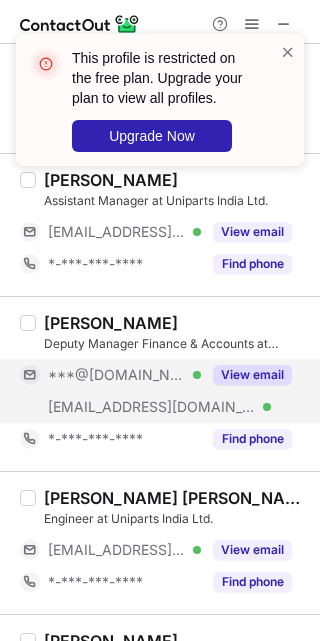 scroll, scrollTop: 2373, scrollLeft: 0, axis: vertical 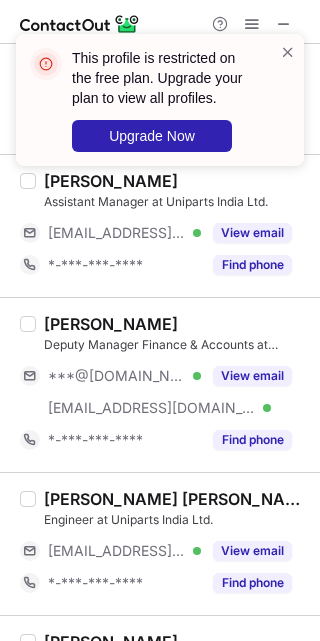 click on "Sarvjeet Dass Deputy Manager Finance & Accounts at Uniparts India Ltd. ***@gmail.com Verified ***@unipartsgroup.com Verified View email *-***-***-**** Find phone" at bounding box center [172, 385] 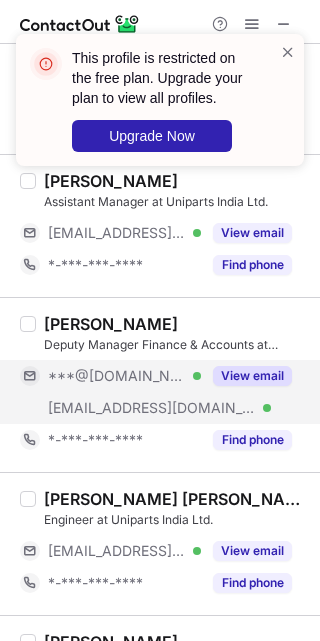 click on "***@[DOMAIN_NAME] Verified" at bounding box center [124, 376] 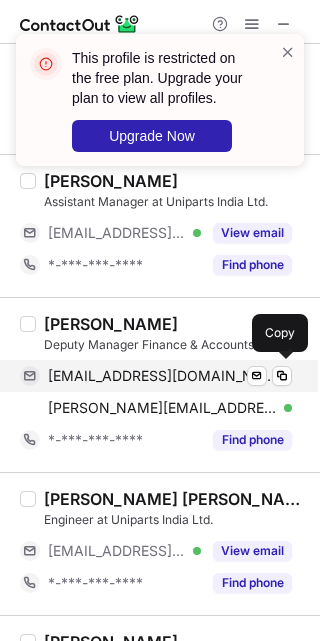 scroll, scrollTop: 2194, scrollLeft: 0, axis: vertical 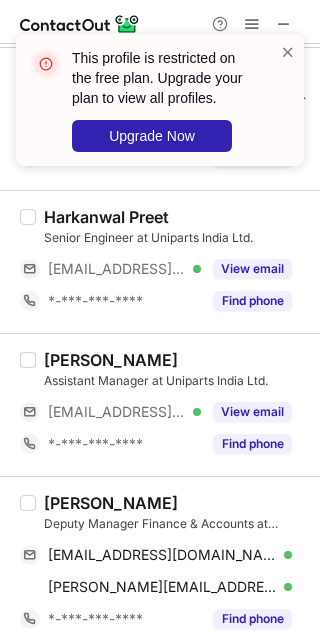 click on "Sarvjeet Dass" at bounding box center (111, 503) 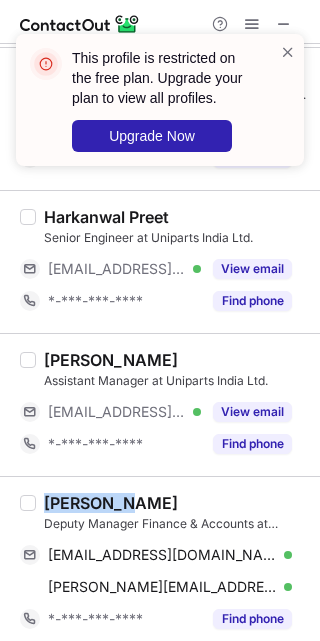 copy on "Sarvjeet" 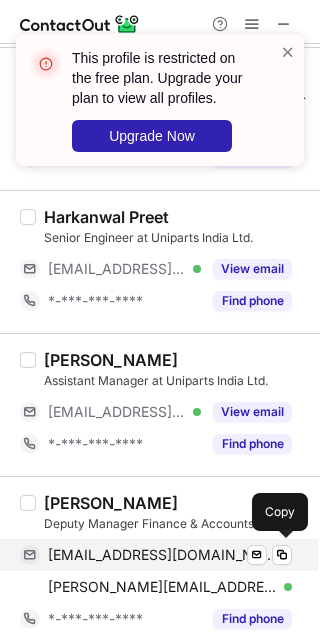 click on "sarvjeetdass2011@gmail.com" at bounding box center (162, 555) 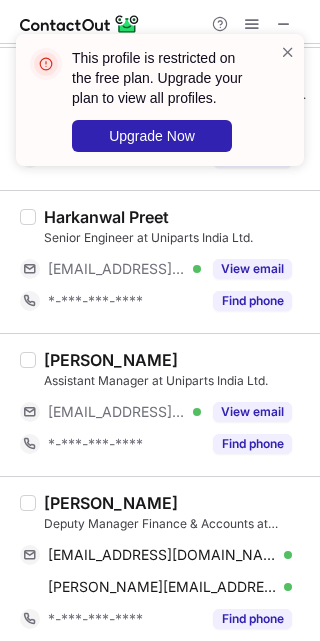 click on "Vikas Chauhan Assistant Manager at Uniparts India Ltd. ***@unipartsgroup.com Verified View email *-***-***-**** Find phone" at bounding box center (160, 404) 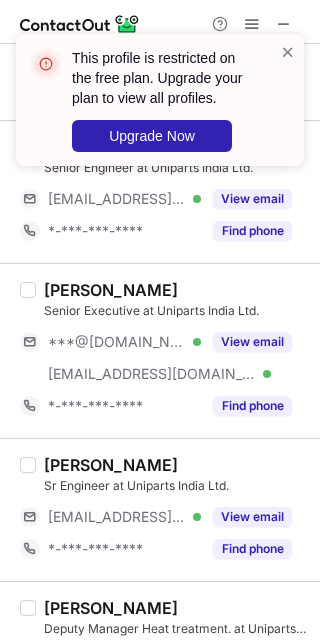 scroll, scrollTop: 1657, scrollLeft: 0, axis: vertical 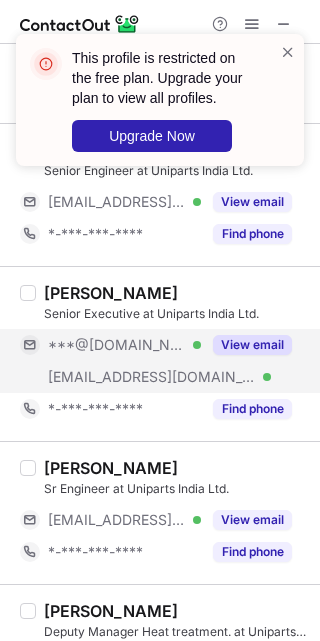 click on "***@[DOMAIN_NAME] Verified" at bounding box center (124, 345) 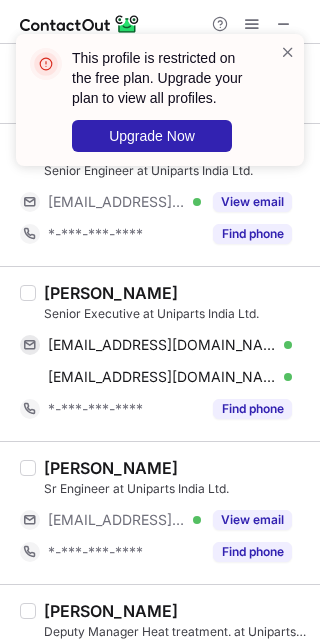 click on "Rahul Pathak" at bounding box center [111, 293] 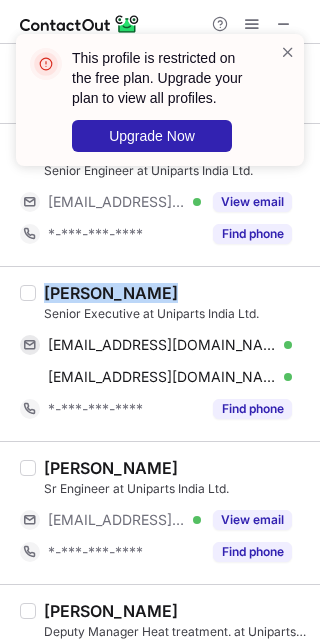 click on "Rahul Pathak" at bounding box center [111, 293] 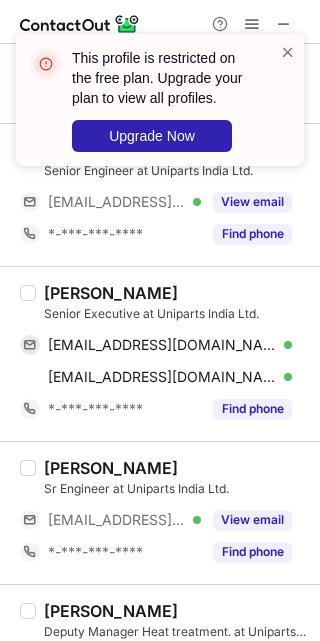 click on "Rahul Pathak" at bounding box center [111, 293] 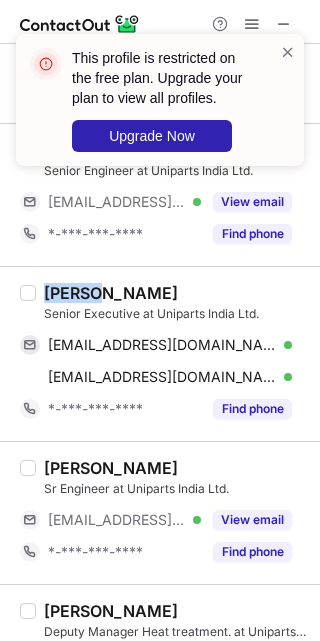 click on "Rahul Pathak" at bounding box center [111, 293] 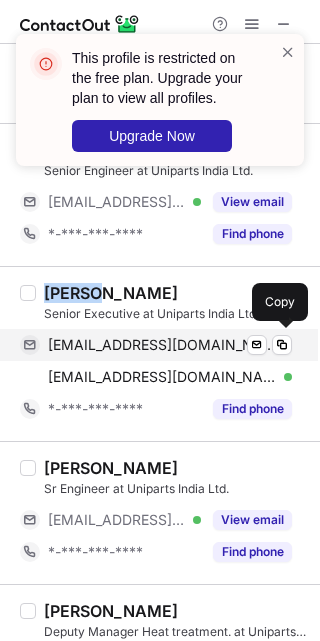 click on "cmarahulpathak@gmail.com" at bounding box center [162, 345] 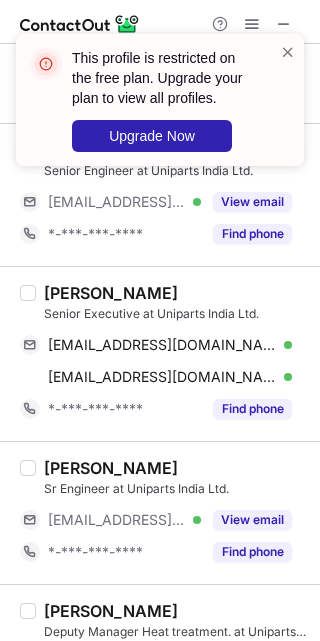 click on "RAHUL SAINI" at bounding box center (176, 468) 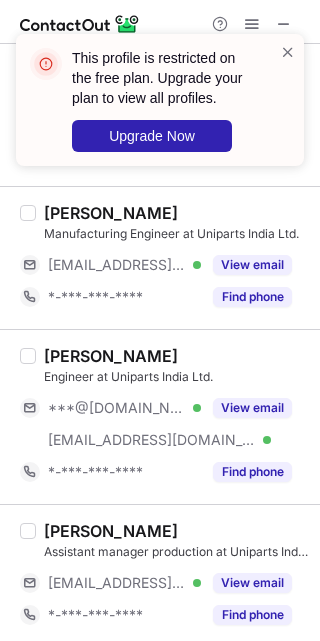 scroll, scrollTop: 1119, scrollLeft: 0, axis: vertical 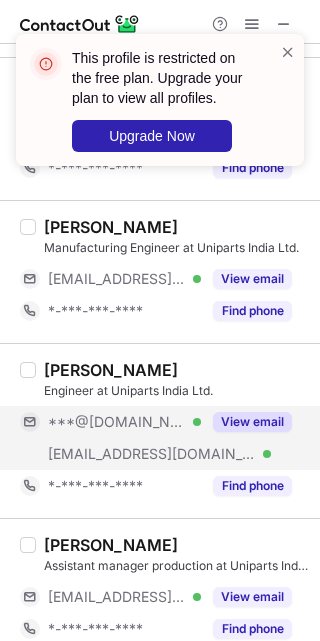 click on "***@[DOMAIN_NAME] Verified" at bounding box center (110, 422) 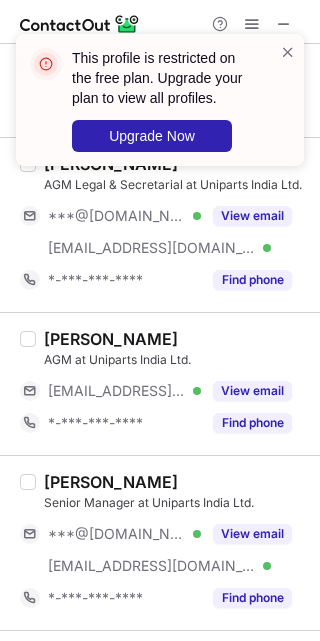 scroll, scrollTop: 403, scrollLeft: 0, axis: vertical 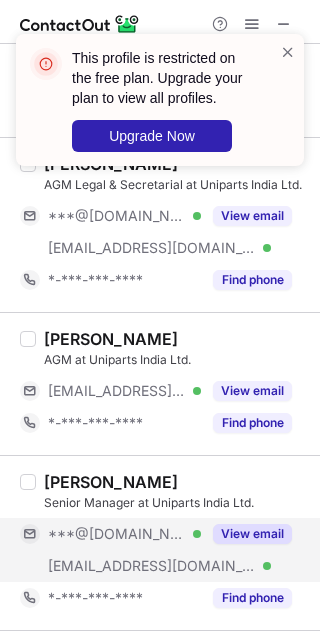 click on "***@[DOMAIN_NAME] Verified" at bounding box center [124, 534] 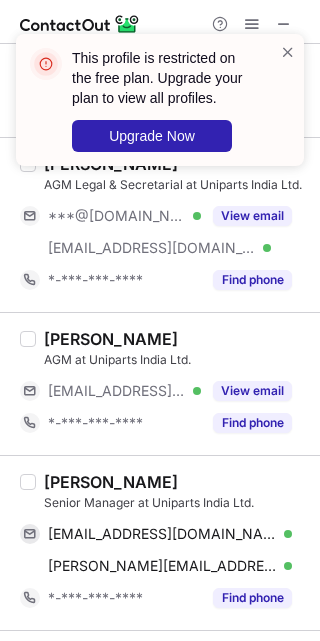 click on "Robin Saluja" at bounding box center (111, 482) 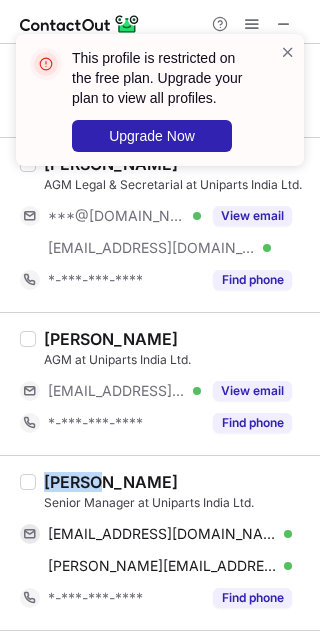 copy on "Robin" 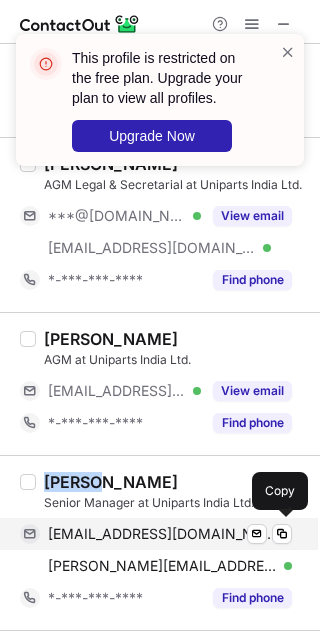 click on "salujarobin@gmail.com Verified Send email Copy" at bounding box center (156, 534) 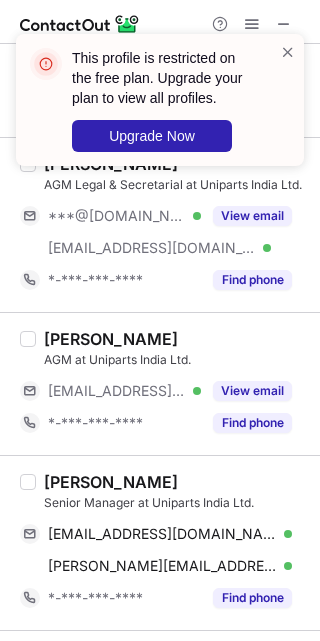 click on "Robin Saluja Senior Manager at Uniparts India Ltd. salujarobin@gmail.com Verified Send email Copy robin.saluja@unipartsgroup.com Verified Send email Copy *-***-***-**** Find phone" at bounding box center [160, 542] 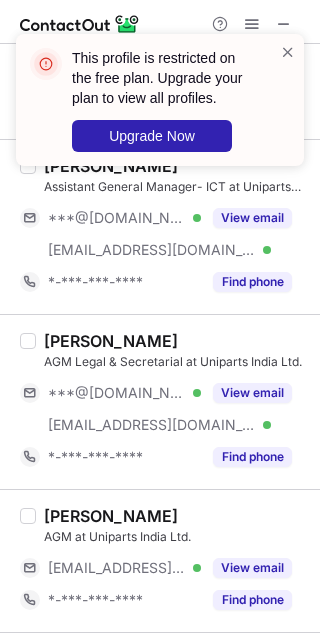 scroll, scrollTop: 224, scrollLeft: 0, axis: vertical 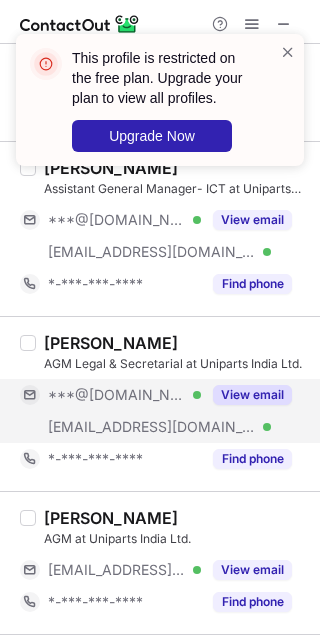 click on "***@[DOMAIN_NAME] Verified" at bounding box center (124, 395) 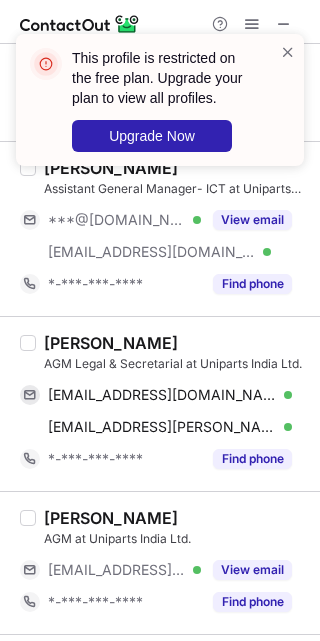 click on "Gopal Sadani" at bounding box center (111, 343) 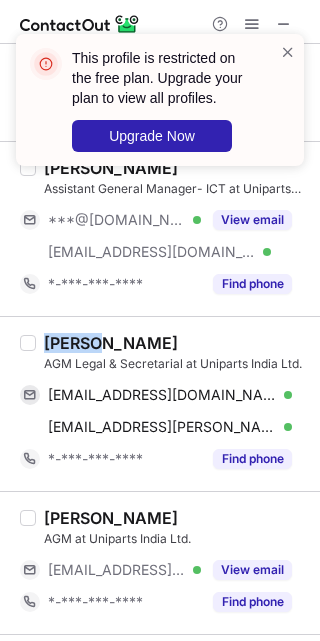 click on "Gopal Sadani" at bounding box center (111, 343) 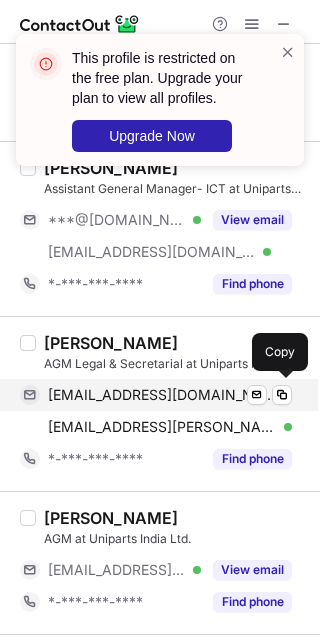 click on "gopalsadanics@gmail.com" at bounding box center [162, 395] 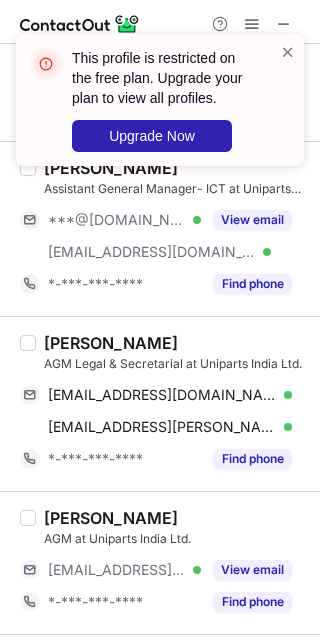 click on "Gopal Sadani" at bounding box center (176, 343) 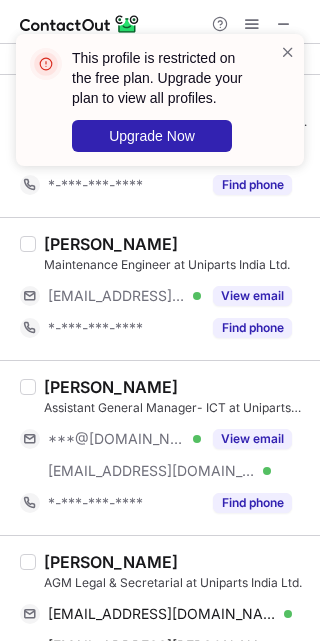 scroll, scrollTop: 0, scrollLeft: 0, axis: both 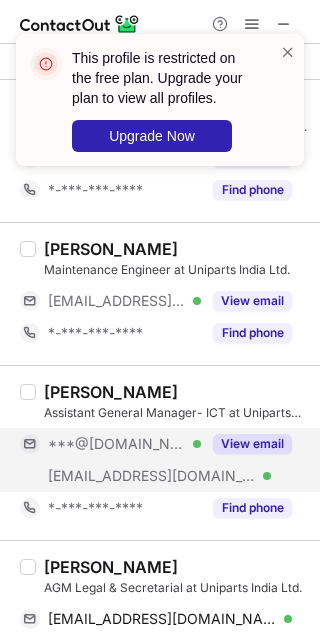click on "***@[DOMAIN_NAME] Verified" at bounding box center [124, 444] 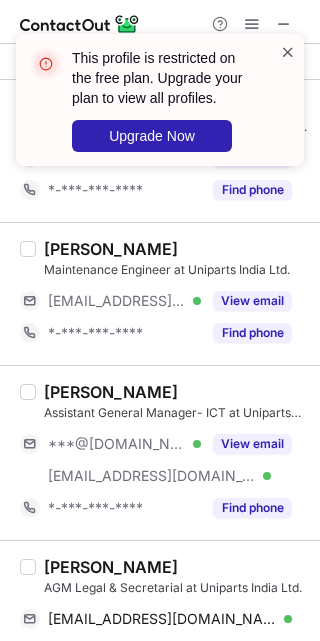 click at bounding box center (288, 52) 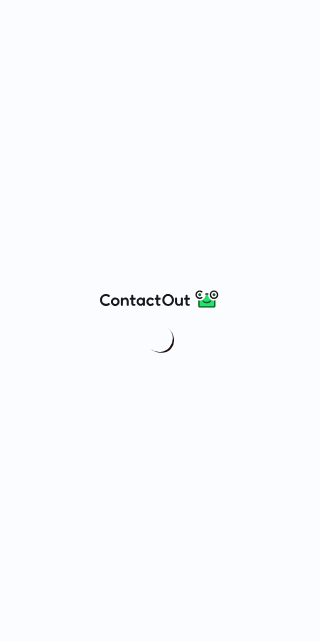 scroll, scrollTop: 0, scrollLeft: 0, axis: both 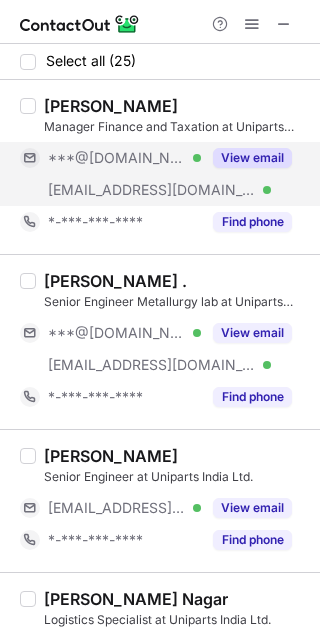 click on "***@[DOMAIN_NAME] Verified" at bounding box center (124, 158) 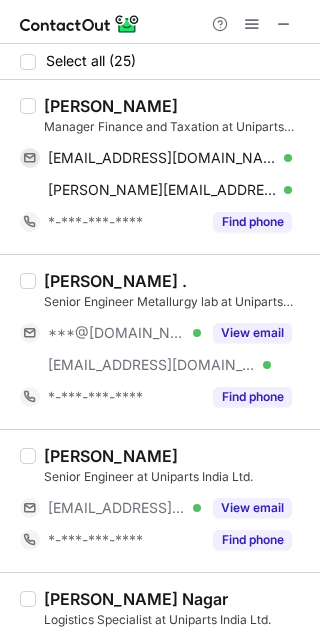click on "[PERSON_NAME]" at bounding box center (111, 106) 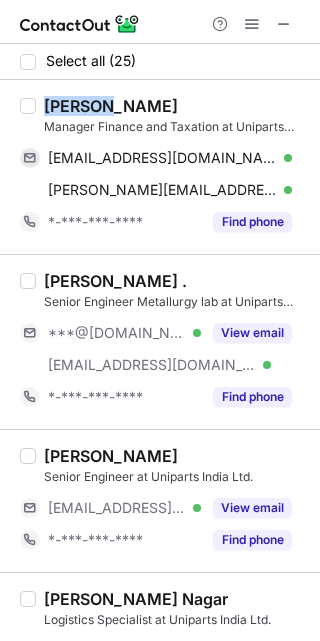 click on "[PERSON_NAME]" at bounding box center [111, 106] 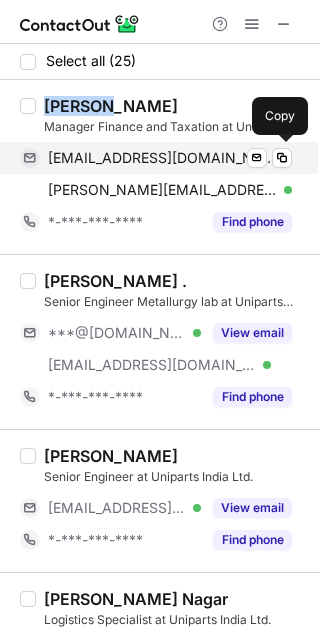 click on "[EMAIL_ADDRESS][DOMAIN_NAME]" at bounding box center (162, 158) 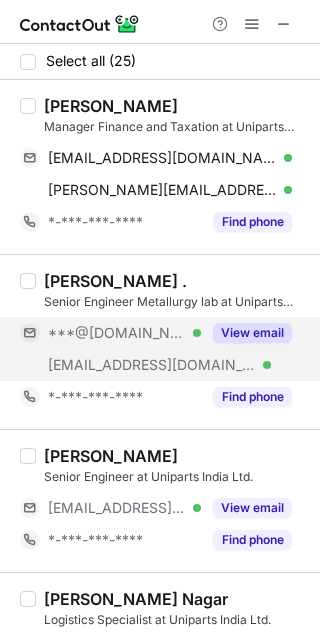 click on "***@[DOMAIN_NAME] Verified" at bounding box center (124, 333) 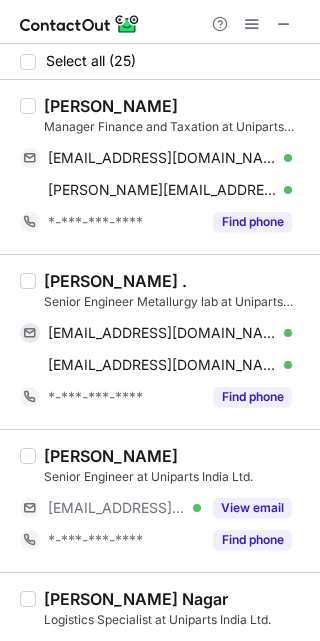 click on "[PERSON_NAME] ." at bounding box center (115, 281) 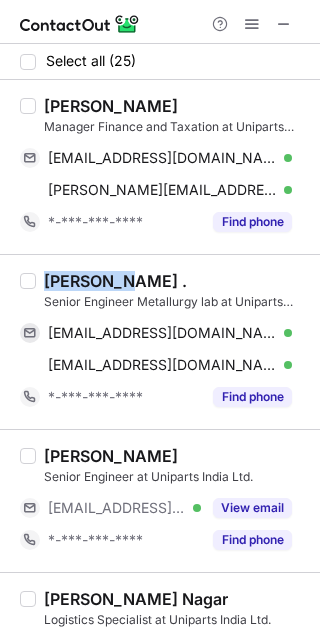 click on "[PERSON_NAME] ." at bounding box center [115, 281] 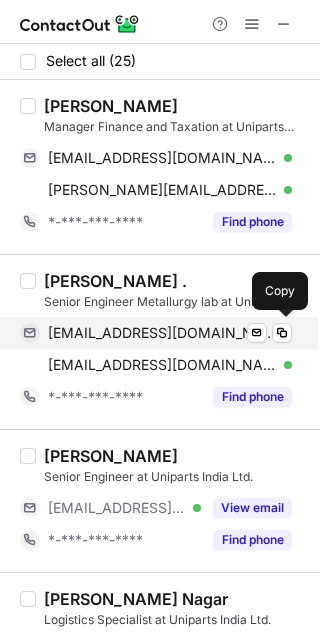 drag, startPoint x: 193, startPoint y: 340, endPoint x: 180, endPoint y: 332, distance: 15.264338 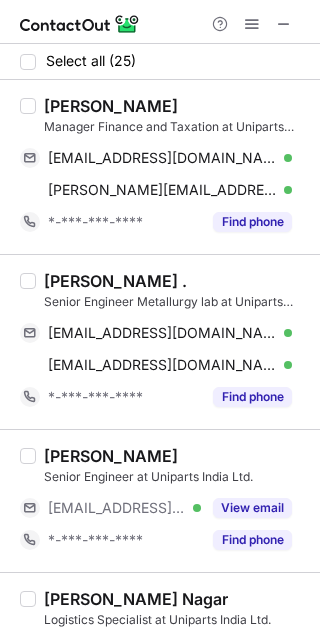 click on "[PERSON_NAME] Nagar Logistics Specialist at Uniparts India Ltd. ***@[DOMAIN_NAME] Verified [EMAIL_ADDRESS][DOMAIN_NAME] Verified View email *-***-***-**** Find phone" at bounding box center (160, 659) 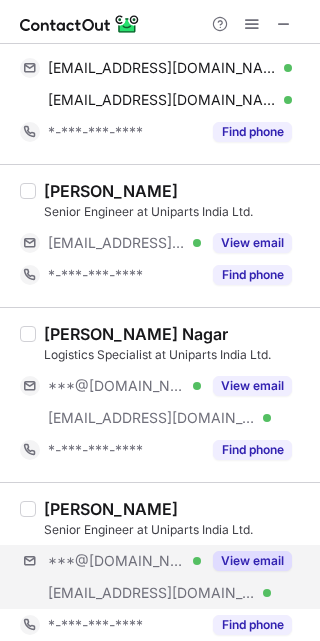 scroll, scrollTop: 268, scrollLeft: 0, axis: vertical 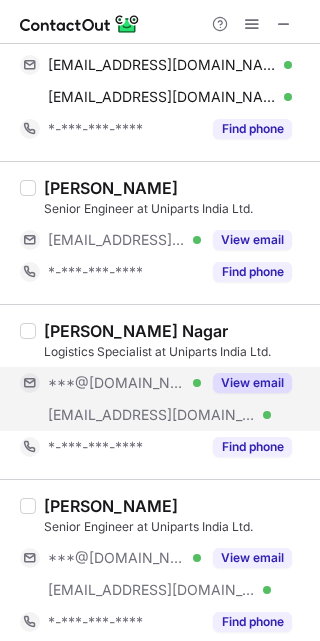 click on "***@[DOMAIN_NAME] Verified" at bounding box center [124, 383] 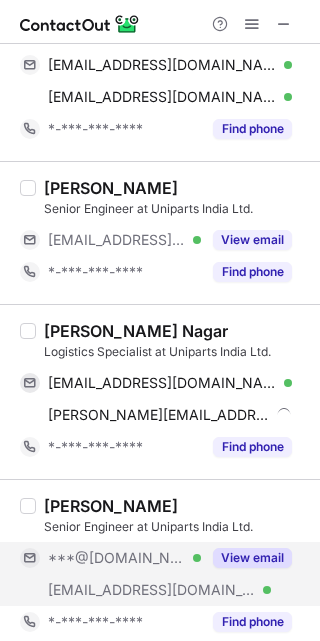 click on "***@[DOMAIN_NAME] Verified" at bounding box center (124, 558) 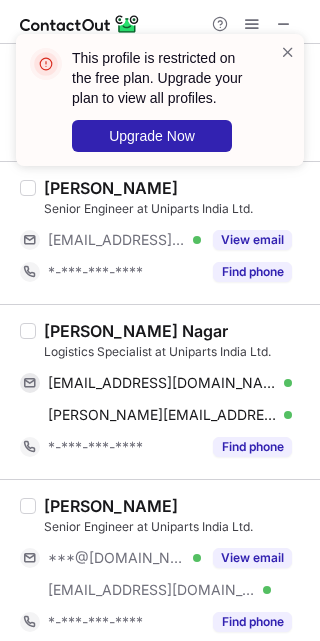 click on "[PERSON_NAME] Nagar" at bounding box center [136, 331] 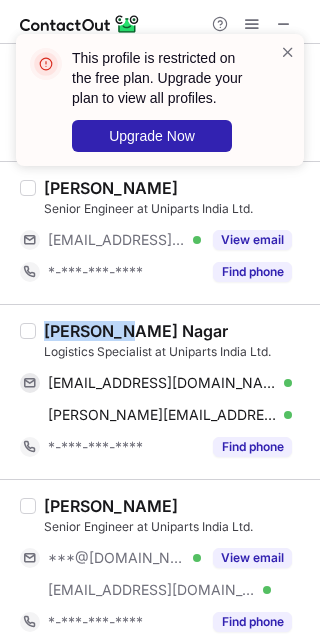 click on "[PERSON_NAME] Nagar" at bounding box center [136, 331] 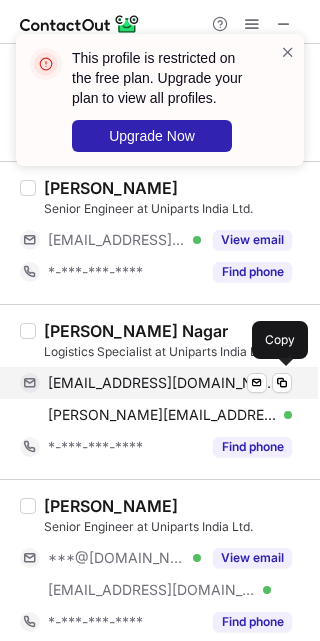 click on "[EMAIL_ADDRESS][DOMAIN_NAME]" at bounding box center (162, 383) 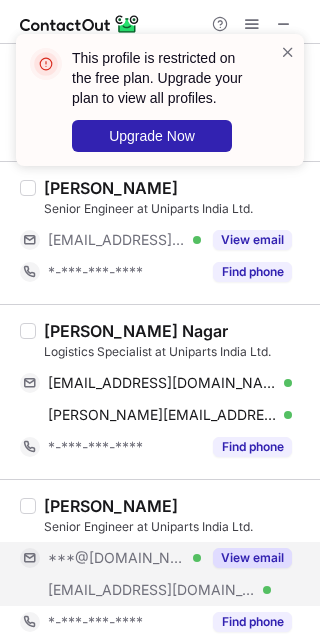 click on "***@[DOMAIN_NAME] Verified" at bounding box center (124, 558) 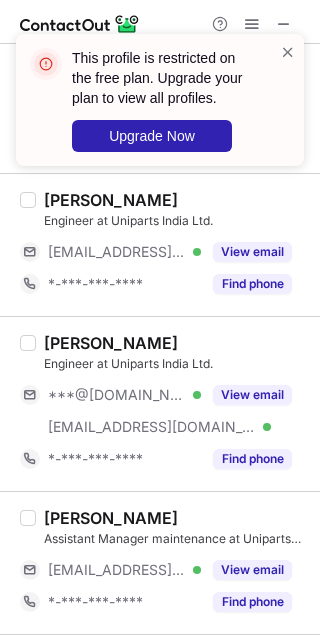 scroll, scrollTop: 1074, scrollLeft: 0, axis: vertical 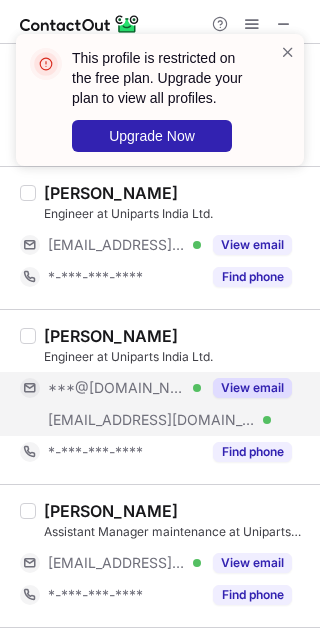 click on "***@[DOMAIN_NAME] Verified" at bounding box center (124, 388) 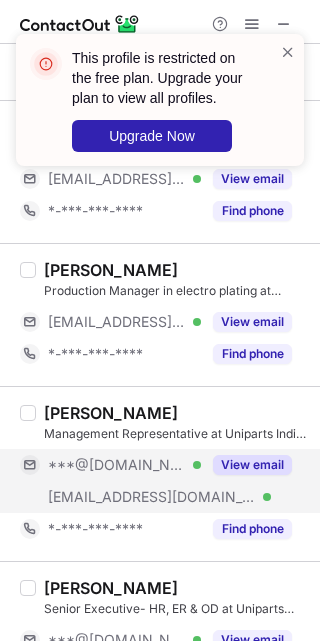 scroll, scrollTop: 1611, scrollLeft: 0, axis: vertical 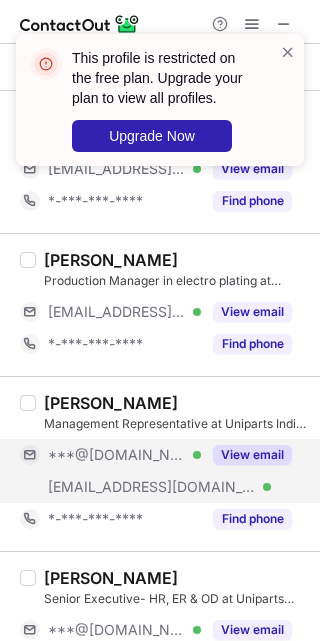 click on "***@[DOMAIN_NAME] Verified" at bounding box center [124, 455] 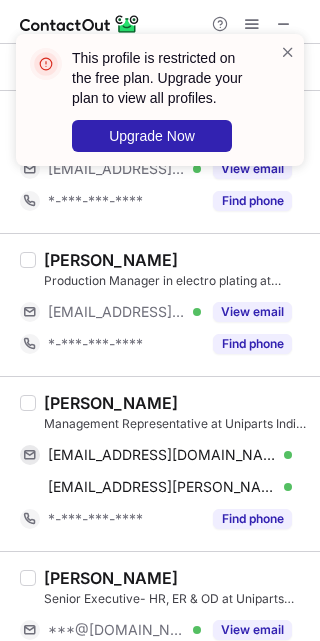 click on "Rajesh Sahani" at bounding box center (111, 403) 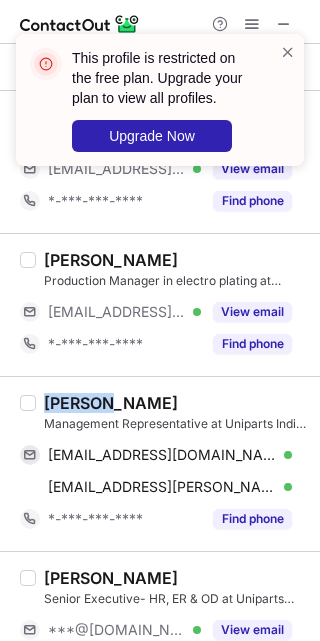 click on "Rajesh Sahani" at bounding box center [111, 403] 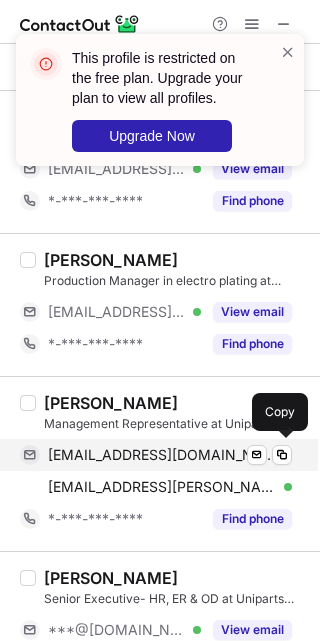 click on "rajeshsahani000@gmail.com" at bounding box center [162, 455] 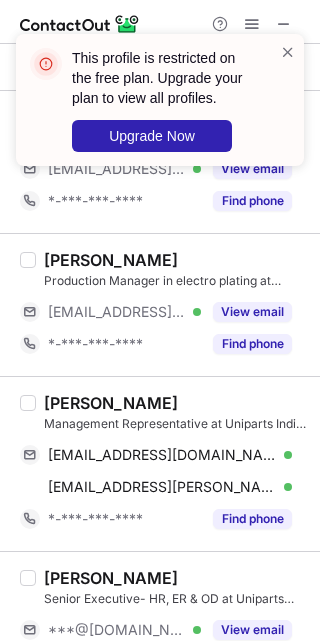 click on "Arti Dutta" at bounding box center (176, 578) 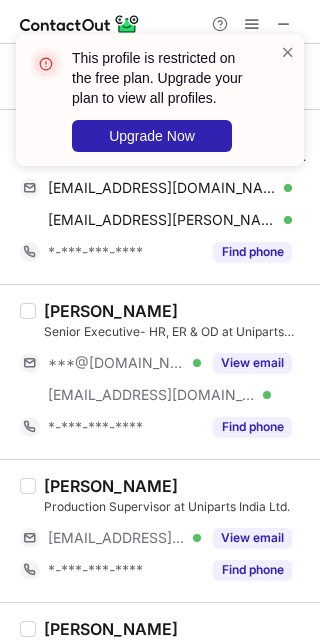 scroll, scrollTop: 1880, scrollLeft: 0, axis: vertical 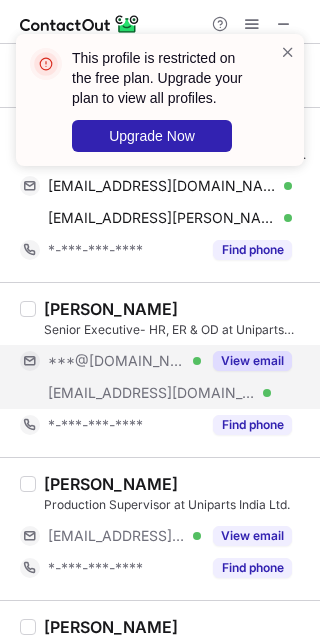 click on "***@[DOMAIN_NAME] Verified" at bounding box center [110, 361] 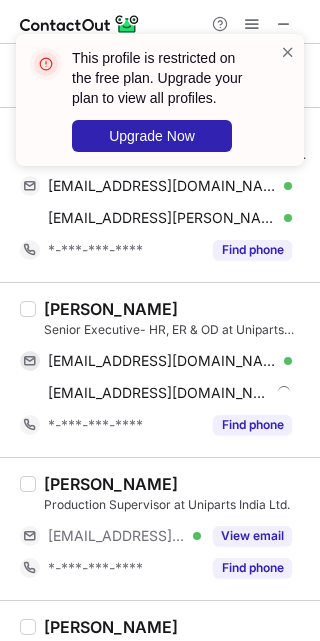 click on "Arti Dutta" at bounding box center (111, 309) 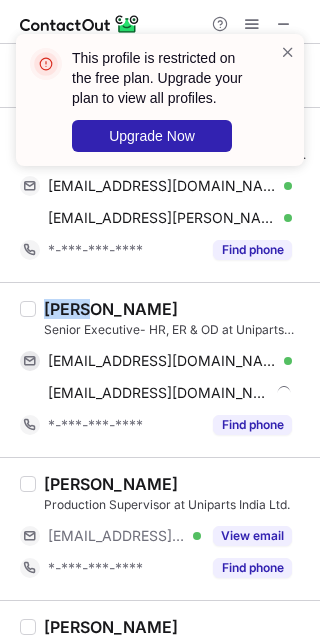 click on "Arti Dutta" at bounding box center (111, 309) 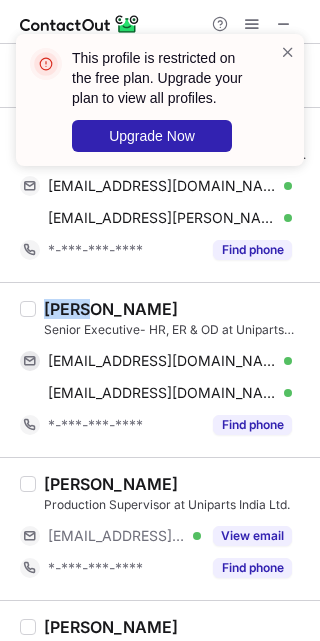 copy on "Arti" 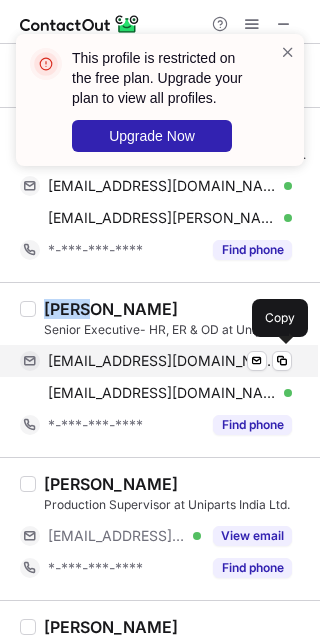 click on "duttaarti07@gmail.com" at bounding box center [162, 361] 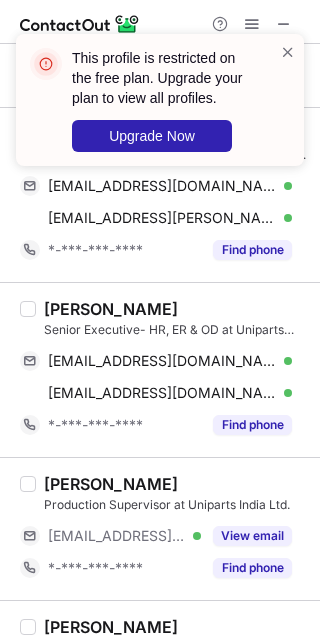 click on "Arti Dutta Senior Executive- HR, ER & OD at Uniparts India Ltd. duttaarti07@gmail.com Verified Send email Copy arti.dutta@unipartsgroup.com Verified Send email Copy *-***-***-**** Find phone" at bounding box center [160, 369] 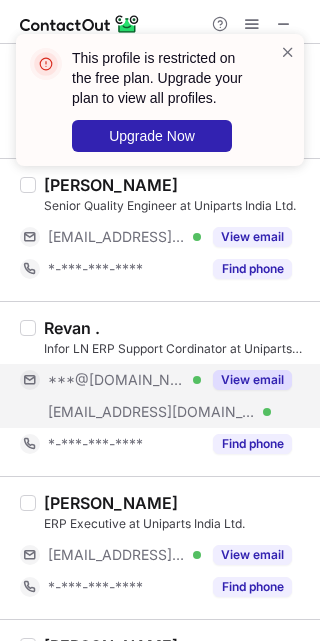 scroll, scrollTop: 2328, scrollLeft: 0, axis: vertical 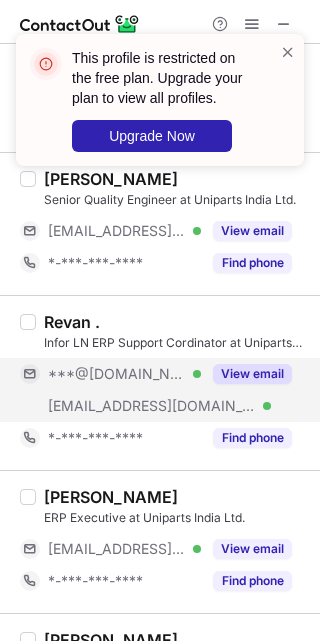 click on "***@gmail.com Verified" at bounding box center (124, 374) 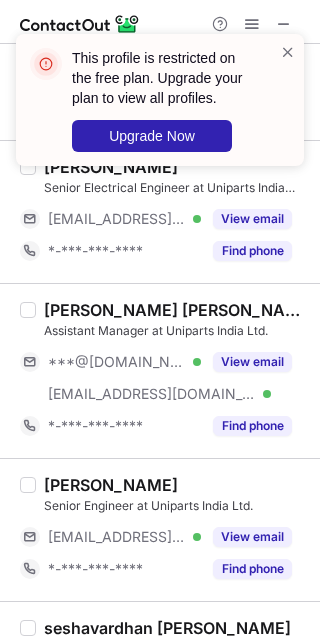 scroll, scrollTop: 2955, scrollLeft: 0, axis: vertical 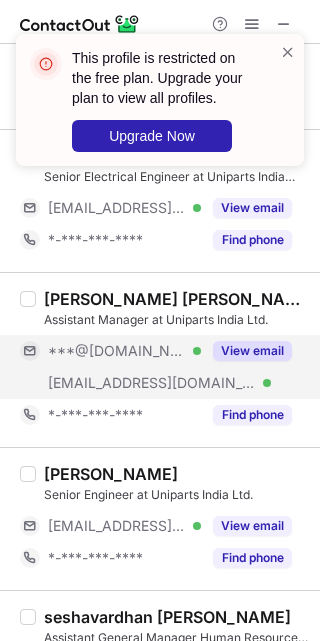click on "***@gmail.com Verified" at bounding box center (124, 351) 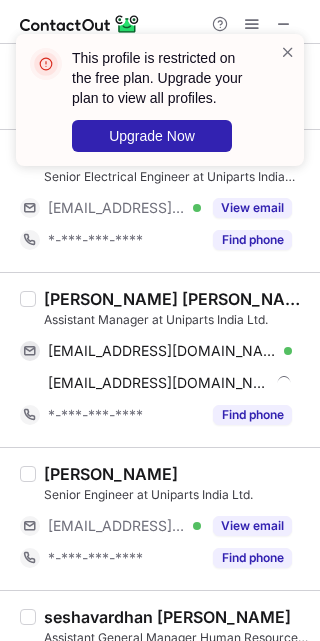 click on "Ravi Pratap Singh" at bounding box center (176, 299) 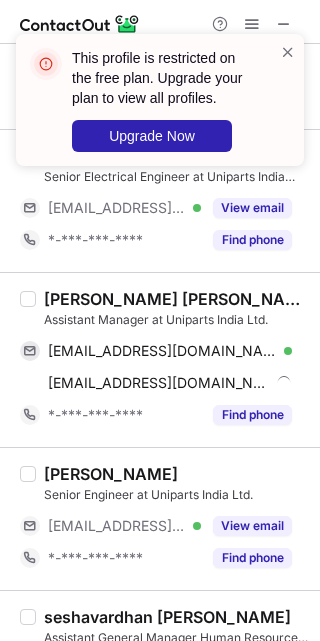 click on "Ravi Pratap Singh" at bounding box center (176, 299) 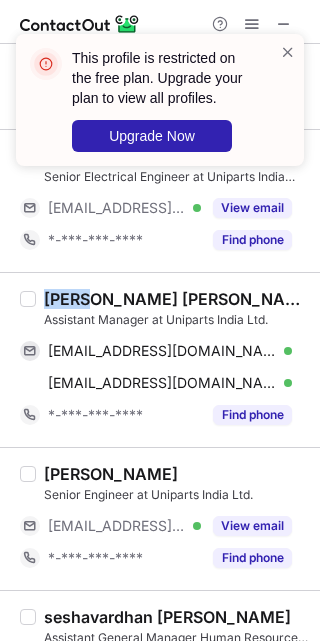 copy on "Ravi" 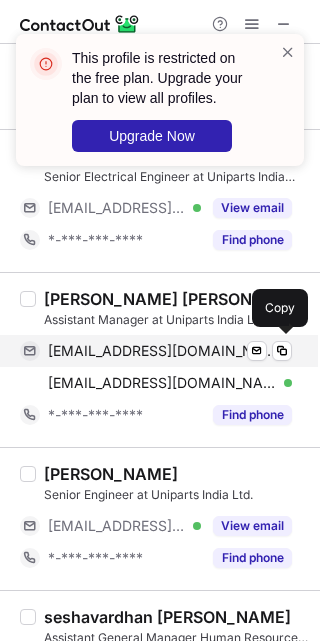 click on "ravipratap771@gmail.com" at bounding box center [162, 351] 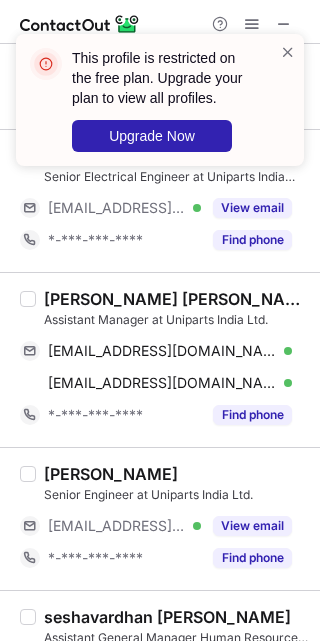 click on "Ravi Pratap Singh Assistant Manager at Uniparts India Ltd. ravipratap771@gmail.com Verified Send email Copy ravi.singh@unipartsgroup.com Verified Send email Copy *-***-***-**** Find phone" at bounding box center [160, 359] 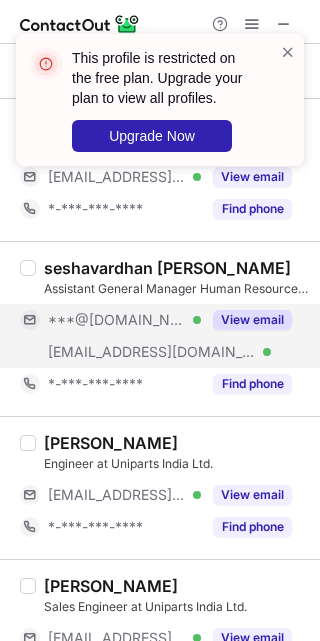 scroll, scrollTop: 3313, scrollLeft: 0, axis: vertical 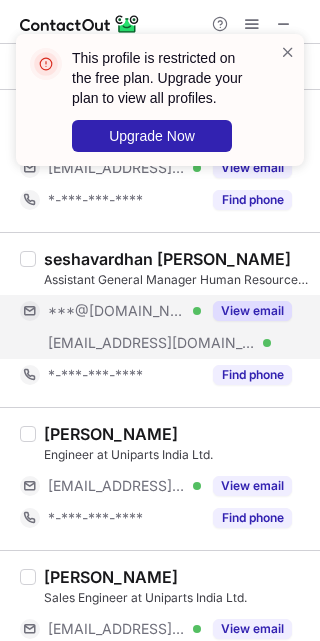 click on "***@[DOMAIN_NAME] Verified" at bounding box center [124, 311] 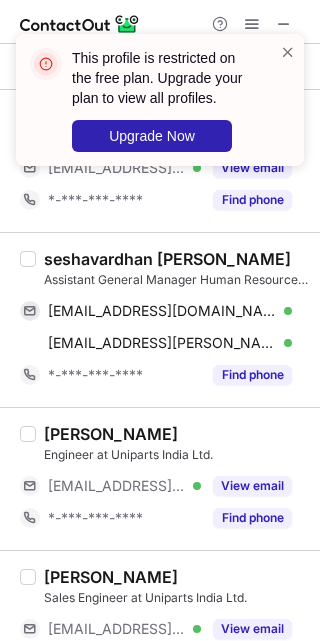 click on "seshavardhan kuppili" at bounding box center (167, 259) 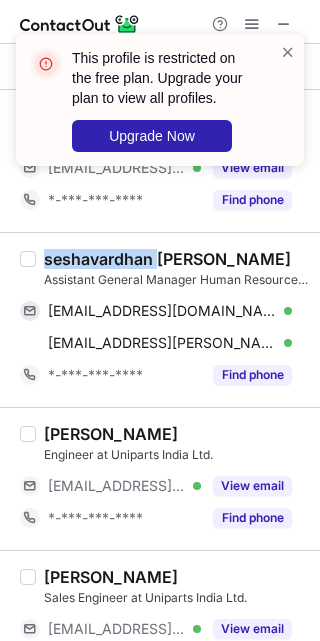 click on "seshavardhan kuppili" at bounding box center [167, 259] 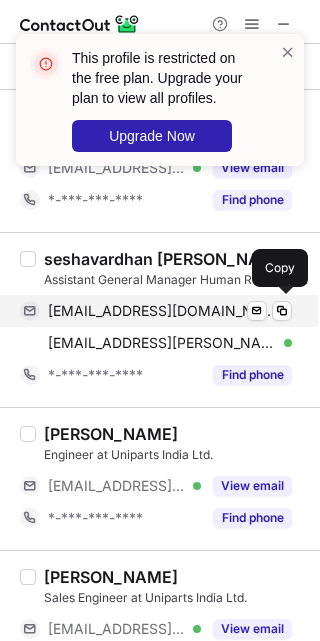 click on "svkuppili@gmail.com Verified" at bounding box center (170, 311) 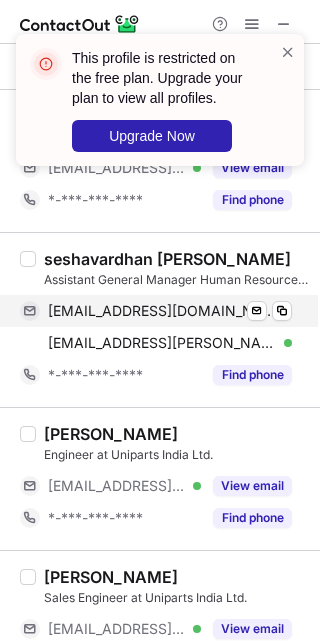 click on "svkuppili@gmail.com" at bounding box center (162, 311) 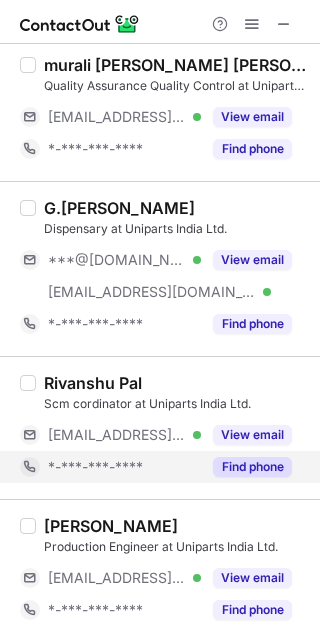 scroll, scrollTop: 3301, scrollLeft: 0, axis: vertical 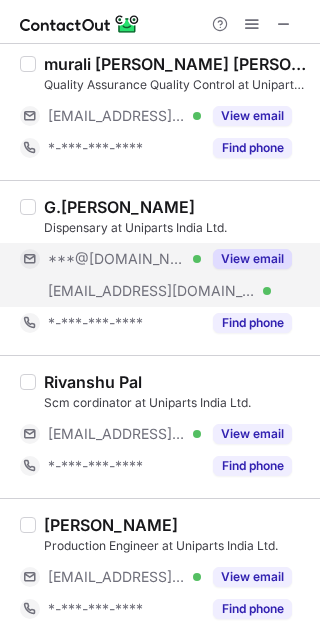 click on "***@[DOMAIN_NAME] Verified" at bounding box center (124, 259) 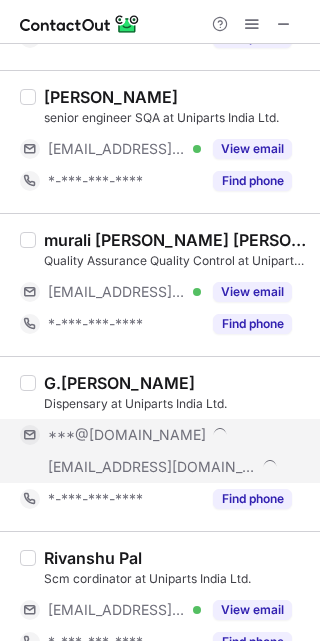 scroll, scrollTop: 3121, scrollLeft: 0, axis: vertical 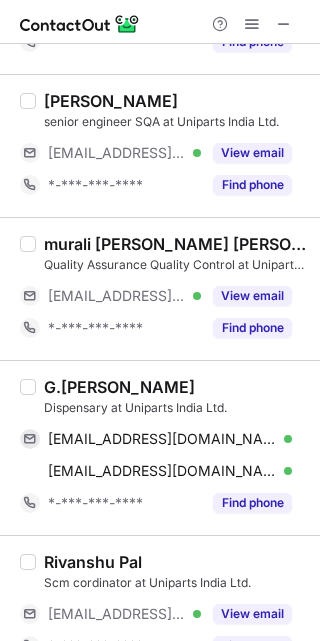 click on "G.Narayana Behera" at bounding box center (119, 387) 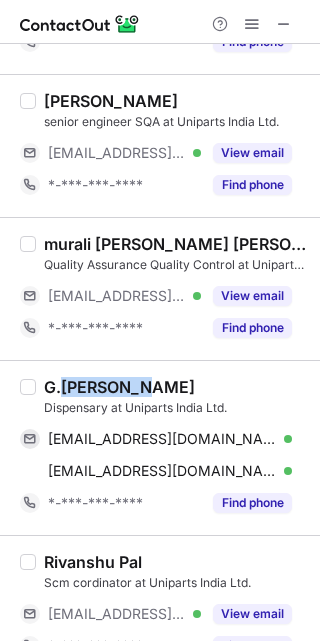 click on "G.Narayana Behera" at bounding box center [119, 387] 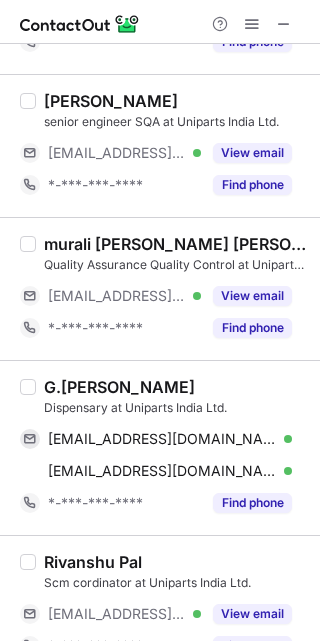 click on "G.Narayana Behera" at bounding box center (119, 387) 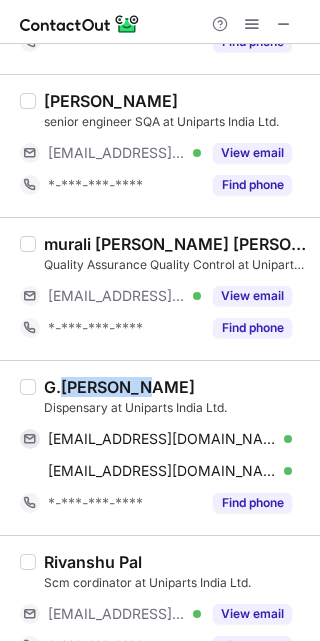 click on "G.Narayana Behera" at bounding box center (119, 387) 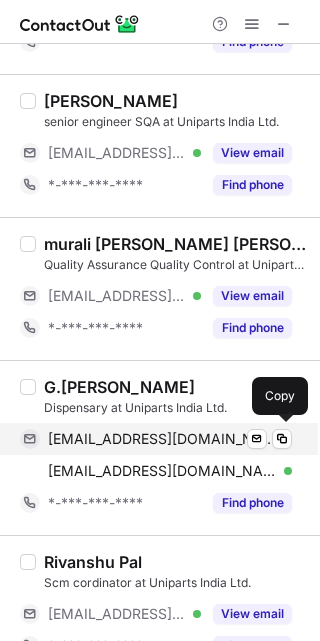 click on "narayanab411@gmail.com" at bounding box center (162, 439) 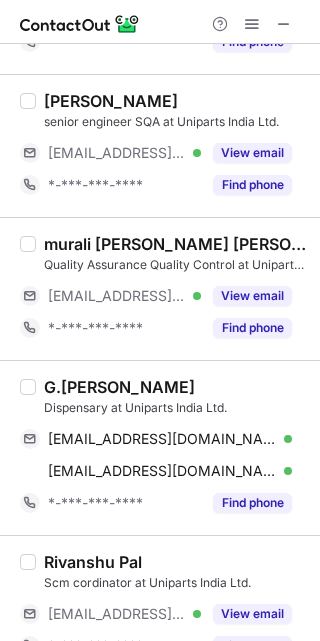 click on "G.Narayana Behera Dispensary at Uniparts India Ltd. narayanab411@gmail.com Verified Send email Copy gnarayana.behera@unipartsgroup.com Verified Send email Copy *-***-***-**** Find phone" at bounding box center [160, 447] 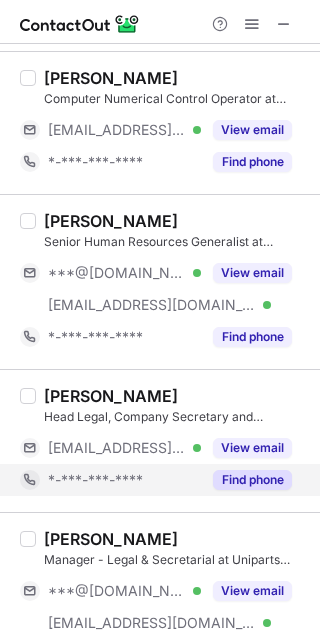 scroll, scrollTop: 2047, scrollLeft: 0, axis: vertical 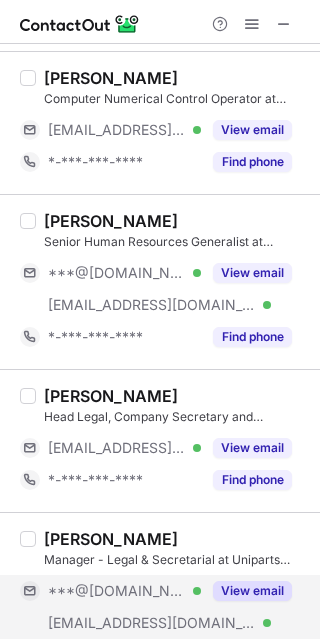 click on "***@[DOMAIN_NAME] Verified" at bounding box center (110, 591) 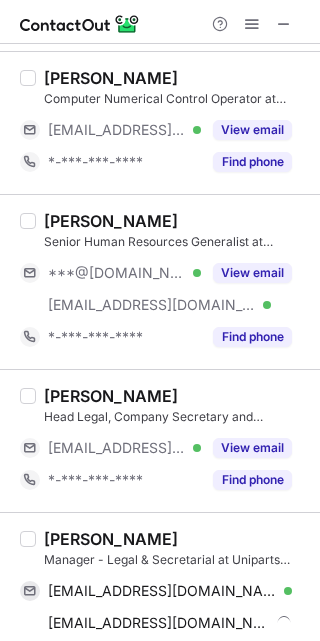 click on "Harsh Singh" at bounding box center [111, 539] 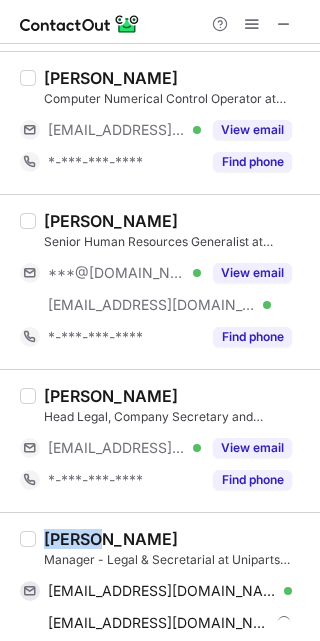 click on "Harsh Singh" at bounding box center (111, 539) 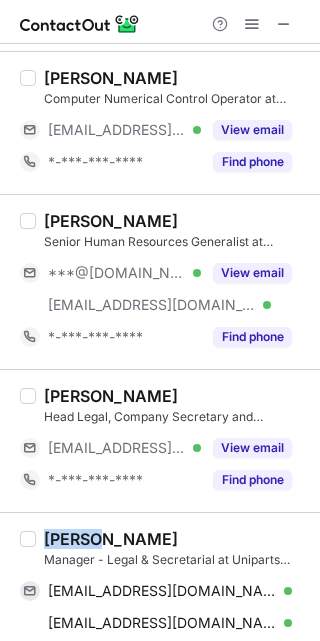 copy on "Harsh" 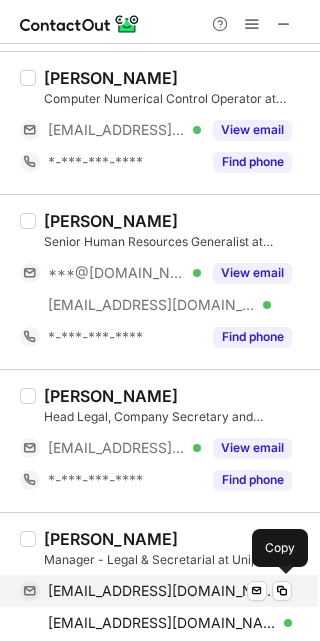 click on "harshsingh1ils@gmail.com" at bounding box center [162, 591] 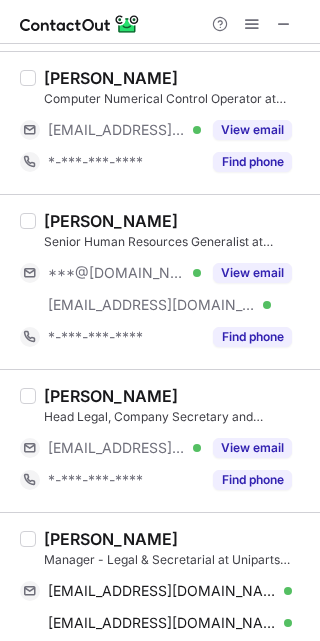 click on "Jatin M." at bounding box center [176, 396] 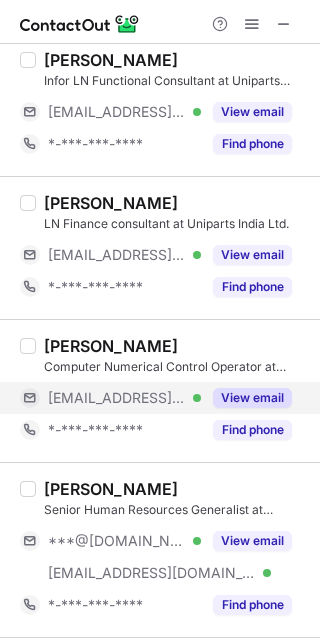 scroll, scrollTop: 1778, scrollLeft: 0, axis: vertical 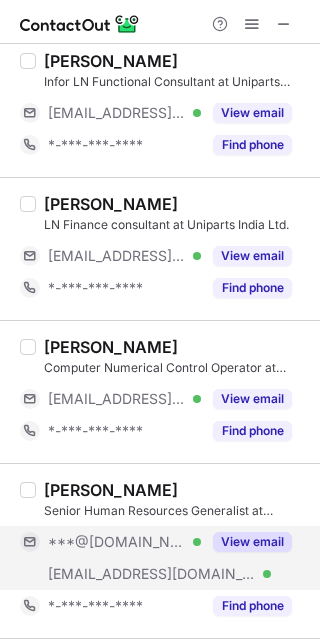 click on "***@yahoo.com Verified" at bounding box center [110, 542] 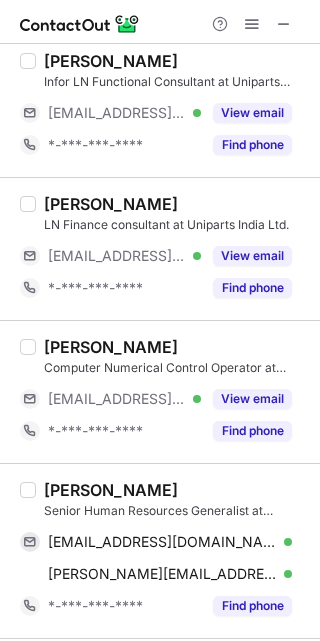 click on "Gurpreet Walia" at bounding box center [111, 490] 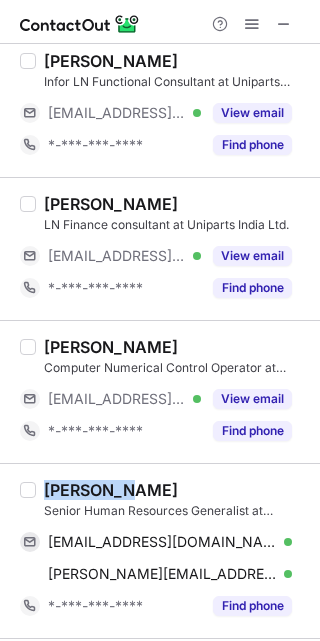 click on "Gurpreet Walia" at bounding box center (111, 490) 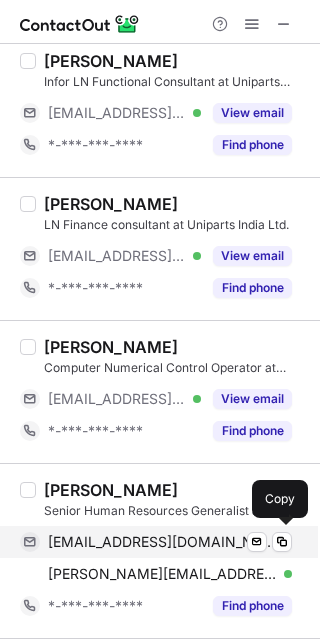 click on "gwalia85@yahoo.com" at bounding box center [162, 542] 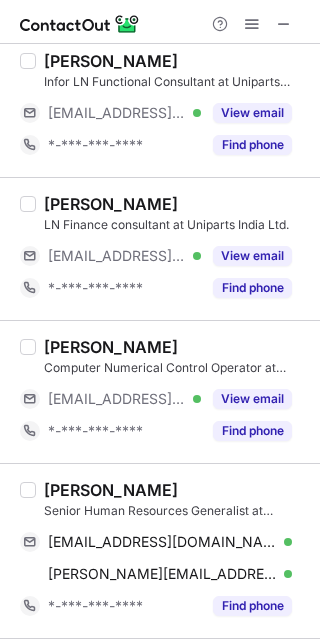 click on "Rohit Sharma Computer Numerical Control Operator at Uniparts India Ltd. ***@unipartsgroup.com Verified View email *-***-***-**** Find phone" at bounding box center [160, 391] 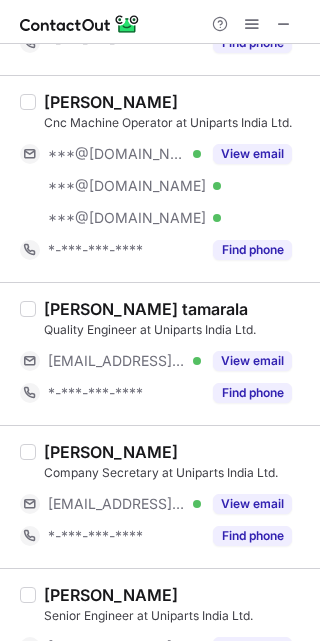 scroll, scrollTop: 704, scrollLeft: 0, axis: vertical 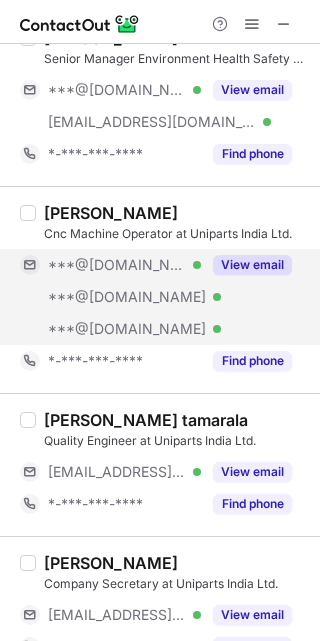 click on "View email" at bounding box center (246, 265) 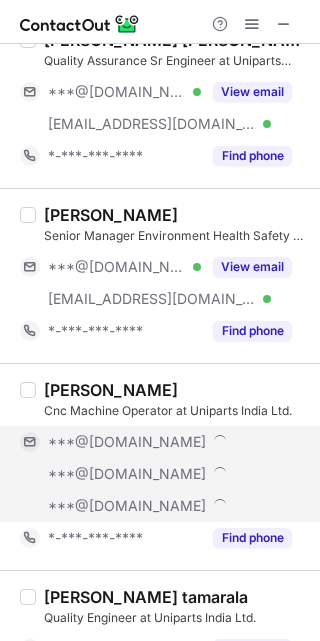 scroll, scrollTop: 524, scrollLeft: 0, axis: vertical 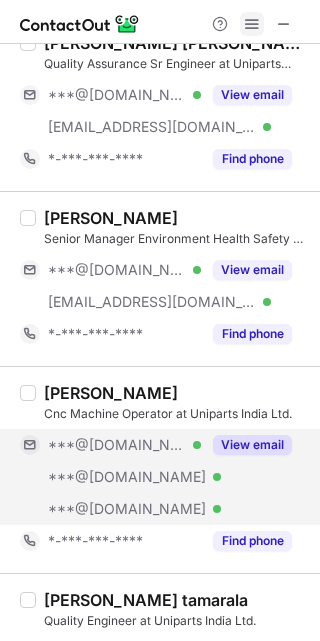 click at bounding box center [252, 24] 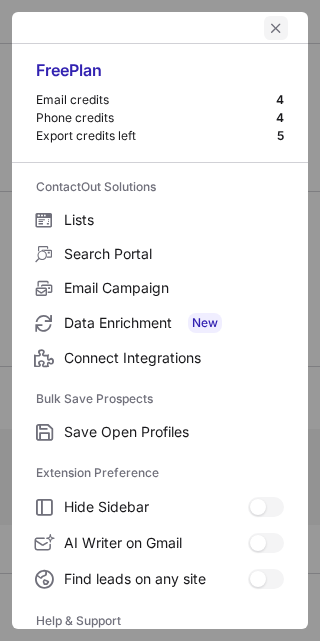 click at bounding box center [276, 28] 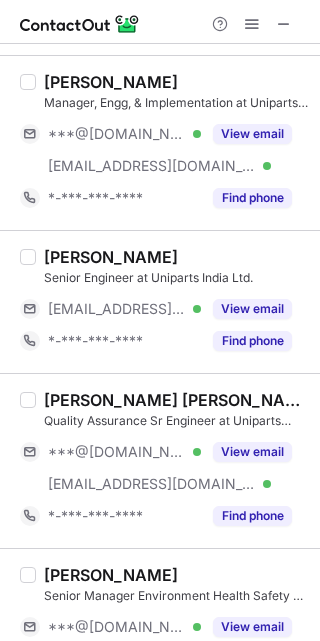 scroll, scrollTop: 166, scrollLeft: 0, axis: vertical 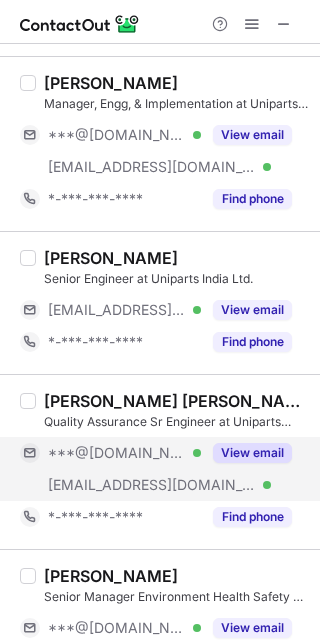 click on "***@[DOMAIN_NAME] Verified" at bounding box center (124, 453) 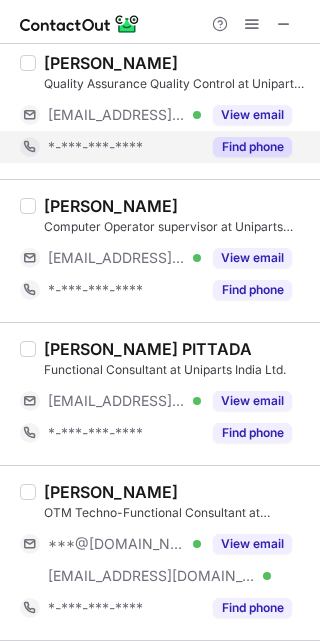 scroll, scrollTop: 1164, scrollLeft: 0, axis: vertical 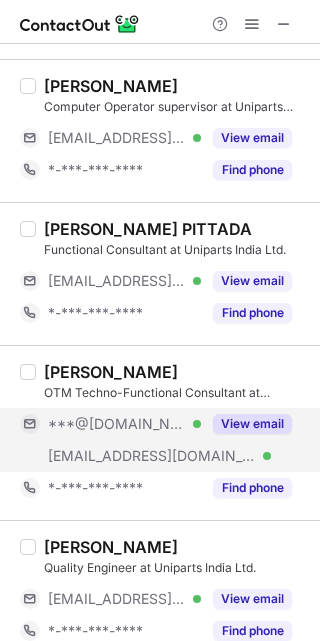 click on "***@[DOMAIN_NAME] Verified" at bounding box center (110, 424) 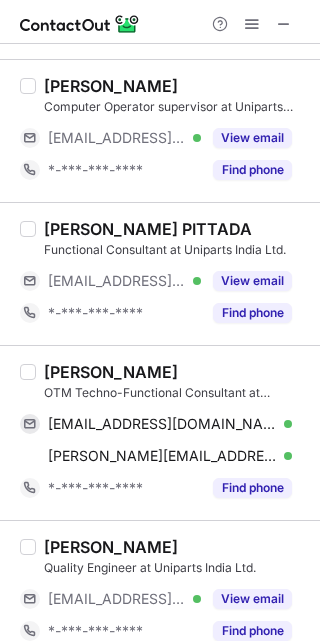 click on "siva prasad" at bounding box center (111, 372) 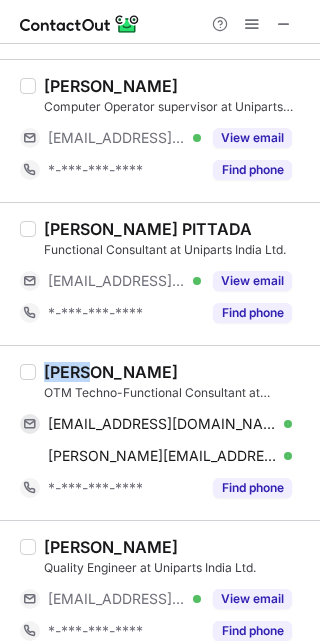 click on "siva prasad" at bounding box center (111, 372) 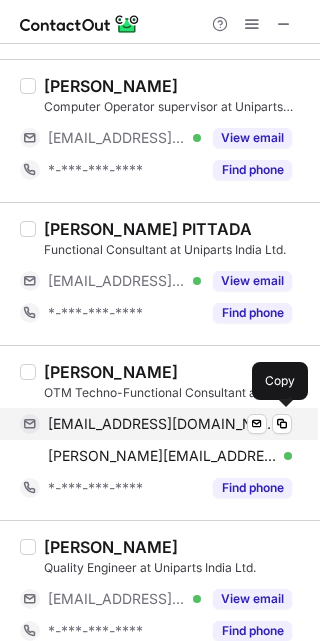 click on "jakkasiva00@gmail.com Verified Send email Copy" at bounding box center (156, 424) 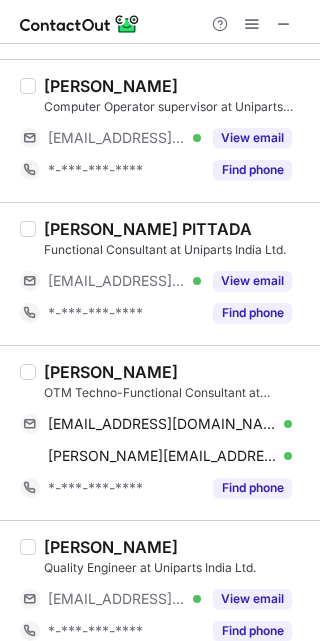 click on "Moturu Ganesh Quality Engineer at Uniparts India Ltd. ***@unipartsgroup.com Verified View email *-***-***-**** Find phone" at bounding box center [160, 591] 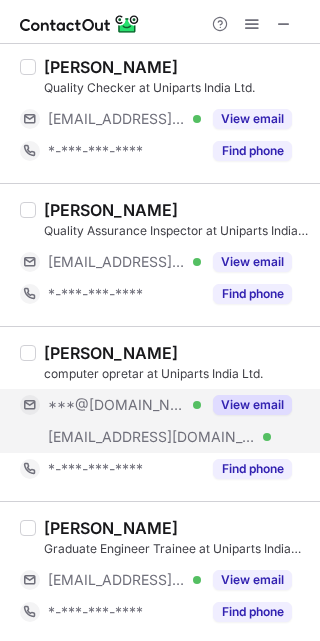 scroll, scrollTop: 3077, scrollLeft: 0, axis: vertical 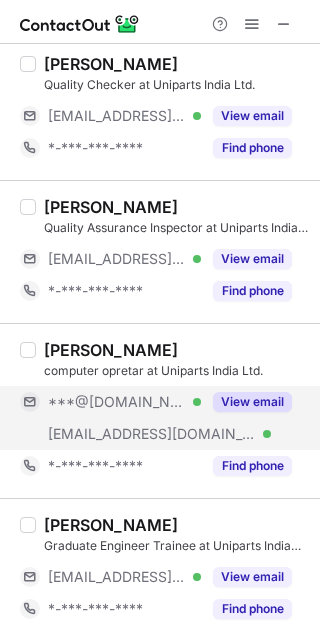 click on "***@[DOMAIN_NAME] Verified" at bounding box center (124, 402) 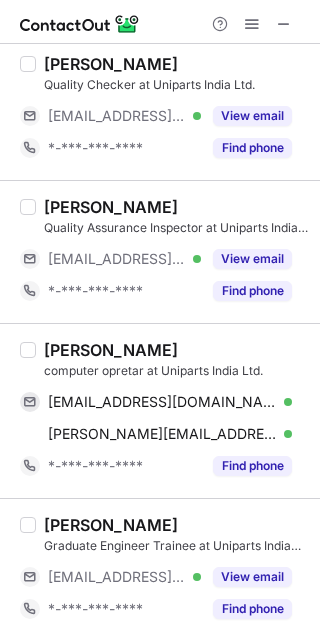 click on "Shubham sogarwal" at bounding box center [111, 350] 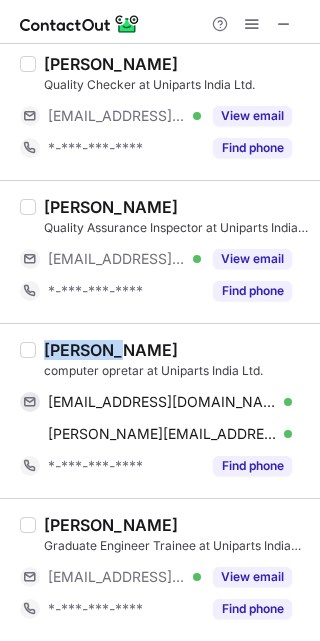 click on "Shubham sogarwal" at bounding box center (111, 350) 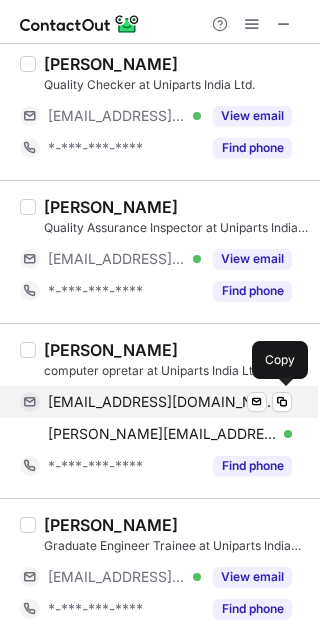 click on "shubhamsogarwal742@gmail.com" at bounding box center (162, 402) 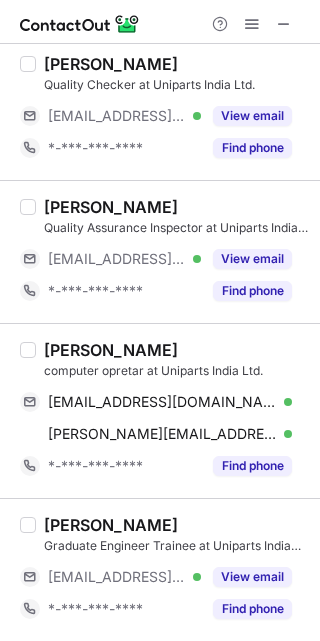 click on "Shubham sogarwal computer opretar at Uniparts India Ltd. shubhamsogarwal742@gmail.com Verified Send email Copy shubham.sogarwal@unipartsgroup.com Verified Send email Copy *-***-***-**** Find phone" at bounding box center (160, 410) 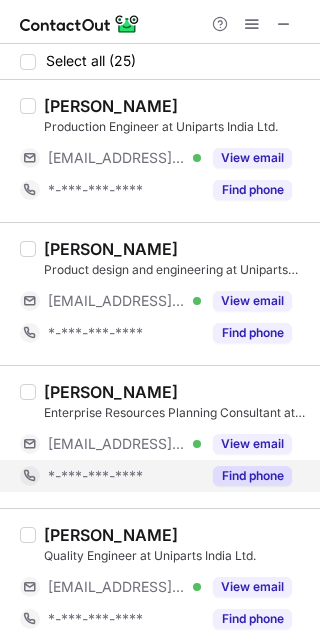 scroll, scrollTop: 0, scrollLeft: 0, axis: both 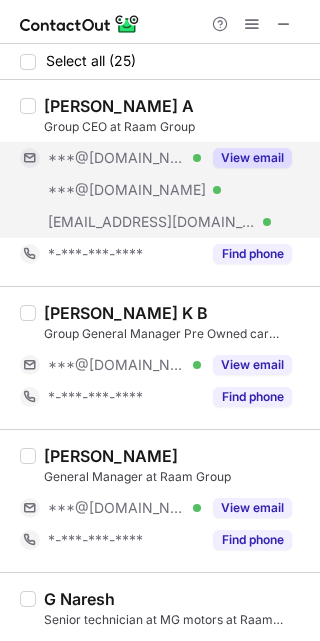 click on "***@[DOMAIN_NAME] Verified" at bounding box center (124, 158) 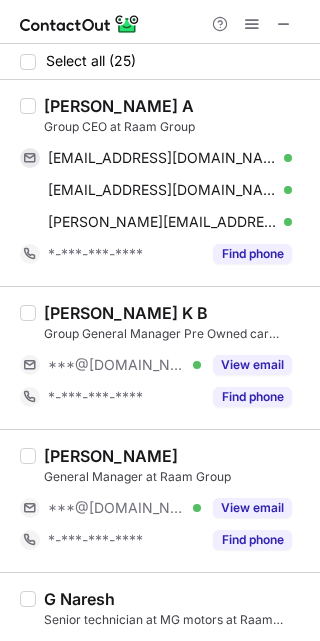 click on "[PERSON_NAME] A" at bounding box center [119, 106] 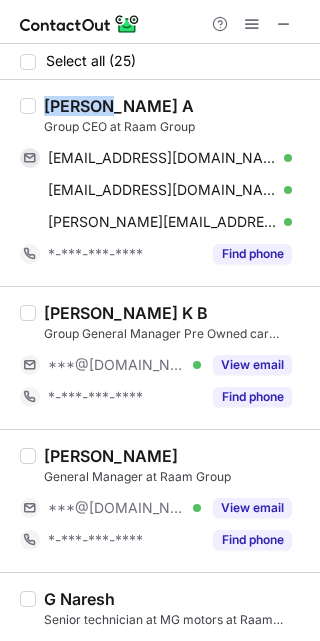 click on "[PERSON_NAME] A" at bounding box center [119, 106] 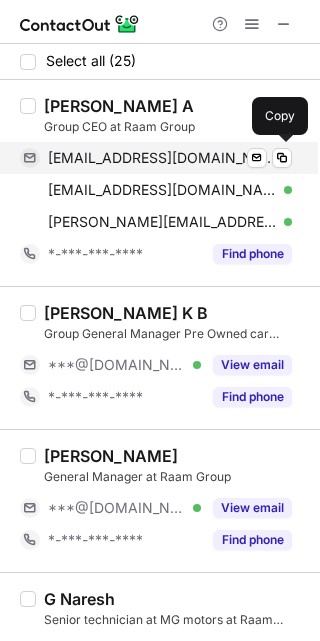 click on "[EMAIL_ADDRESS][DOMAIN_NAME]" at bounding box center (162, 158) 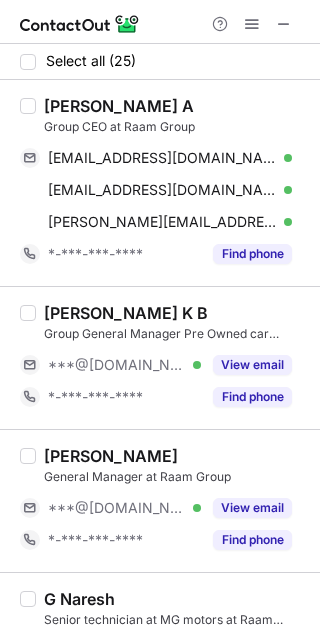 drag, startPoint x: 186, startPoint y: 361, endPoint x: 216, endPoint y: 488, distance: 130.49521 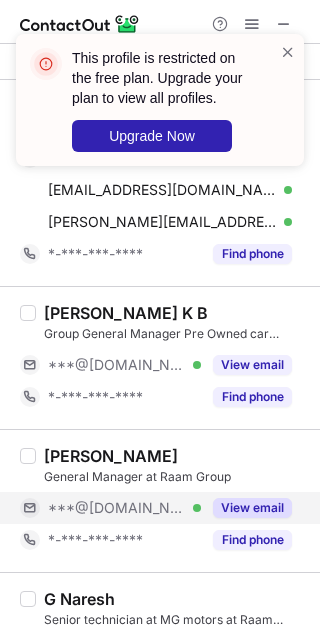click on "***@[DOMAIN_NAME] Verified" at bounding box center [124, 508] 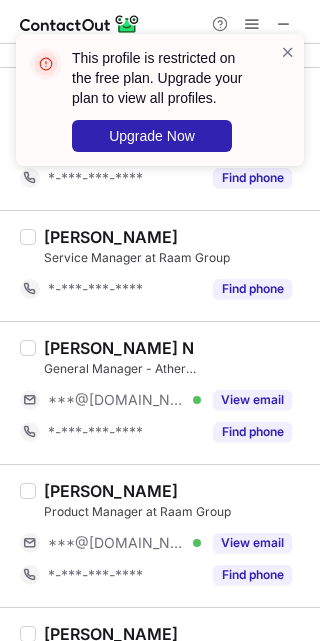 scroll, scrollTop: 626, scrollLeft: 0, axis: vertical 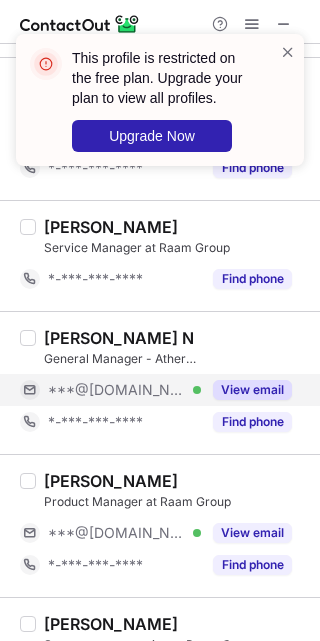 click on "***@[DOMAIN_NAME] Verified" at bounding box center [124, 390] 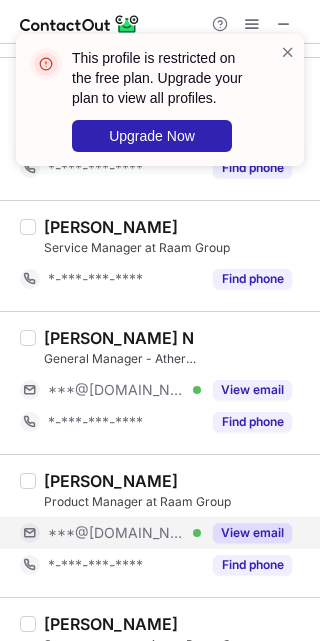 click on "***@[DOMAIN_NAME] Verified" at bounding box center (124, 533) 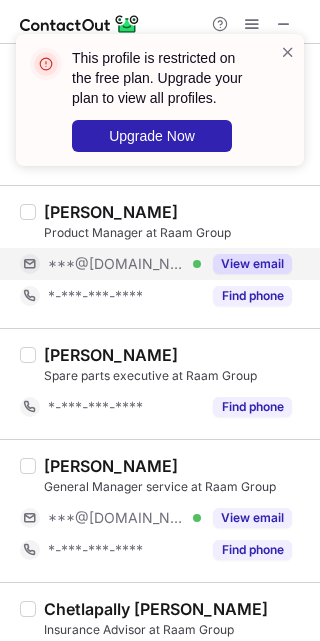 scroll, scrollTop: 985, scrollLeft: 0, axis: vertical 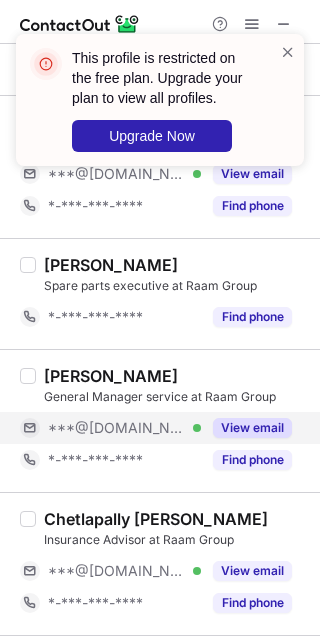 click on "***@[DOMAIN_NAME] Verified" at bounding box center (124, 428) 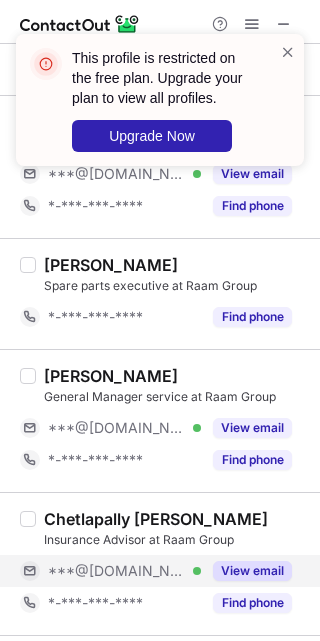 click on "***@[DOMAIN_NAME] Verified" at bounding box center (124, 571) 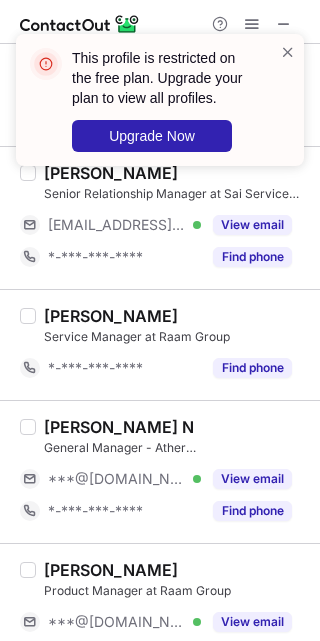 scroll, scrollTop: 537, scrollLeft: 0, axis: vertical 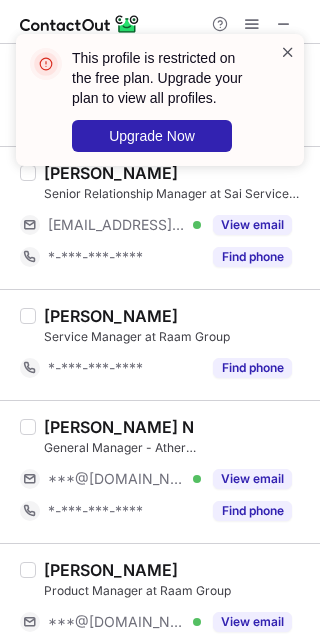 click at bounding box center (288, 52) 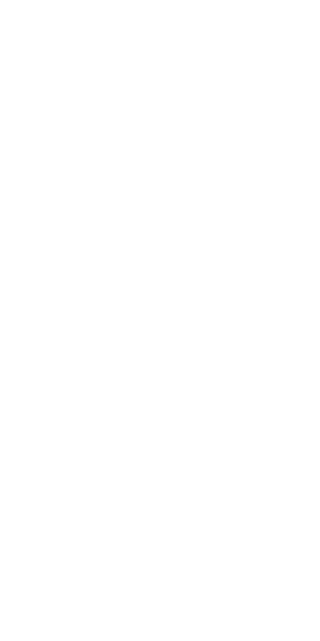 scroll, scrollTop: 0, scrollLeft: 0, axis: both 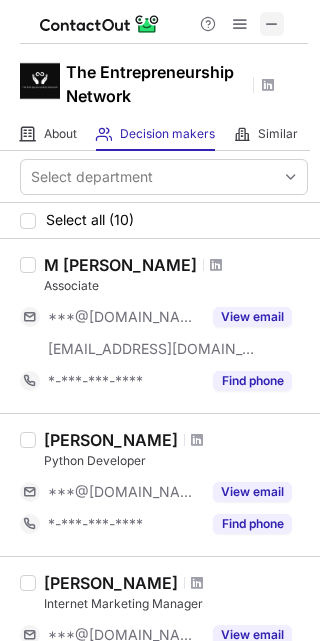 click at bounding box center (272, 24) 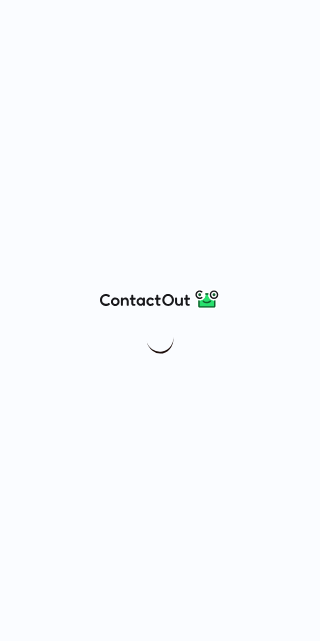 scroll, scrollTop: 0, scrollLeft: 0, axis: both 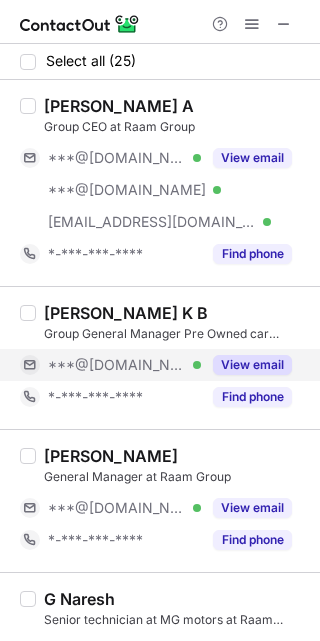 click on "***@[DOMAIN_NAME] Verified" at bounding box center (124, 365) 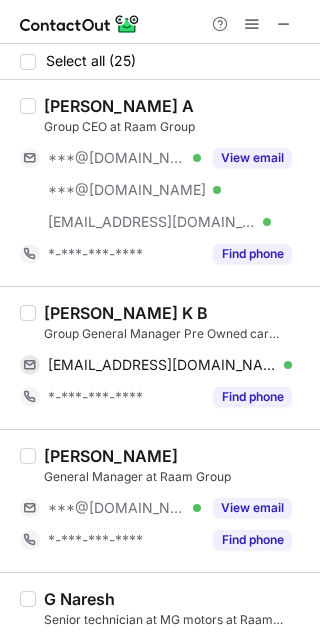 click on "[PERSON_NAME] K B" at bounding box center [126, 313] 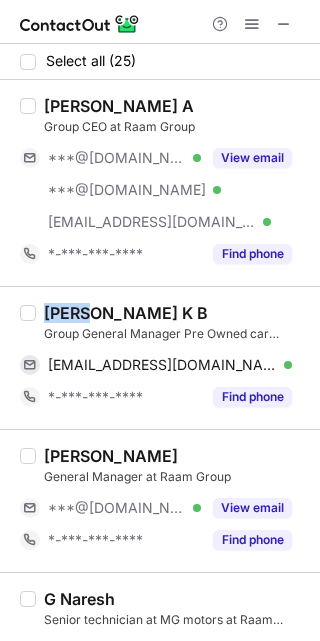 click on "[PERSON_NAME] K B" at bounding box center (126, 313) 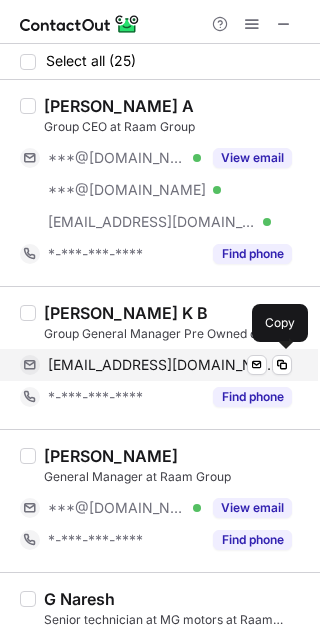 click on "[EMAIL_ADDRESS][DOMAIN_NAME] Verified Send email Copy" at bounding box center [156, 365] 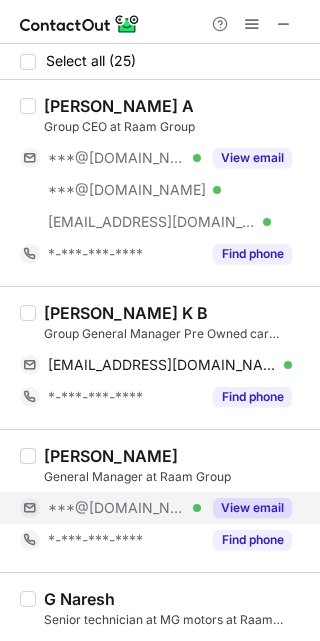click on "***@[DOMAIN_NAME] Verified" at bounding box center (124, 508) 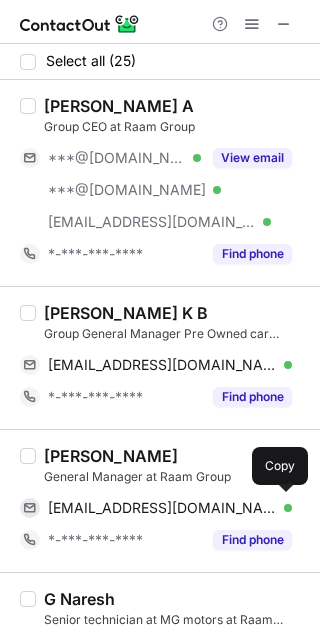 scroll, scrollTop: 179, scrollLeft: 0, axis: vertical 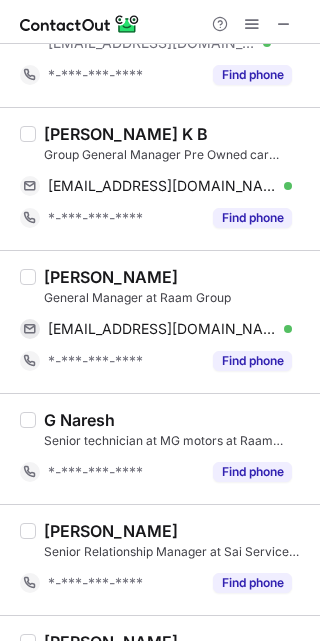 click on "[PERSON_NAME]" at bounding box center (111, 277) 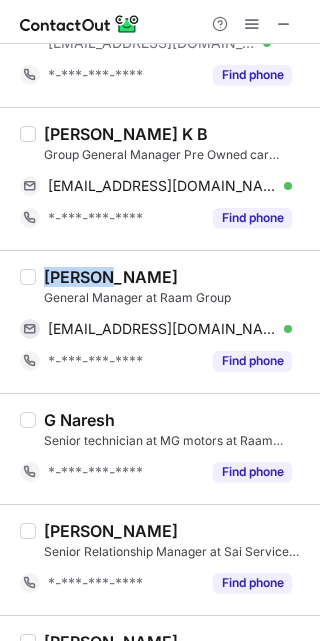 click on "[PERSON_NAME]" at bounding box center [111, 277] 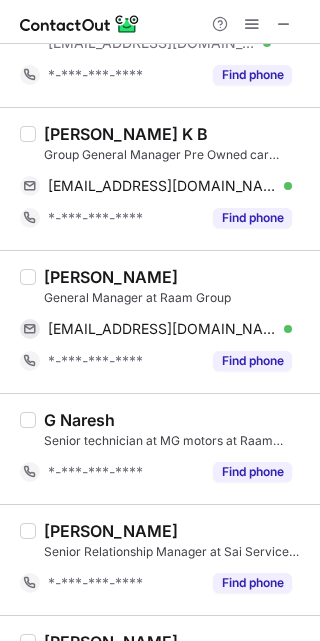 click on "[PERSON_NAME] General Manager at Raam Group [EMAIL_ADDRESS][DOMAIN_NAME] Verified Send email Copy *-***-***-**** Find phone" at bounding box center [160, 321] 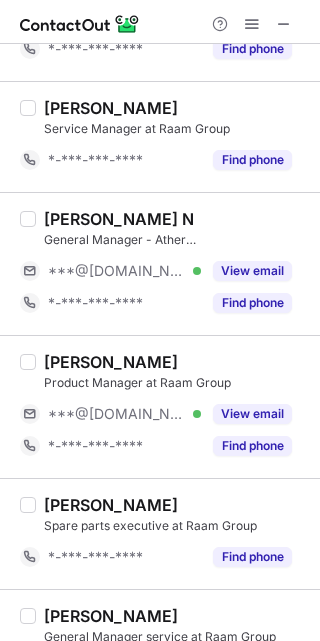 scroll, scrollTop: 716, scrollLeft: 0, axis: vertical 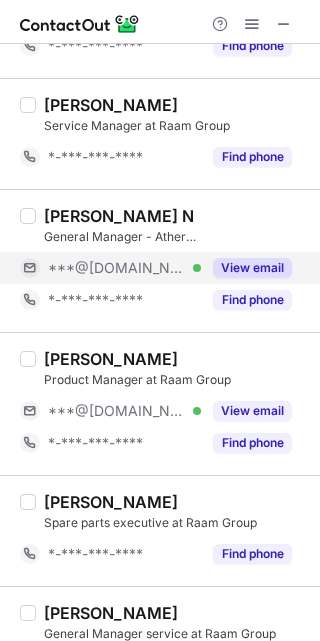 click on "***@[DOMAIN_NAME] Verified" at bounding box center (124, 268) 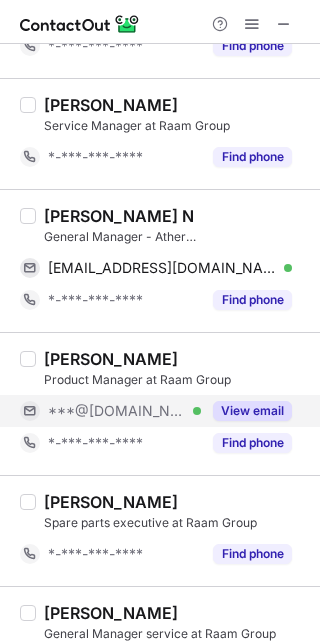 click on "***@[DOMAIN_NAME] Verified" at bounding box center [124, 411] 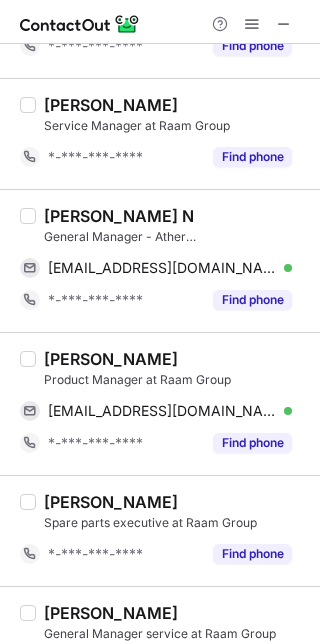 click on "[PERSON_NAME] N" at bounding box center [119, 216] 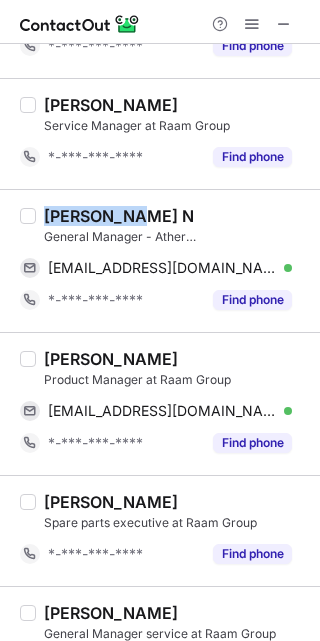 click on "[PERSON_NAME] N" at bounding box center [119, 216] 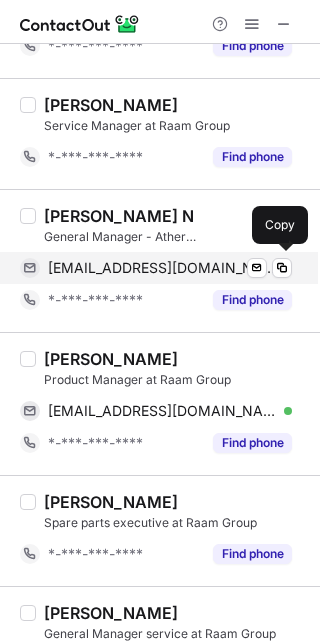 click on "[EMAIL_ADDRESS][DOMAIN_NAME]" at bounding box center [162, 268] 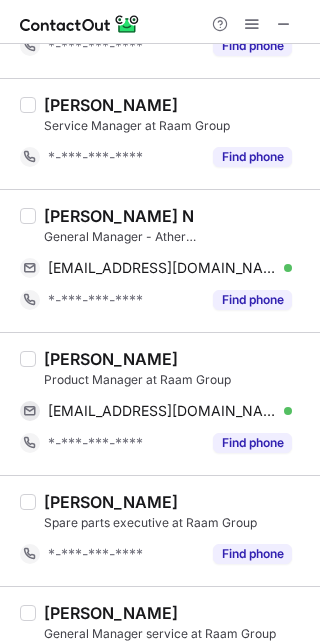 click on "[PERSON_NAME]" at bounding box center [111, 359] 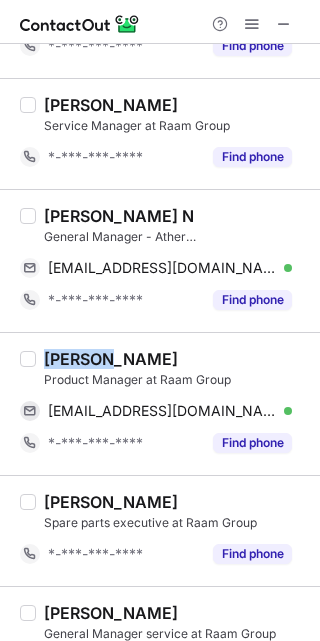 click on "[PERSON_NAME]" at bounding box center (111, 359) 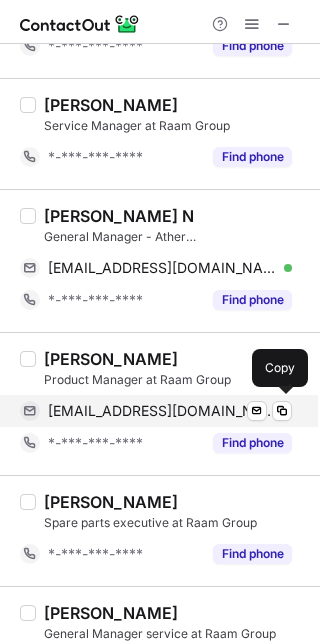 click on "[EMAIL_ADDRESS][DOMAIN_NAME]" at bounding box center (162, 411) 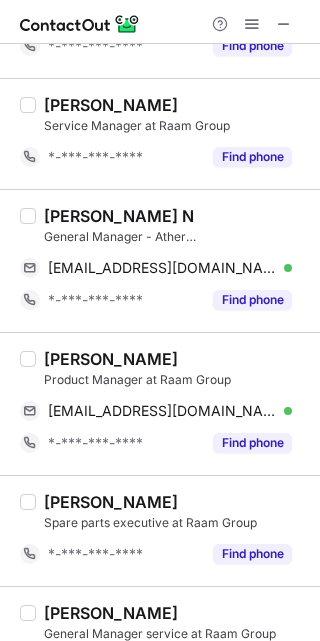 click on "[PERSON_NAME] General Manager service at Raam Group ***@[DOMAIN_NAME] Verified View email *-***-***-**** Find phone" at bounding box center [160, 657] 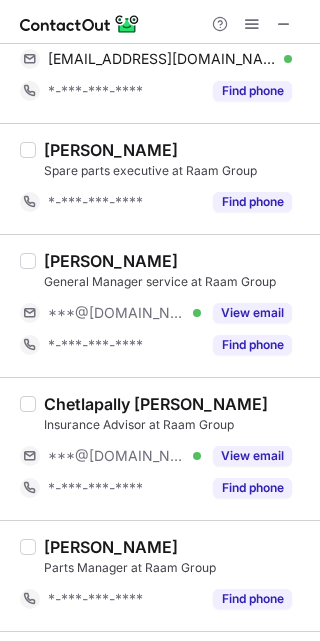scroll, scrollTop: 1074, scrollLeft: 0, axis: vertical 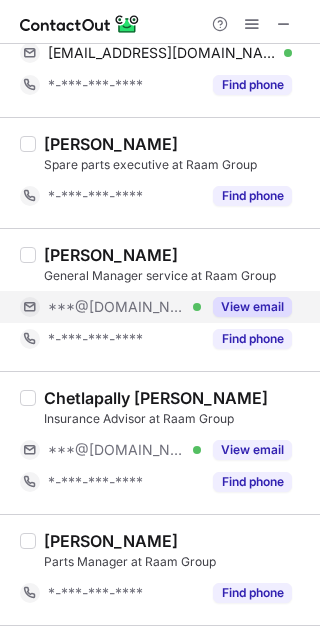 click on "***@[DOMAIN_NAME] Verified" at bounding box center [124, 307] 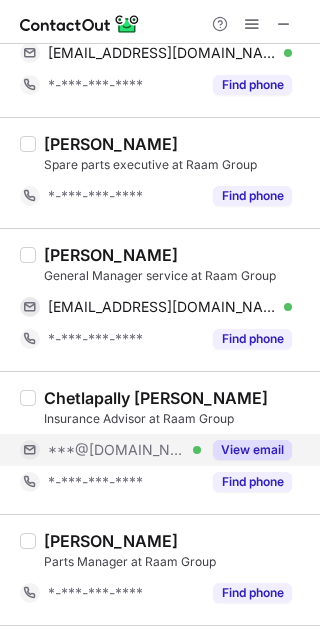 click on "***@[DOMAIN_NAME] Verified" at bounding box center (124, 450) 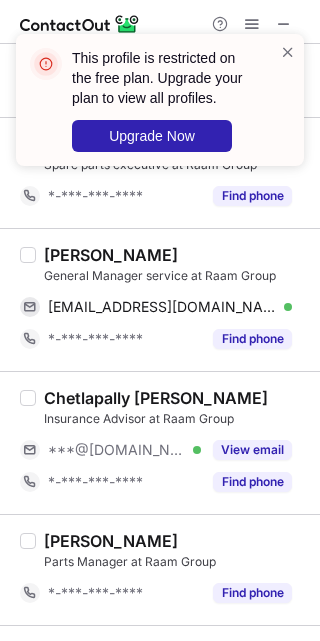click on "[PERSON_NAME]" at bounding box center [111, 255] 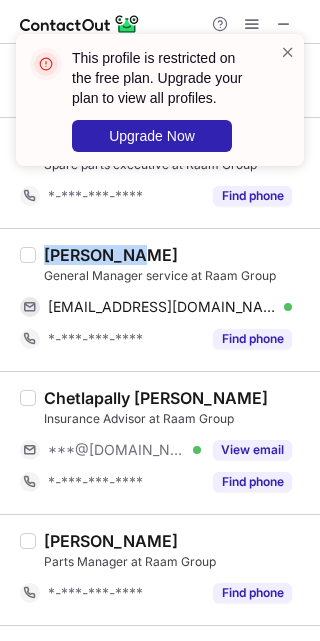 click on "[PERSON_NAME]" at bounding box center [111, 255] 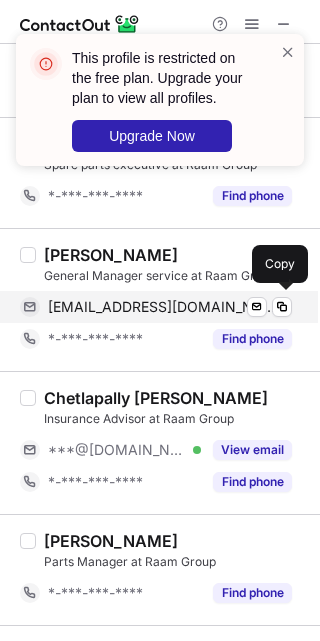 click on "[EMAIL_ADDRESS][DOMAIN_NAME]" at bounding box center [162, 307] 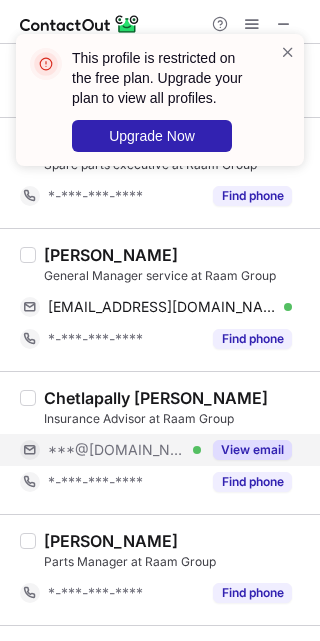 click on "***@[DOMAIN_NAME] Verified" at bounding box center [124, 450] 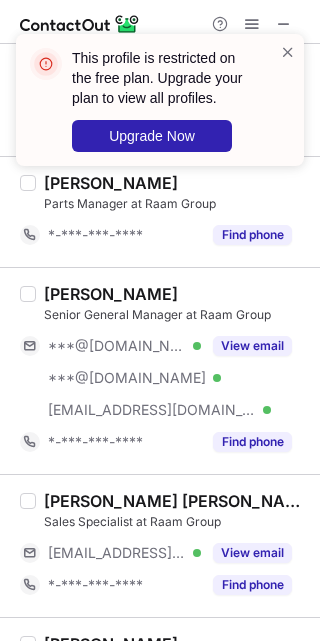 scroll, scrollTop: 1432, scrollLeft: 0, axis: vertical 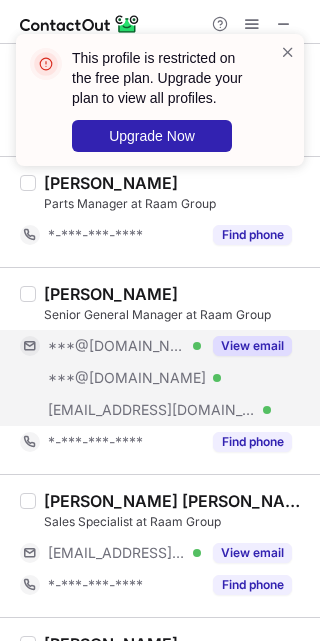 click on "***@[DOMAIN_NAME] Verified" at bounding box center [124, 346] 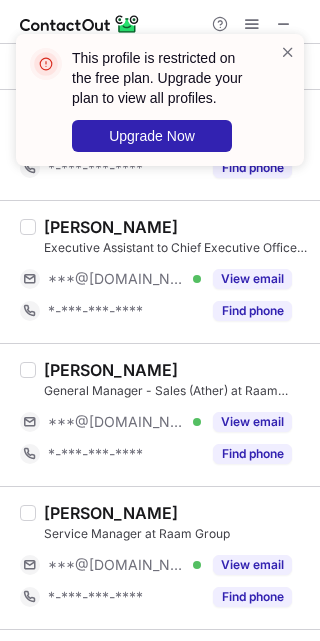 scroll, scrollTop: 1970, scrollLeft: 0, axis: vertical 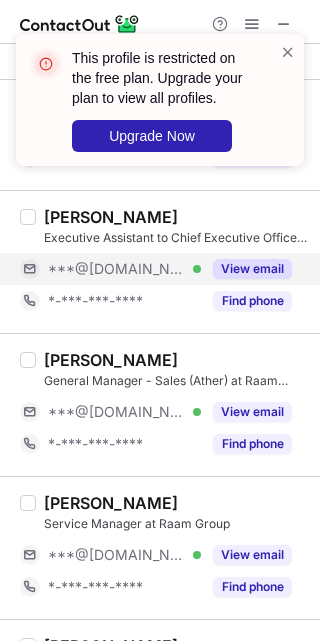 click on "***@[DOMAIN_NAME] Verified" at bounding box center [124, 269] 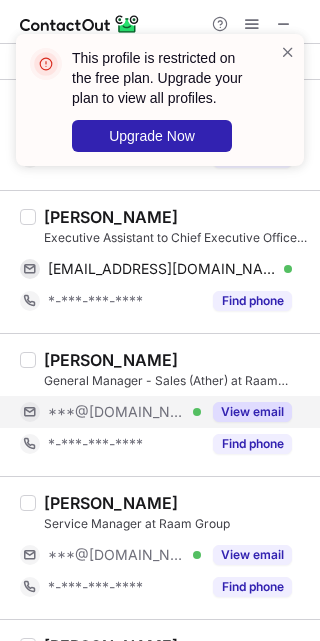 click on "***@[DOMAIN_NAME] Verified" at bounding box center (124, 412) 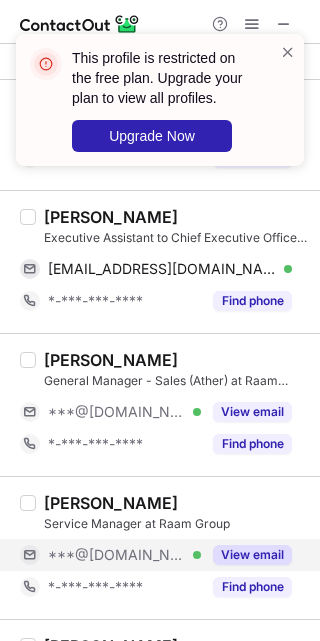 click on "***@[DOMAIN_NAME] Verified" at bounding box center [124, 555] 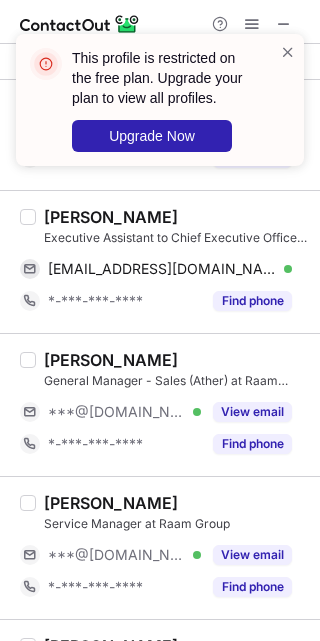 click on "[PERSON_NAME]" at bounding box center (111, 217) 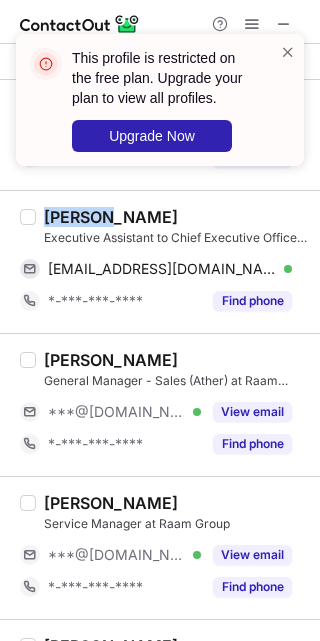 click on "[PERSON_NAME]" at bounding box center (111, 217) 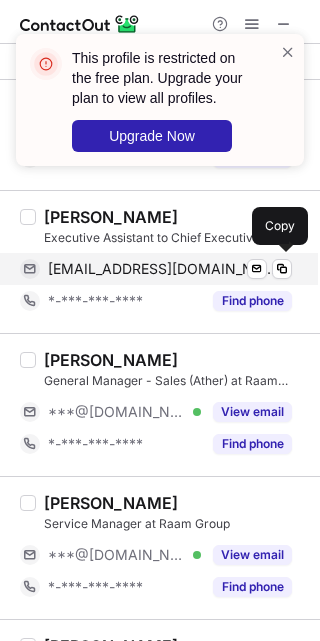 click on "[EMAIL_ADDRESS][DOMAIN_NAME] Verified Send email Copy" at bounding box center (156, 269) 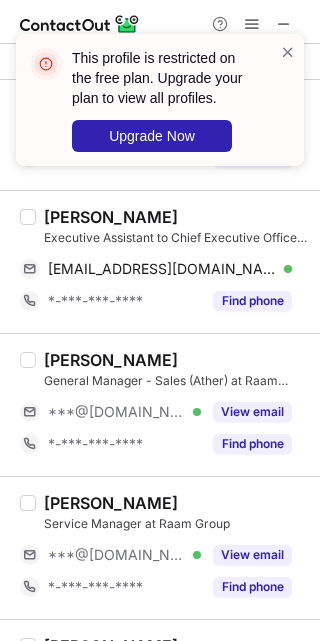 click on "[PERSON_NAME]" at bounding box center [176, 360] 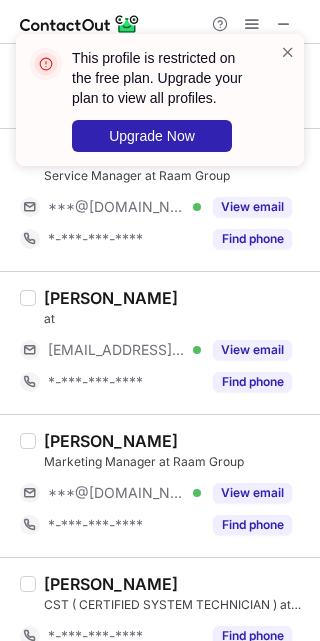 scroll, scrollTop: 2328, scrollLeft: 0, axis: vertical 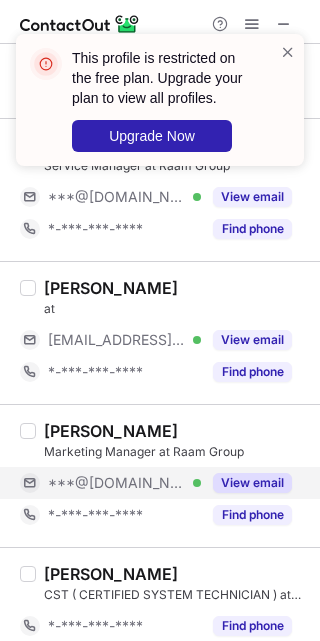 click on "***@[DOMAIN_NAME] Verified" at bounding box center (110, 483) 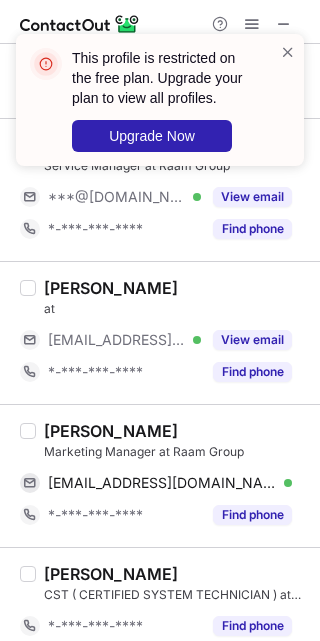 click on "[PERSON_NAME]" at bounding box center [111, 431] 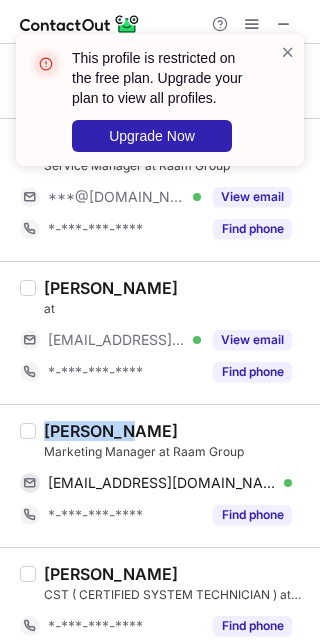 click on "[PERSON_NAME]" at bounding box center [111, 431] 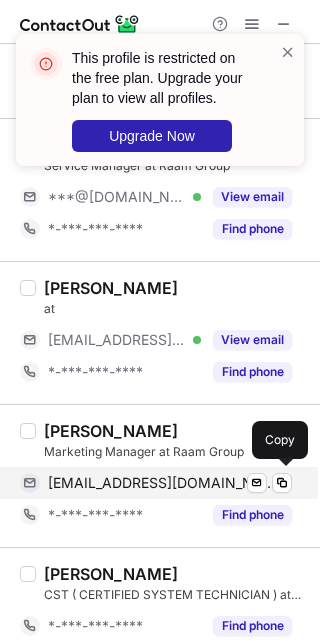 click on "[EMAIL_ADDRESS][DOMAIN_NAME]" at bounding box center (162, 483) 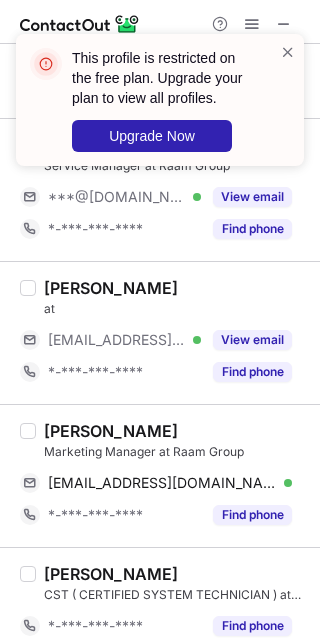 click on "[PERSON_NAME] Marketing Manager at Raam Group [EMAIL_ADDRESS][DOMAIN_NAME] Verified Send email Copy *-***-***-**** Find phone" at bounding box center (160, 475) 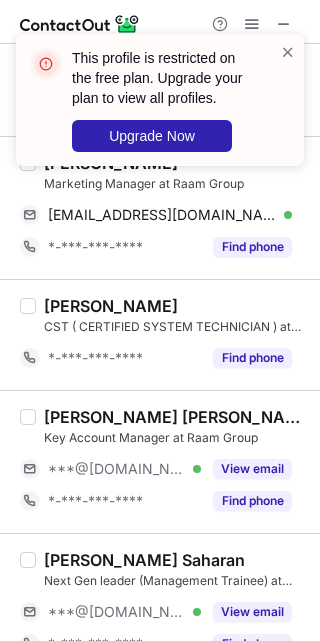 scroll, scrollTop: 2686, scrollLeft: 0, axis: vertical 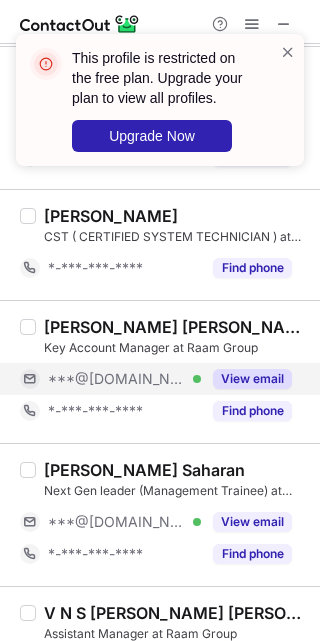 click on "***@[DOMAIN_NAME] Verified" at bounding box center [124, 379] 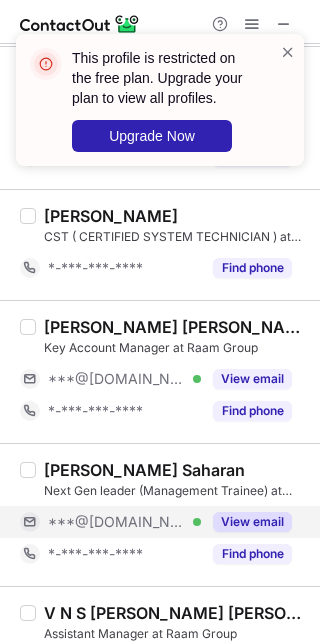 click on "***@[DOMAIN_NAME] Verified" at bounding box center [124, 522] 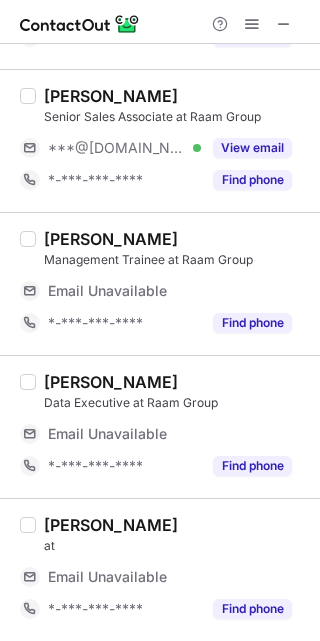scroll, scrollTop: 3109, scrollLeft: 0, axis: vertical 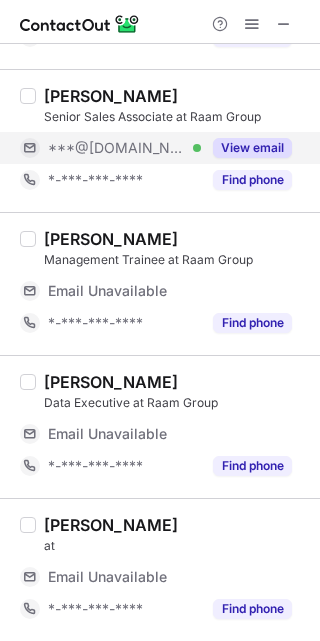 click on "***@[DOMAIN_NAME] Verified" at bounding box center (124, 148) 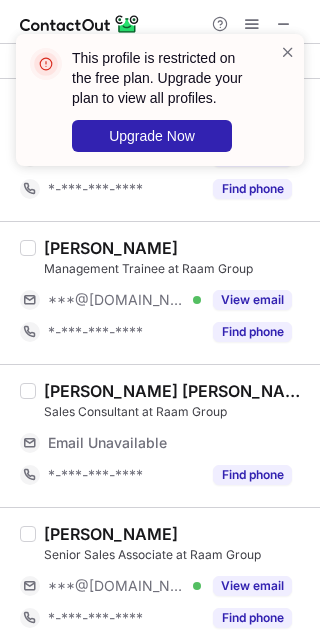scroll, scrollTop: 2661, scrollLeft: 0, axis: vertical 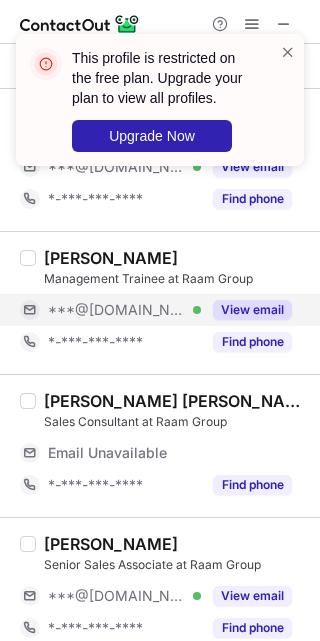 click on "***@[DOMAIN_NAME] Verified" at bounding box center (124, 310) 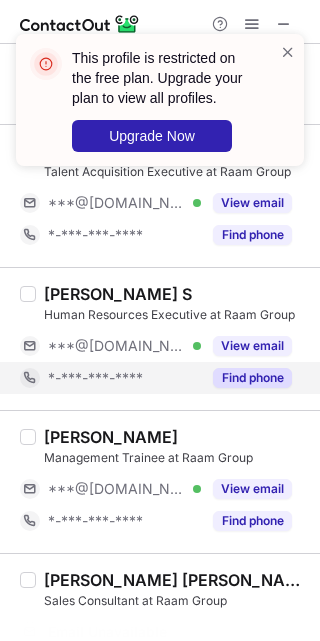 scroll, scrollTop: 2322, scrollLeft: 0, axis: vertical 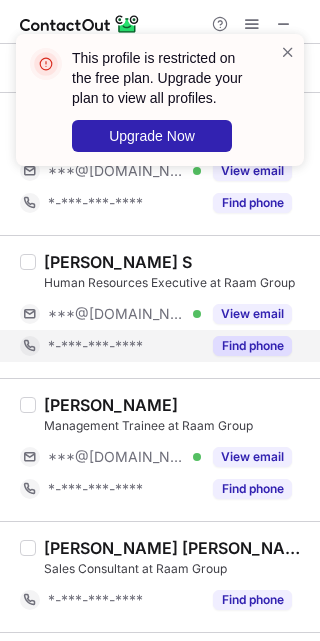 click on "*-***-***-****" at bounding box center [124, 346] 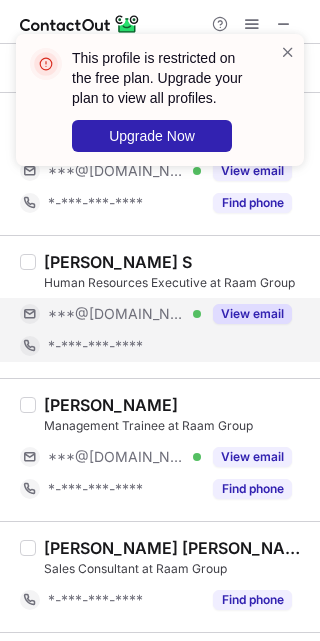 click on "***@[DOMAIN_NAME] Verified" at bounding box center [124, 314] 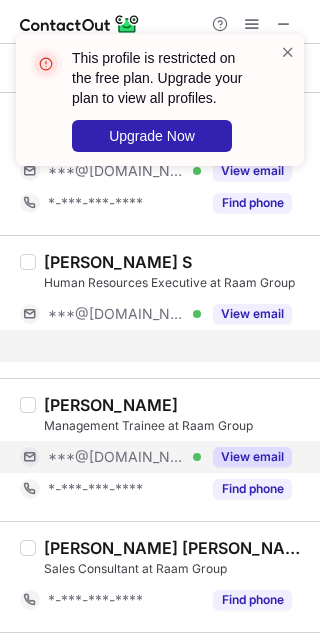 click on "***@[DOMAIN_NAME] Verified" at bounding box center [124, 457] 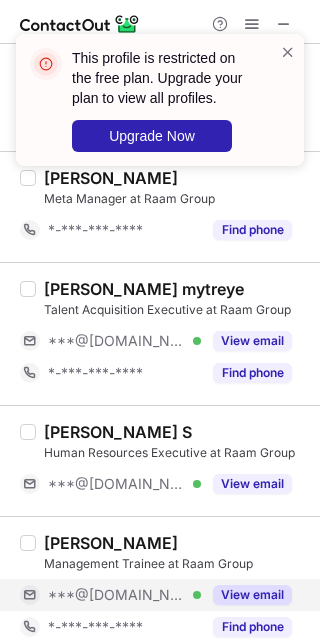 scroll, scrollTop: 2143, scrollLeft: 0, axis: vertical 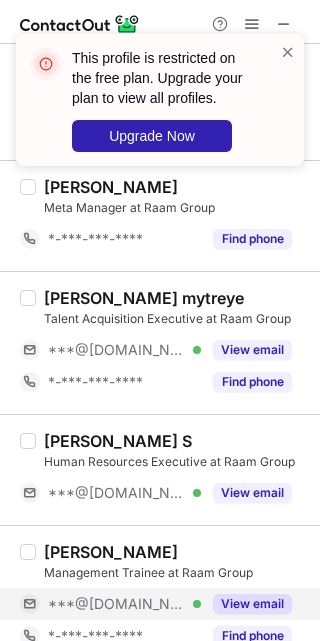 click on "***@[DOMAIN_NAME] Verified" at bounding box center [124, 604] 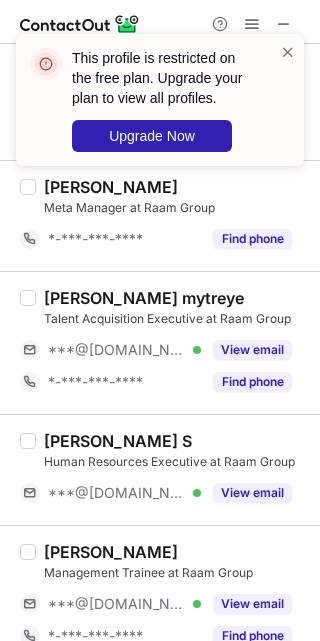 scroll, scrollTop: 2053, scrollLeft: 0, axis: vertical 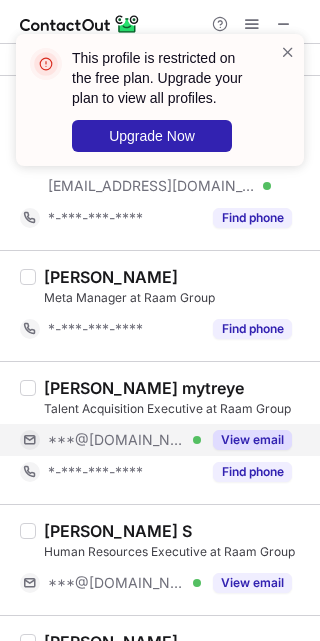 click on "***@[DOMAIN_NAME] Verified" at bounding box center [124, 440] 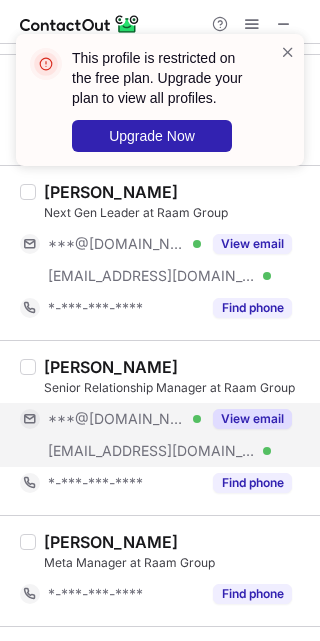 scroll, scrollTop: 1784, scrollLeft: 0, axis: vertical 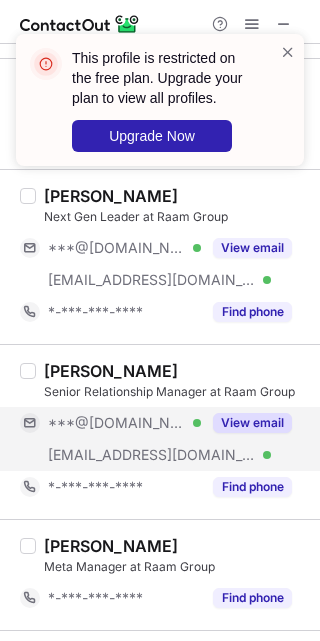 click on "***@[DOMAIN_NAME] Verified" at bounding box center [124, 423] 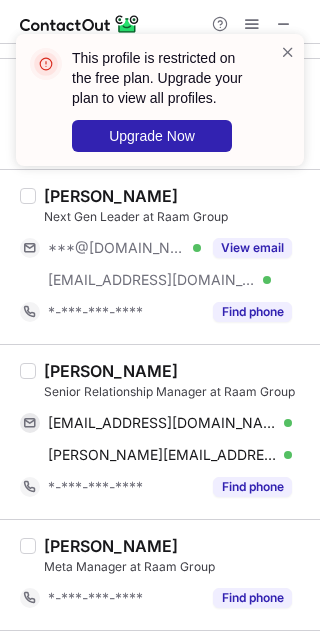 click on "[PERSON_NAME]" at bounding box center [111, 371] 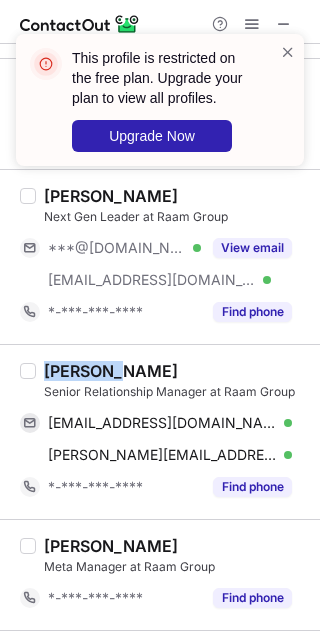 click on "[PERSON_NAME]" at bounding box center [111, 371] 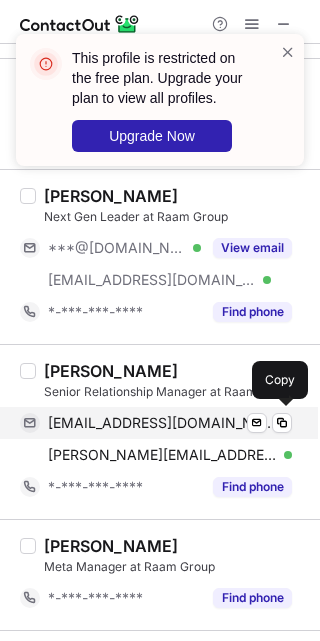click on "[EMAIL_ADDRESS][DOMAIN_NAME]" at bounding box center [162, 423] 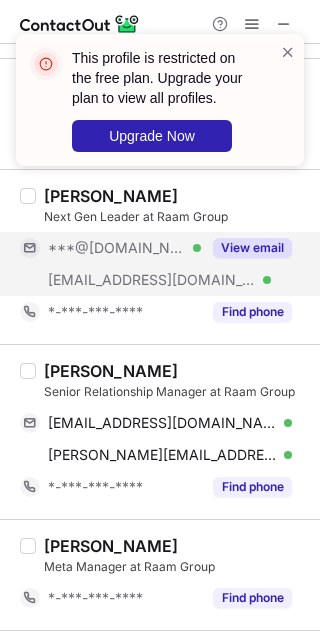click on "***@[DOMAIN_NAME] Verified" at bounding box center [124, 248] 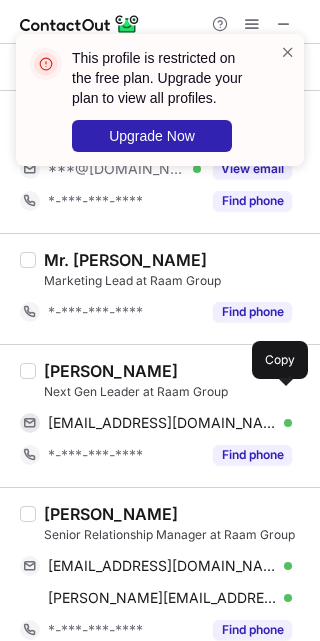 scroll, scrollTop: 1605, scrollLeft: 0, axis: vertical 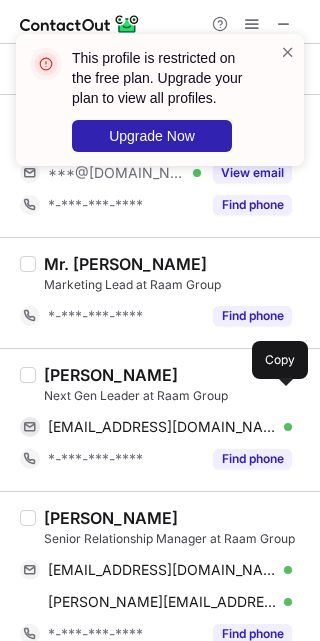 click on "[PERSON_NAME]" at bounding box center [111, 375] 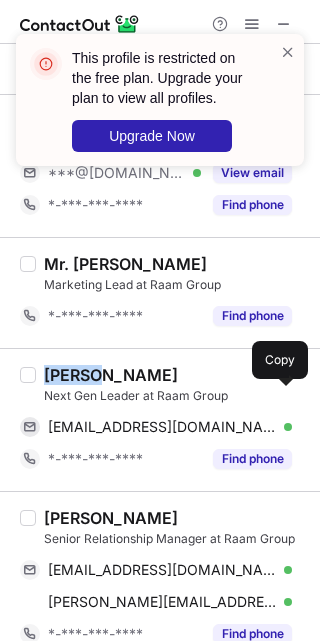 click on "[PERSON_NAME]" at bounding box center [111, 375] 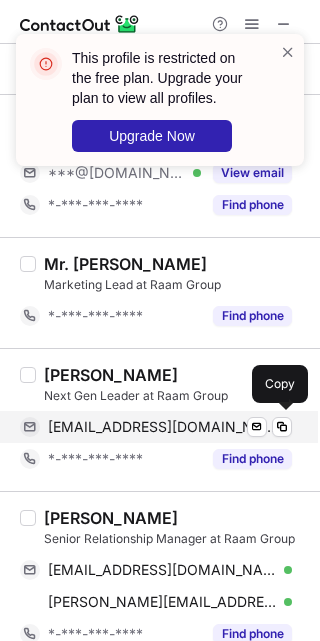 click on "[EMAIL_ADDRESS][DOMAIN_NAME]" at bounding box center [162, 427] 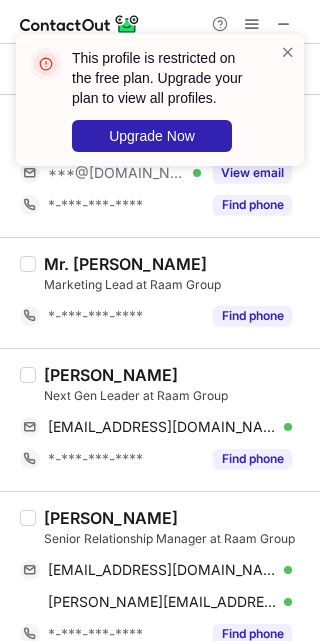 click on "[PERSON_NAME] Next Gen Leader at Raam Group [EMAIL_ADDRESS][DOMAIN_NAME] Verified Send email Copy *-***-***-**** Find phone" at bounding box center [160, 419] 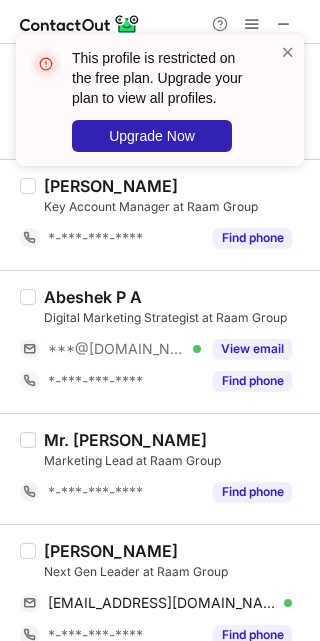 scroll, scrollTop: 1426, scrollLeft: 0, axis: vertical 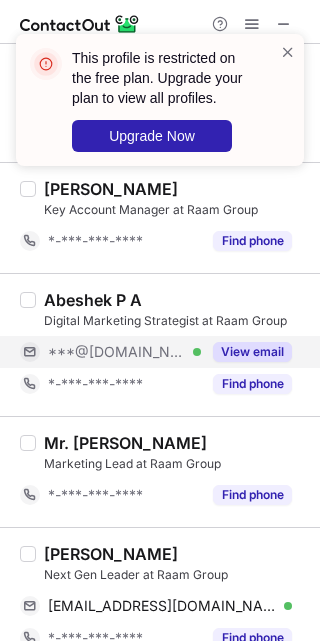 click on "View email" at bounding box center (246, 352) 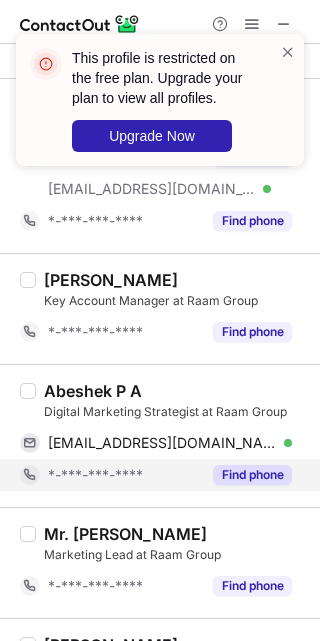 scroll, scrollTop: 1337, scrollLeft: 0, axis: vertical 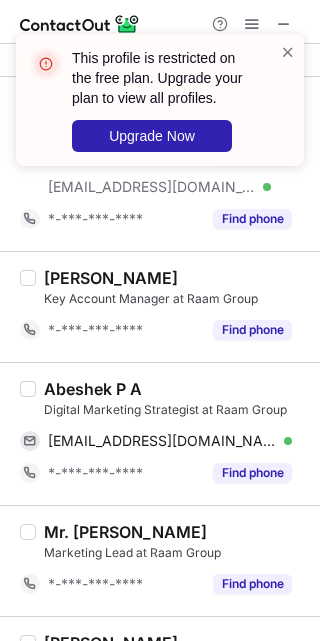click on "Abeshek P A" at bounding box center [93, 389] 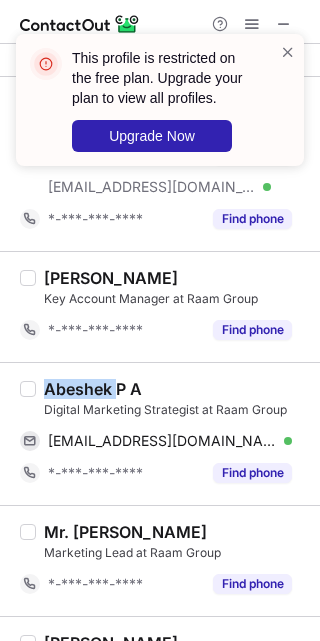 click on "Abeshek P A" at bounding box center [93, 389] 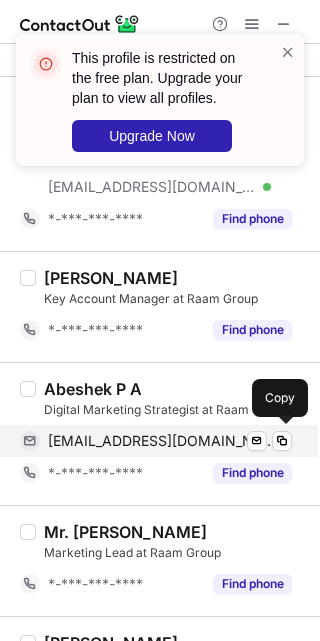 click on "[EMAIL_ADDRESS][DOMAIN_NAME]" at bounding box center [162, 441] 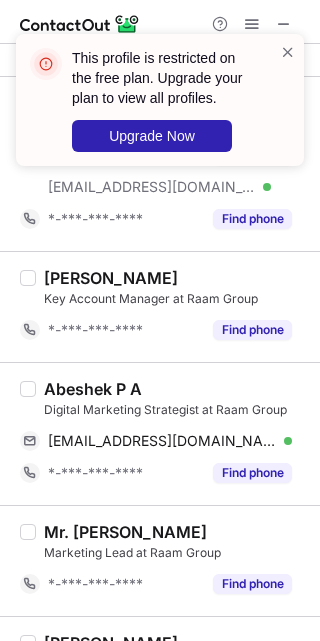 click on "Abeshek P A Digital Marketing Strategist at Raam Group [EMAIL_ADDRESS][DOMAIN_NAME] Verified Send email Copy *-***-***-**** Find phone" at bounding box center [160, 433] 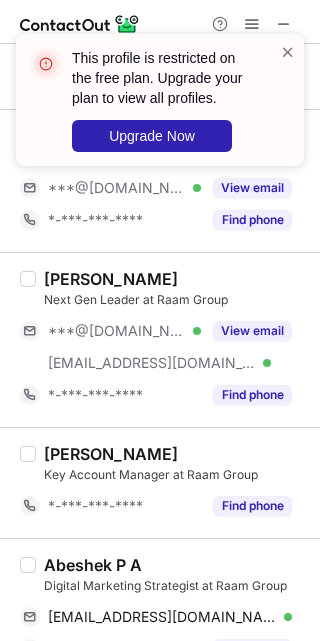 scroll, scrollTop: 1157, scrollLeft: 0, axis: vertical 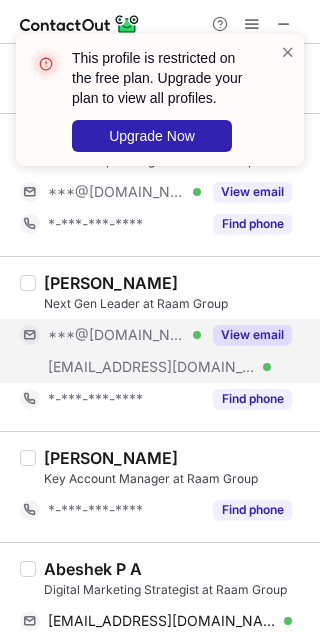 click on "***@[DOMAIN_NAME] Verified" at bounding box center [124, 335] 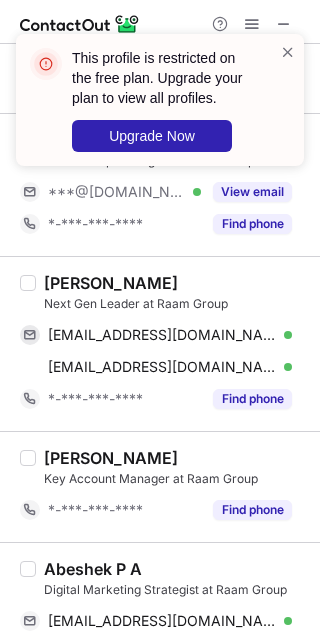click on "[PERSON_NAME]" at bounding box center [111, 283] 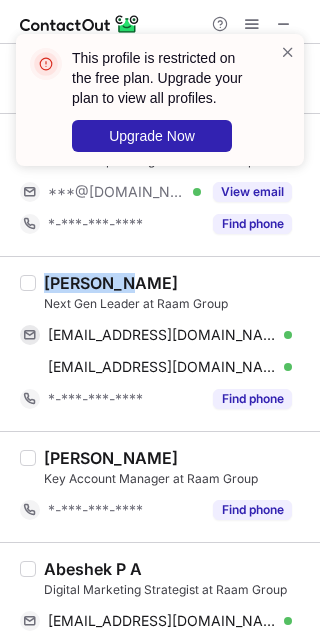 click on "[PERSON_NAME]" at bounding box center (111, 283) 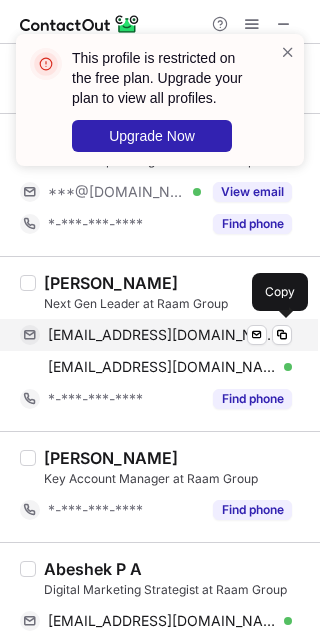 click on "[EMAIL_ADDRESS][DOMAIN_NAME] Verified Send email Copy" at bounding box center [156, 335] 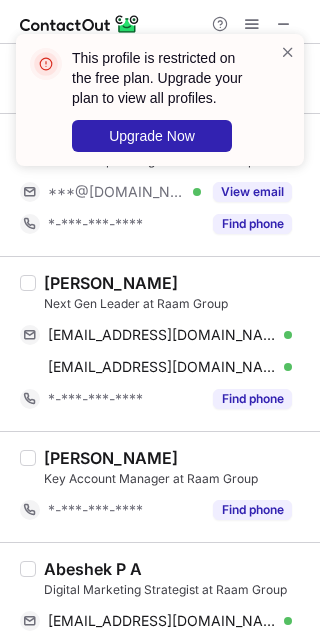 click on "[PERSON_NAME] Next Gen Leader at Raam Group [EMAIL_ADDRESS][DOMAIN_NAME] Verified Send email Copy [EMAIL_ADDRESS][DOMAIN_NAME] Verified Send email Copy *-***-***-**** Find phone" at bounding box center (160, 343) 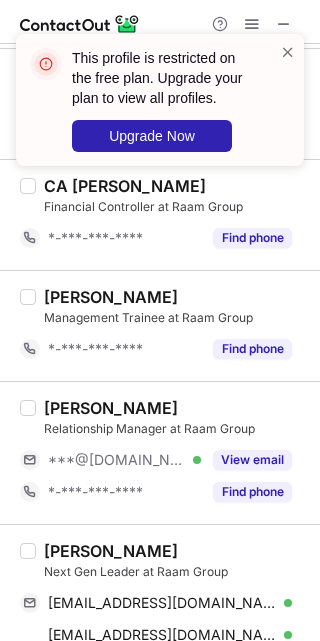 scroll, scrollTop: 799, scrollLeft: 0, axis: vertical 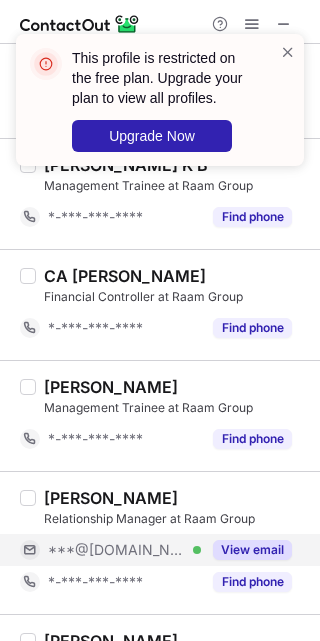 click on "***@[DOMAIN_NAME] Verified" at bounding box center [124, 550] 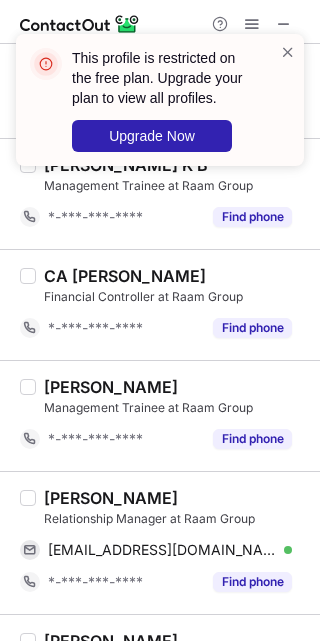 click on "[PERSON_NAME]" at bounding box center [111, 498] 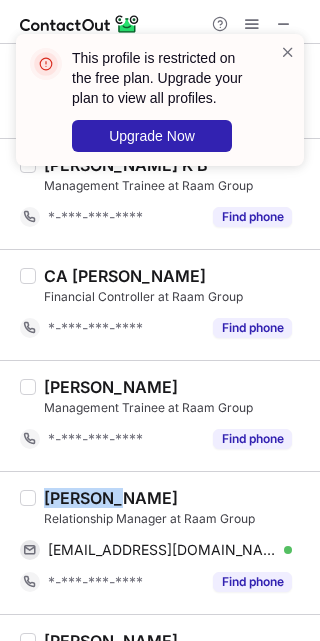 click on "[PERSON_NAME]" at bounding box center [111, 498] 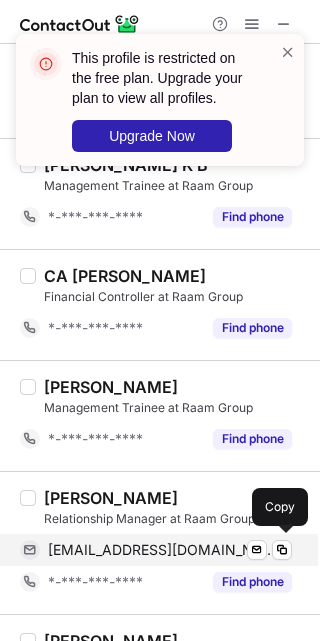 click on "[EMAIL_ADDRESS][DOMAIN_NAME]" at bounding box center [162, 550] 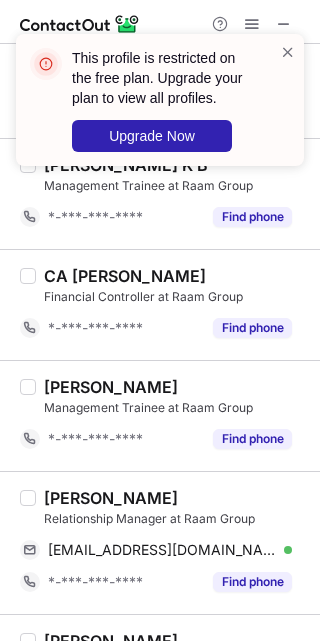 click on "CA [PERSON_NAME] Financial Controller at Raam Group *-***-***-**** Find phone" at bounding box center (160, 304) 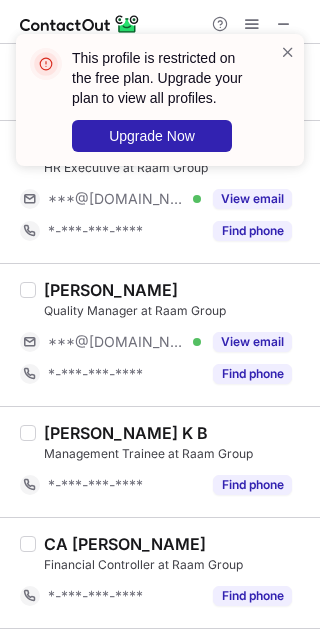 scroll, scrollTop: 531, scrollLeft: 0, axis: vertical 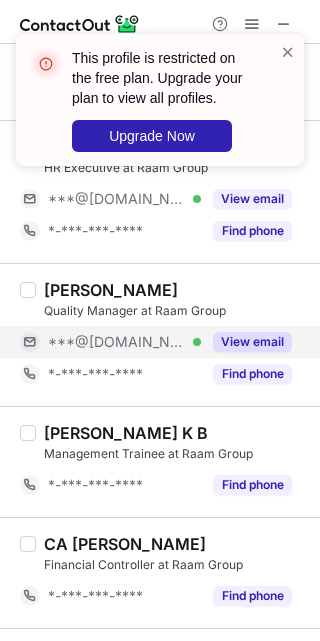 click on "***@[DOMAIN_NAME] Verified" at bounding box center [124, 342] 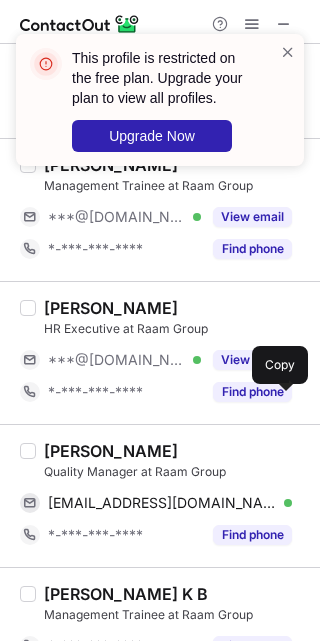 scroll, scrollTop: 352, scrollLeft: 0, axis: vertical 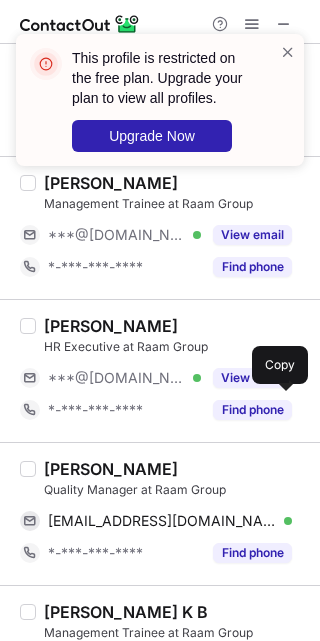 click on "[PERSON_NAME]" at bounding box center (111, 469) 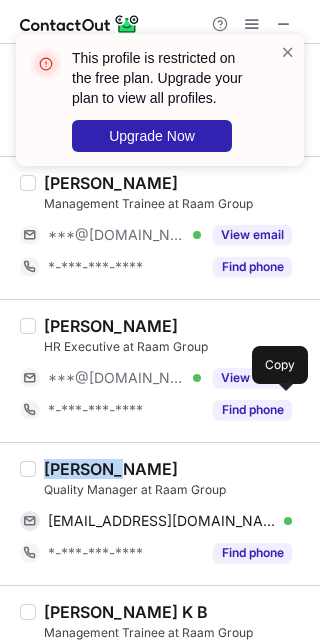 click on "[PERSON_NAME]" at bounding box center [111, 469] 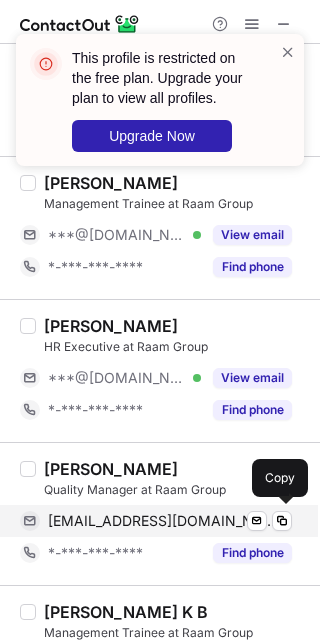 click on "[EMAIL_ADDRESS][DOMAIN_NAME]" at bounding box center [162, 521] 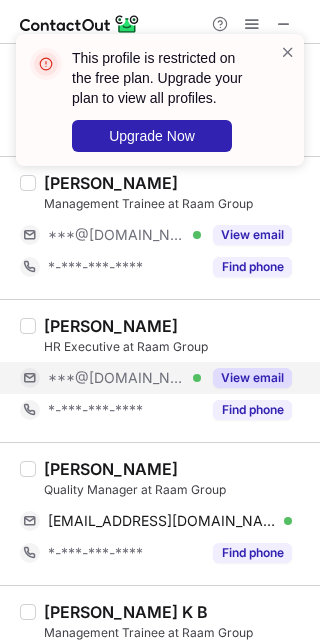click on "***@[DOMAIN_NAME] Verified" at bounding box center (124, 378) 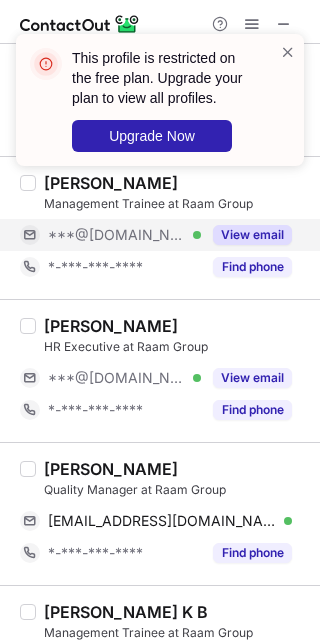 click on "***@[DOMAIN_NAME] Verified" at bounding box center (124, 235) 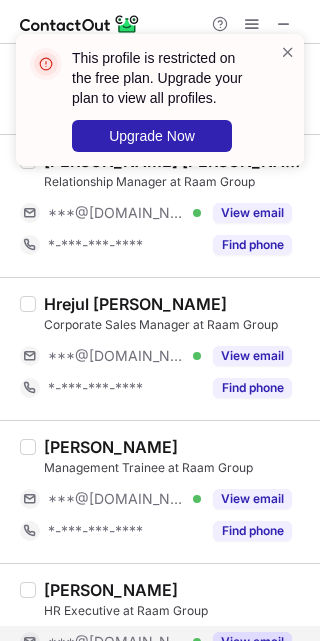 scroll, scrollTop: 83, scrollLeft: 0, axis: vertical 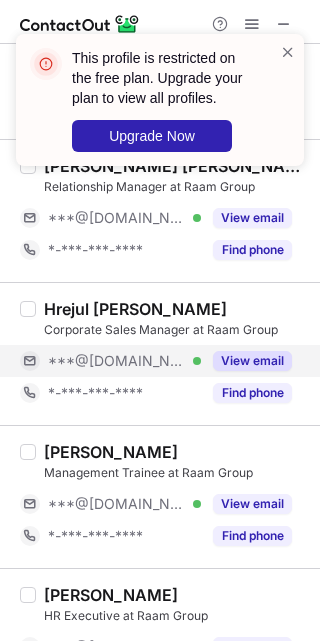 click on "***@[DOMAIN_NAME] Verified" at bounding box center (124, 361) 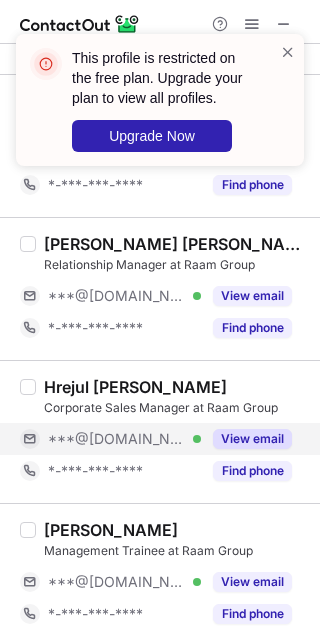 scroll, scrollTop: 0, scrollLeft: 0, axis: both 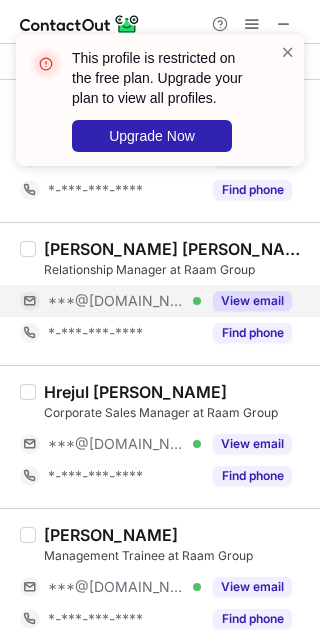 click on "***@[DOMAIN_NAME] Verified" at bounding box center (124, 301) 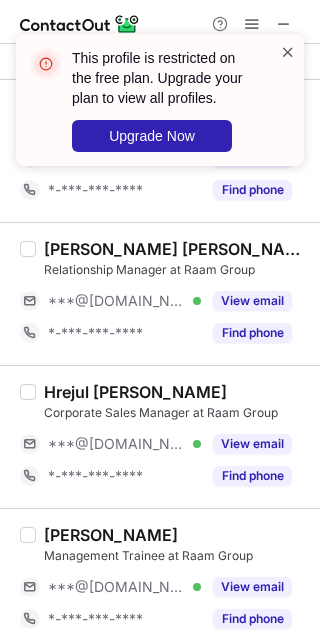 click at bounding box center [288, 52] 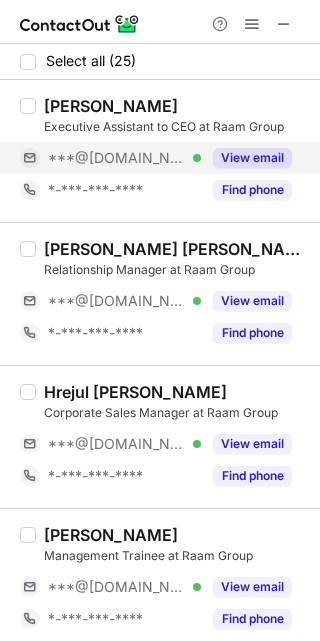 click on "***@[DOMAIN_NAME] Verified" at bounding box center [124, 158] 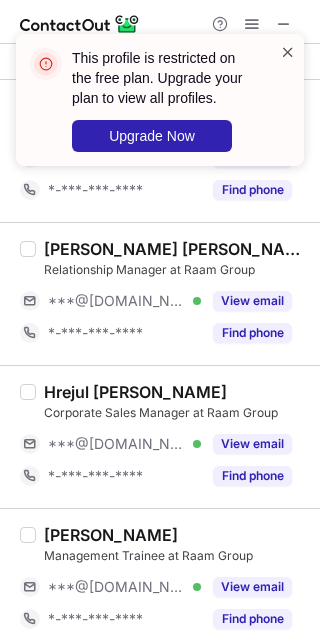 click at bounding box center (288, 52) 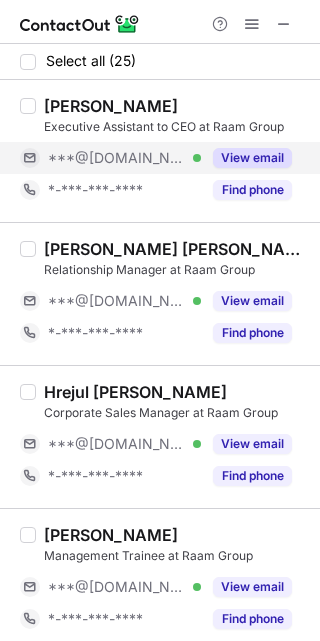 click on "***@[DOMAIN_NAME] Verified" at bounding box center (124, 158) 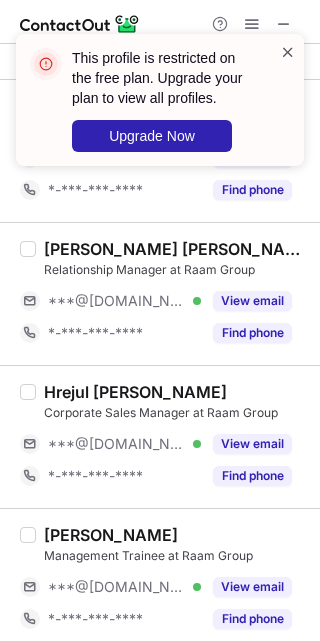 click at bounding box center (288, 52) 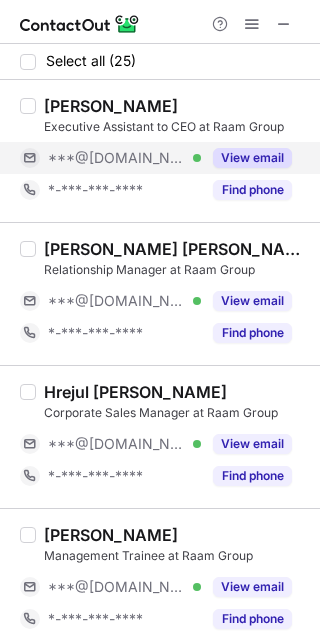 click on "***@[DOMAIN_NAME] Verified" at bounding box center (124, 158) 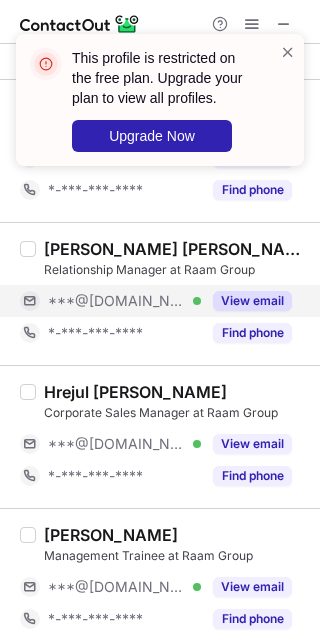 click on "***@[DOMAIN_NAME] Verified" at bounding box center (124, 301) 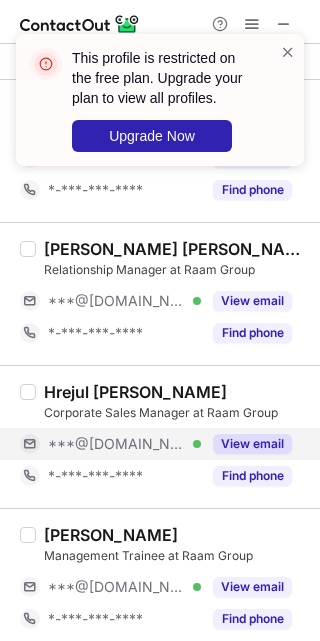 click on "***@[DOMAIN_NAME] Verified" at bounding box center [124, 444] 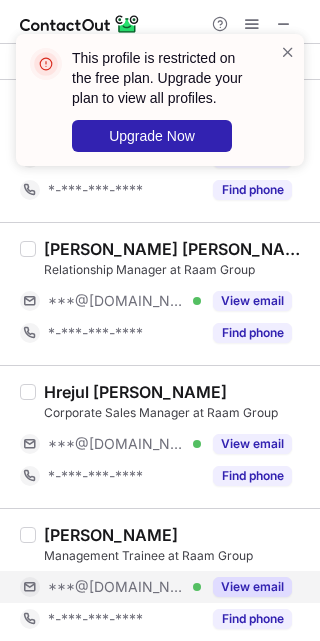 click on "***@[DOMAIN_NAME] Verified" at bounding box center [124, 587] 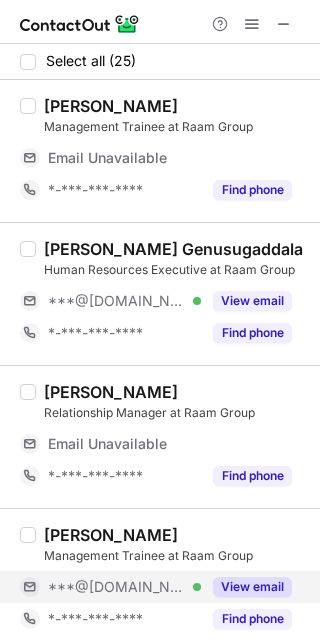 click on "***@[DOMAIN_NAME] Verified" at bounding box center [124, 587] 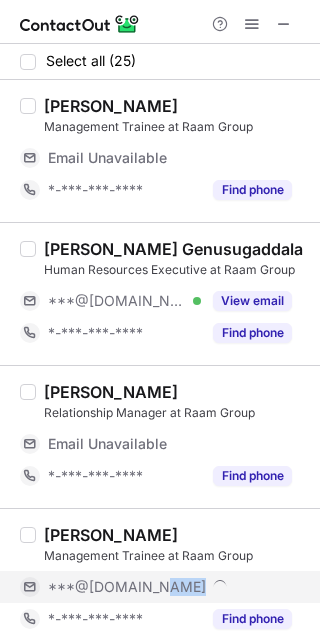 click on "***@[DOMAIN_NAME]" at bounding box center (170, 587) 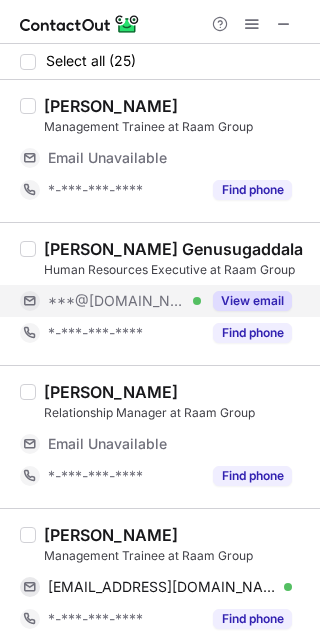 click on "***@[DOMAIN_NAME] Verified" at bounding box center (124, 301) 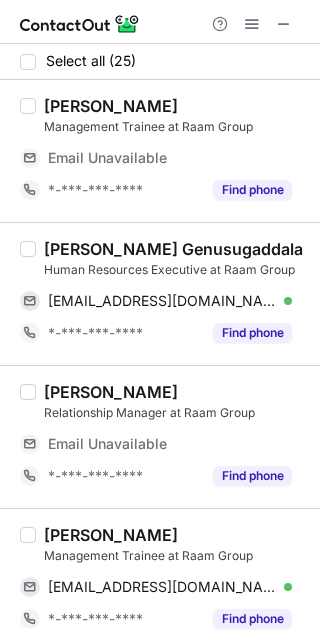 click on "[PERSON_NAME]" at bounding box center [111, 535] 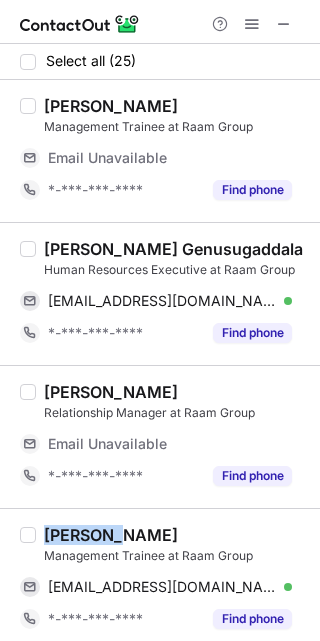 click on "[PERSON_NAME]" at bounding box center (111, 535) 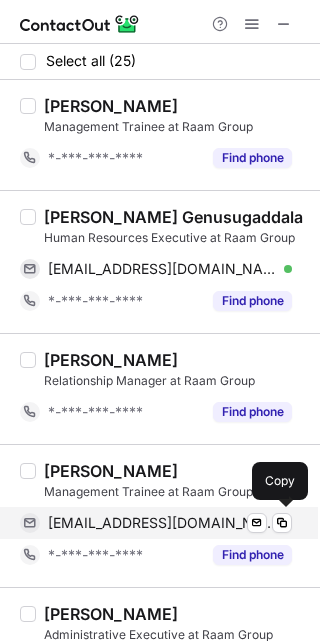 click on "[EMAIL_ADDRESS][DOMAIN_NAME]" at bounding box center (162, 523) 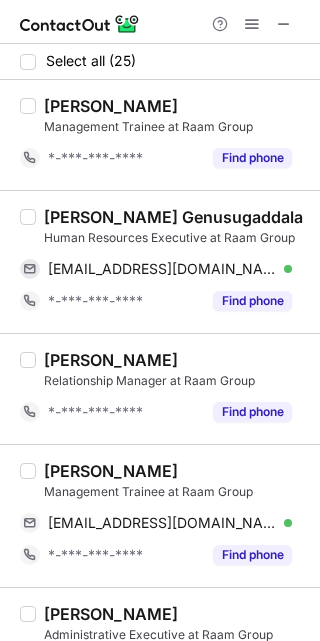 click on "[PERSON_NAME] Genusugaddala" at bounding box center [173, 217] 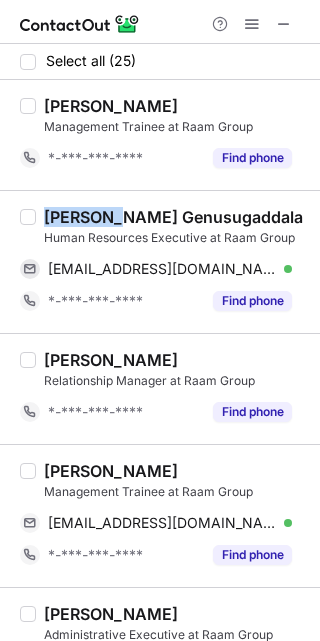 click on "[PERSON_NAME] Genusugaddala" at bounding box center [173, 217] 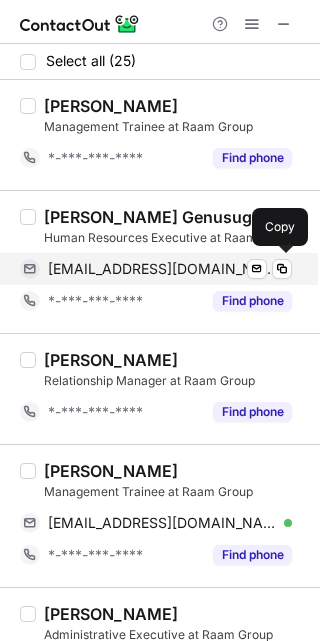 click on "[EMAIL_ADDRESS][DOMAIN_NAME] Verified Send email Copy" at bounding box center [156, 269] 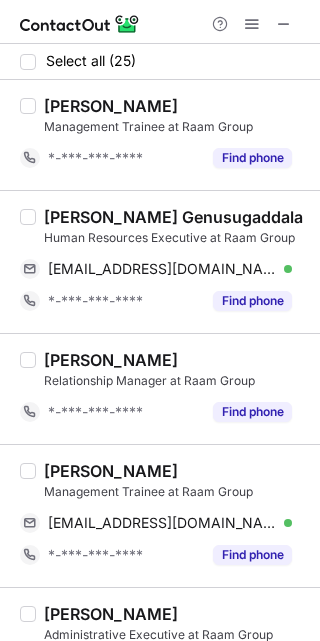 click on "[PERSON_NAME]" at bounding box center (176, 360) 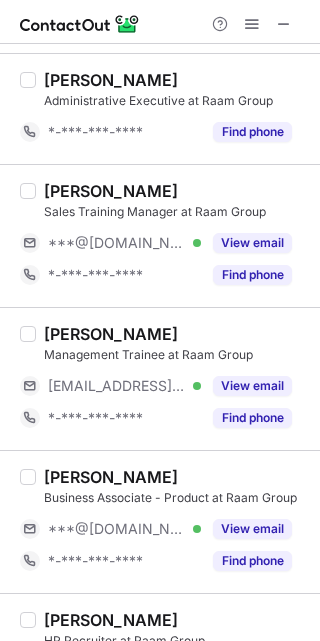scroll, scrollTop: 537, scrollLeft: 0, axis: vertical 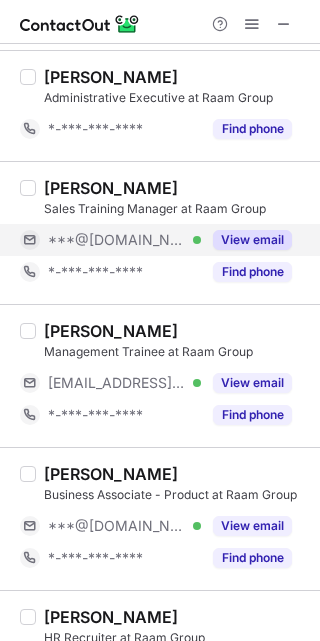 click on "***@[DOMAIN_NAME] Verified" at bounding box center [124, 240] 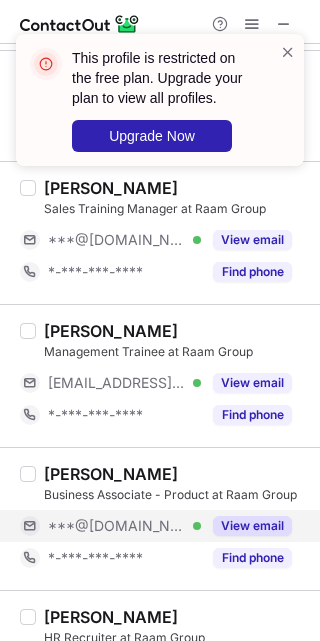 click on "***@[DOMAIN_NAME] Verified" at bounding box center [124, 526] 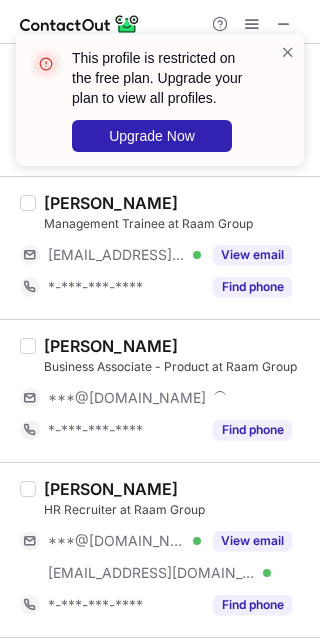 scroll, scrollTop: 716, scrollLeft: 0, axis: vertical 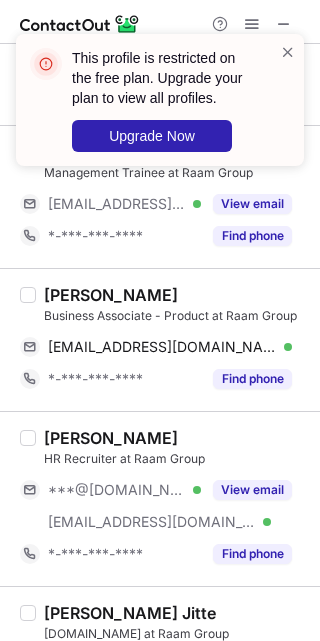 click on "[PERSON_NAME]" at bounding box center (111, 295) 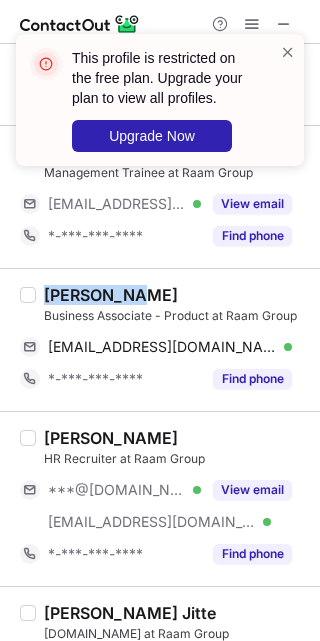 click on "[PERSON_NAME]" at bounding box center (111, 295) 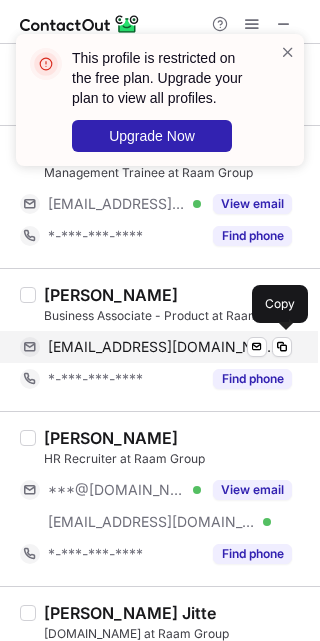 click on "[EMAIL_ADDRESS][DOMAIN_NAME]" at bounding box center (162, 347) 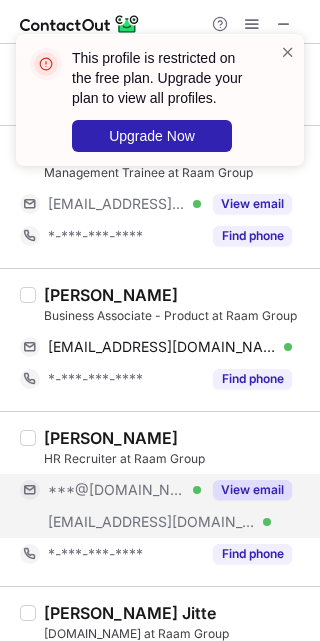 click on "***@[DOMAIN_NAME] Verified" at bounding box center (124, 490) 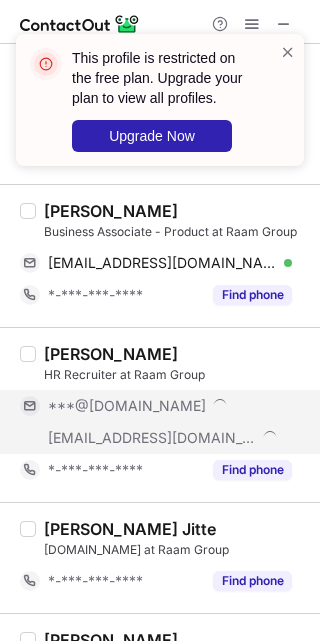 scroll, scrollTop: 805, scrollLeft: 0, axis: vertical 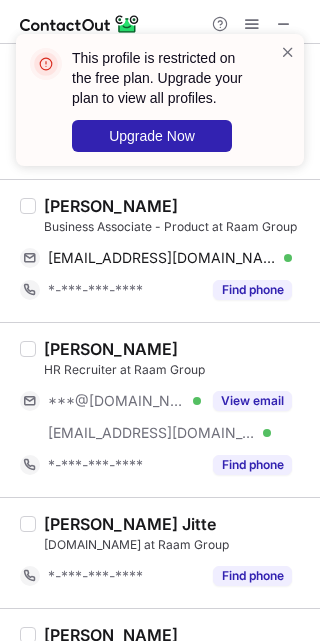 click on "[PERSON_NAME] HR Recruiter at Raam Group ***@[DOMAIN_NAME] Verified [EMAIL_ADDRESS][DOMAIN_NAME] Verified View email *-***-***-**** Find phone" at bounding box center (160, 409) 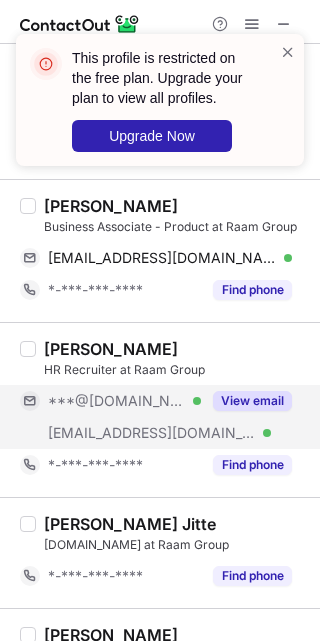 click on "***@[DOMAIN_NAME] Verified" at bounding box center [124, 401] 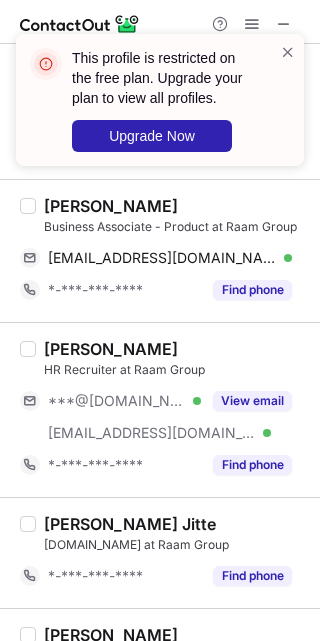 click on "[PERSON_NAME] HR Recruiter at Raam Group ***@[DOMAIN_NAME] Verified [EMAIL_ADDRESS][DOMAIN_NAME] Verified View email *-***-***-**** Find phone" at bounding box center (160, 409) 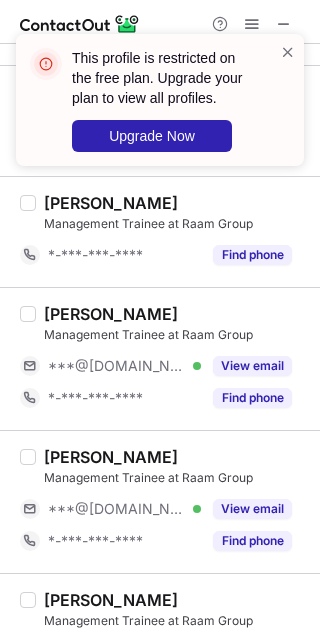 scroll, scrollTop: 1253, scrollLeft: 0, axis: vertical 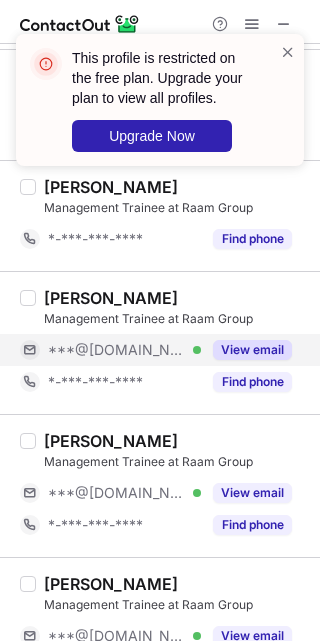 click on "***@[DOMAIN_NAME] Verified" at bounding box center [124, 350] 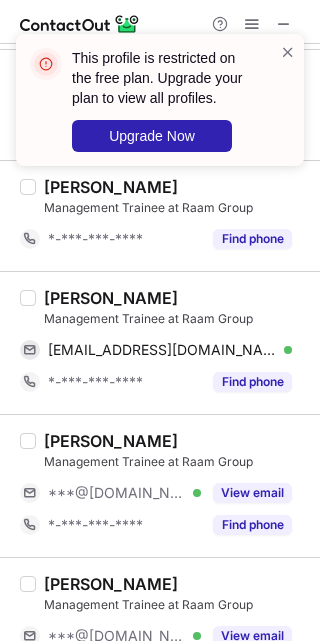 click on "[PERSON_NAME]" at bounding box center [111, 298] 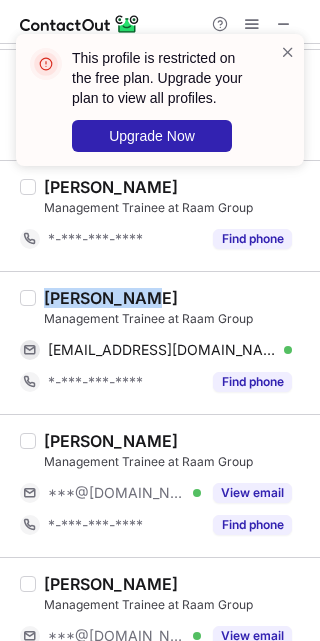 click on "[PERSON_NAME]" at bounding box center [111, 298] 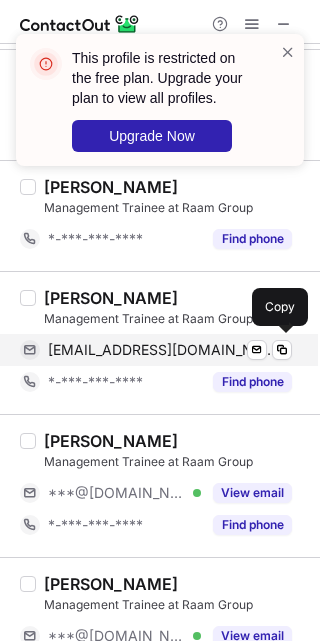 click on "[EMAIL_ADDRESS][DOMAIN_NAME]" at bounding box center (162, 350) 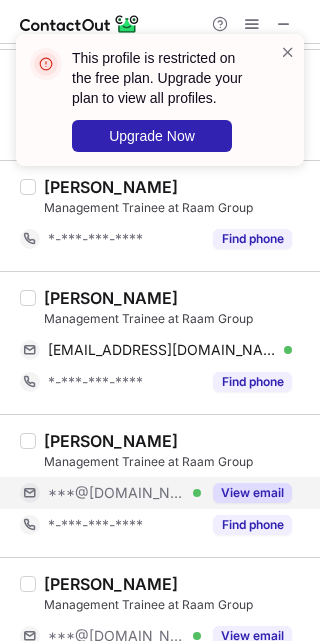 click on "***@[DOMAIN_NAME] Verified" at bounding box center [124, 493] 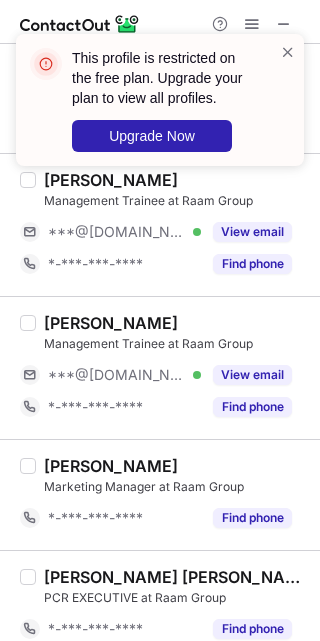 scroll, scrollTop: 1522, scrollLeft: 0, axis: vertical 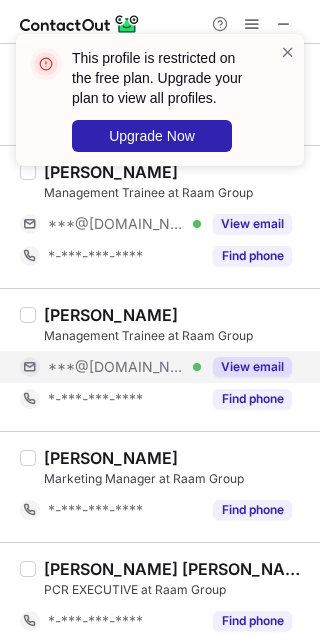 click on "***@[DOMAIN_NAME] Verified" at bounding box center (124, 367) 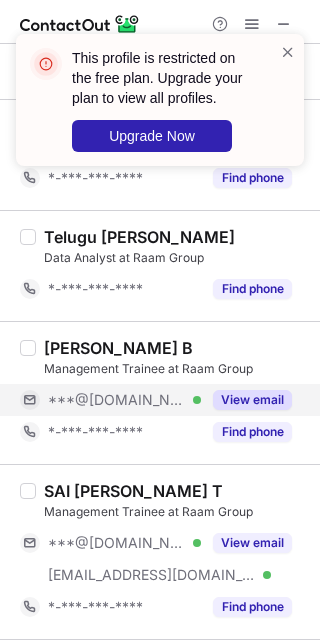 scroll, scrollTop: 1970, scrollLeft: 0, axis: vertical 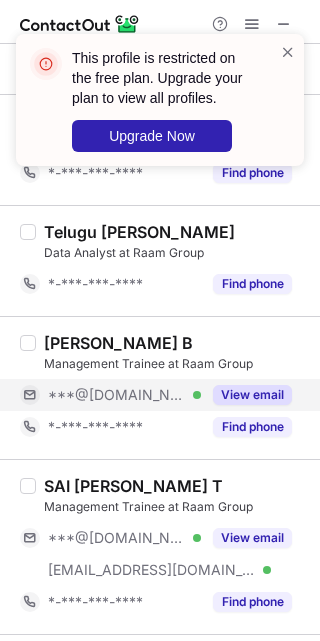 click on "***@[DOMAIN_NAME] Verified" at bounding box center [124, 395] 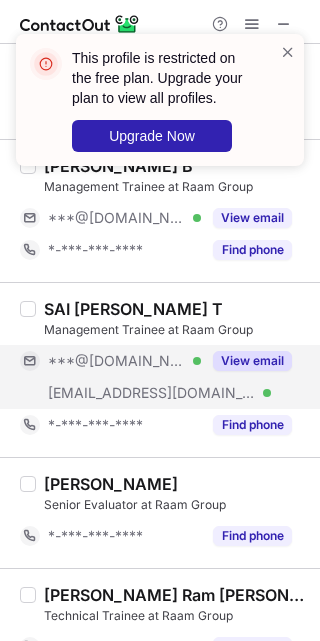 scroll, scrollTop: 2149, scrollLeft: 0, axis: vertical 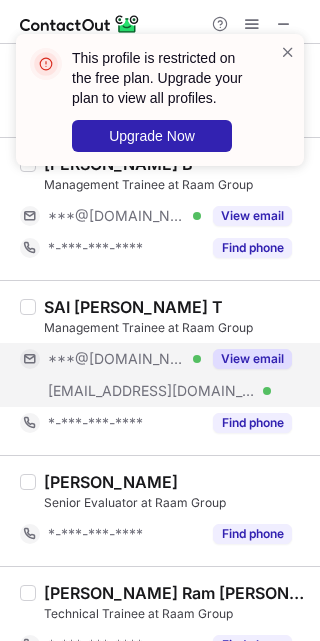 click on "***@[DOMAIN_NAME] Verified" at bounding box center [124, 359] 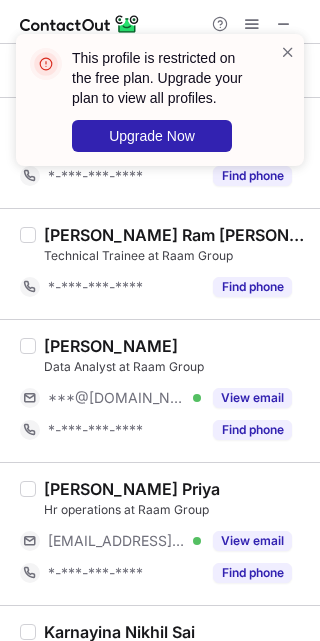 scroll, scrollTop: 2507, scrollLeft: 0, axis: vertical 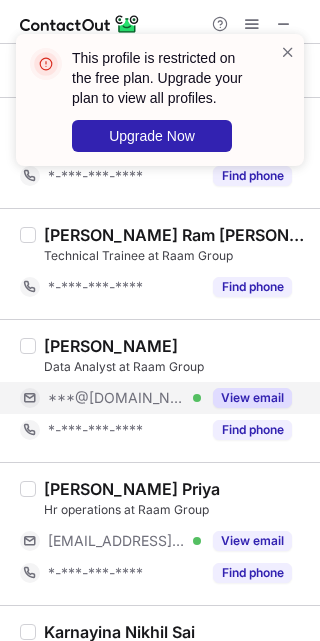 click on "***@[DOMAIN_NAME] Verified" at bounding box center (124, 398) 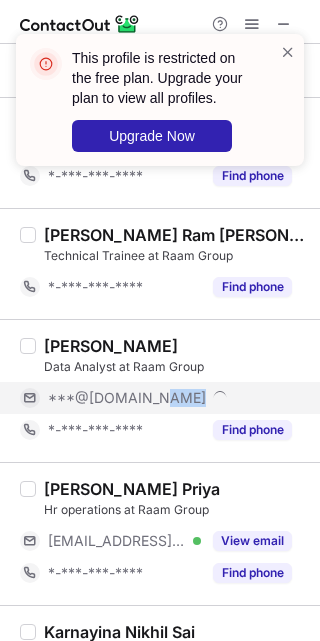 click on "***@[DOMAIN_NAME]" at bounding box center [170, 398] 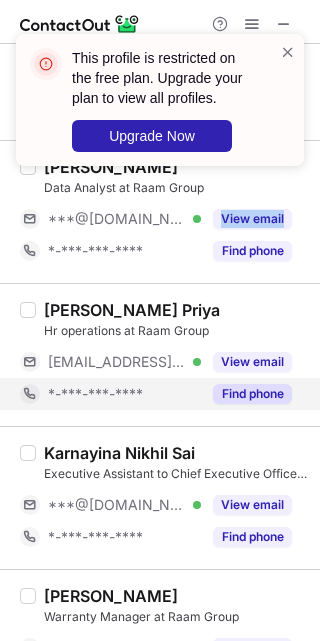scroll, scrollTop: 2686, scrollLeft: 0, axis: vertical 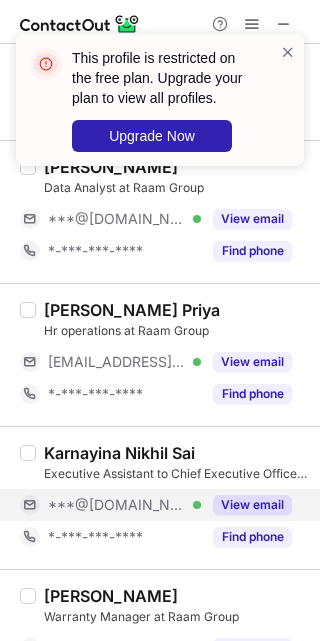 click on "***@[DOMAIN_NAME] Verified" at bounding box center [124, 505] 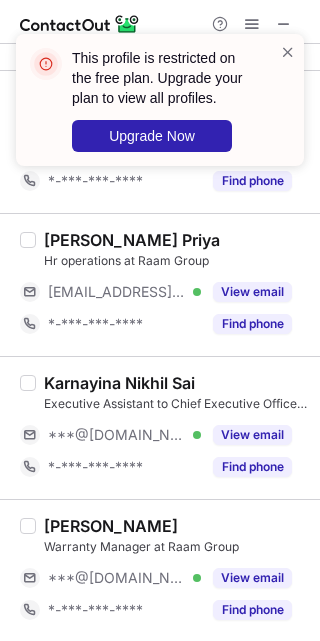 scroll, scrollTop: 2757, scrollLeft: 0, axis: vertical 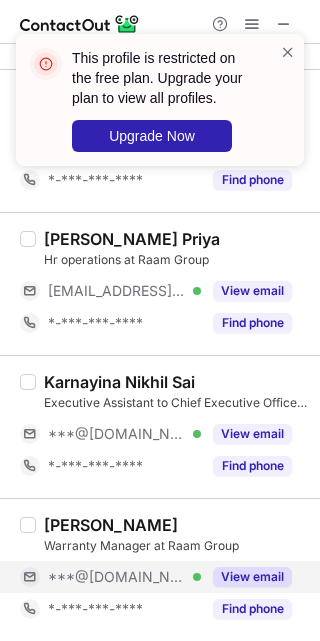 click on "***@[DOMAIN_NAME] Verified" at bounding box center [124, 577] 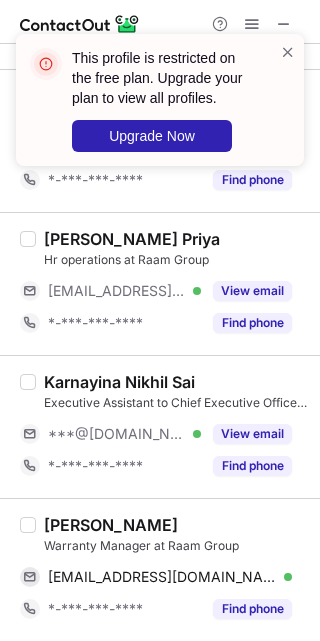 click on "[PERSON_NAME]" at bounding box center [111, 525] 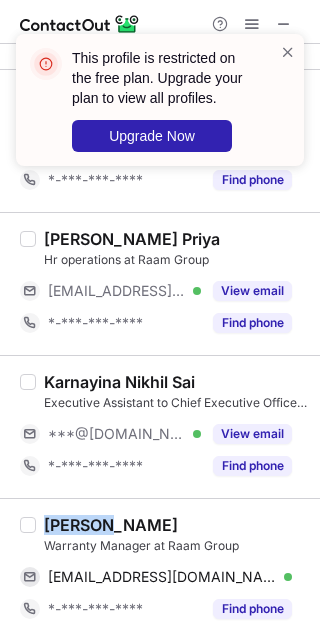 click on "[PERSON_NAME]" at bounding box center [111, 525] 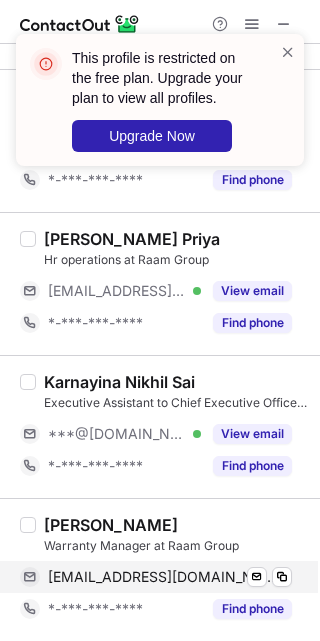 click on "[EMAIL_ADDRESS][DOMAIN_NAME]" at bounding box center [162, 577] 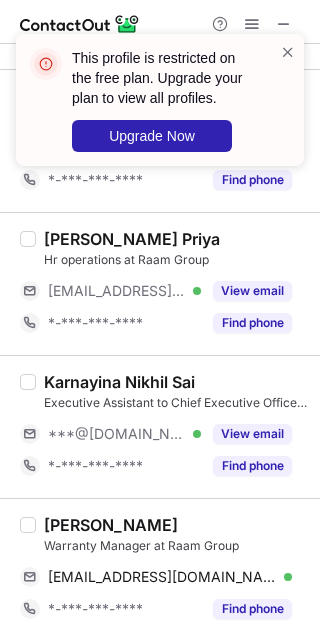 click on "[PERSON_NAME] Executive Assistant to Chief Executive Officer at Raam Group ***@[DOMAIN_NAME] Verified View email *-***-***-**** Find phone" at bounding box center (160, 426) 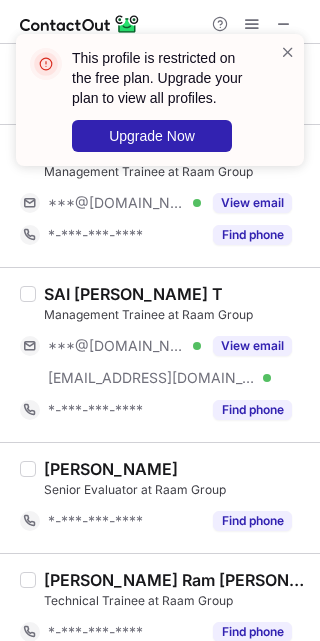 scroll, scrollTop: 3352, scrollLeft: 0, axis: vertical 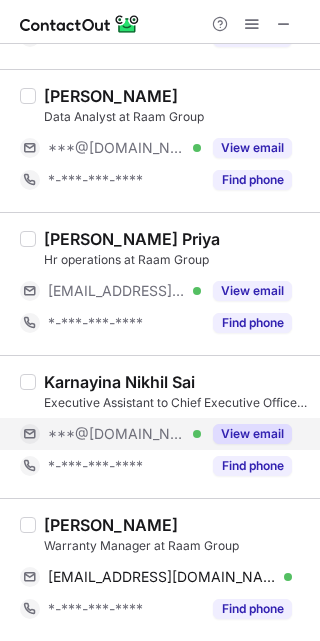 click on "***@[DOMAIN_NAME] Verified" at bounding box center [124, 434] 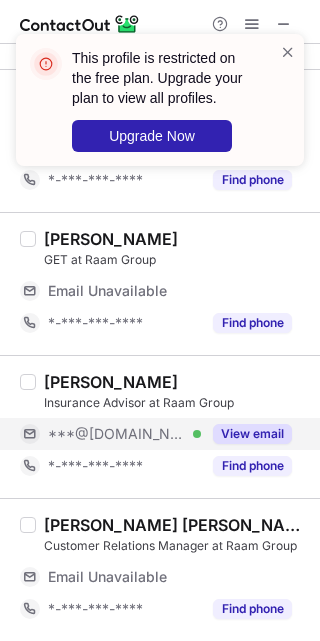 scroll, scrollTop: 3077, scrollLeft: 0, axis: vertical 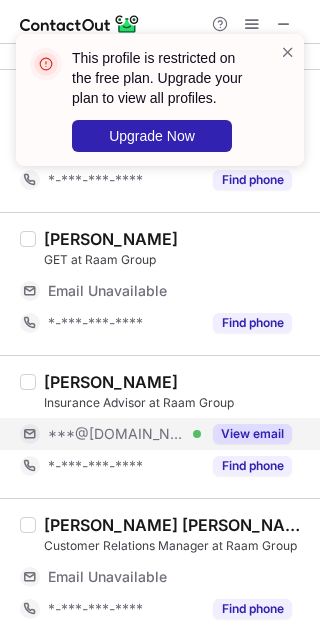 click on "***@[DOMAIN_NAME] Verified" at bounding box center (110, 434) 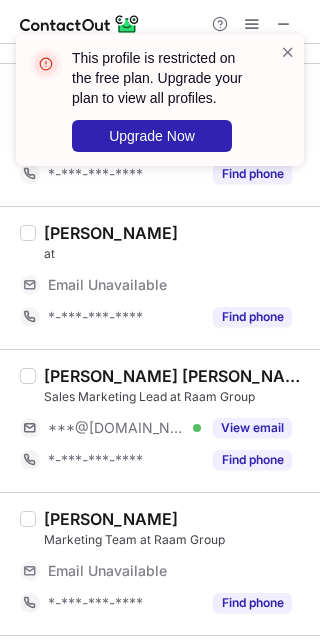 scroll, scrollTop: 2360, scrollLeft: 0, axis: vertical 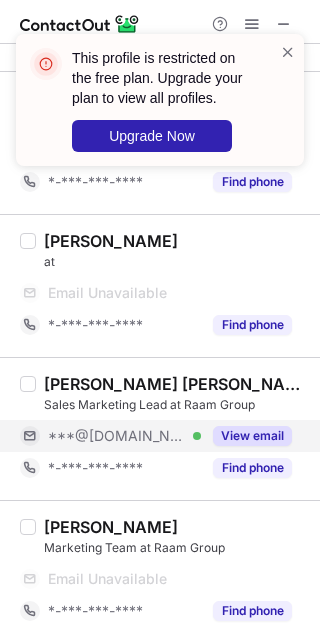 click on "***@[DOMAIN_NAME] Verified" at bounding box center (110, 436) 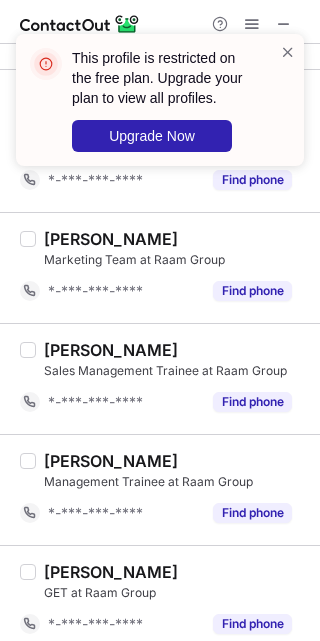 scroll, scrollTop: 2168, scrollLeft: 0, axis: vertical 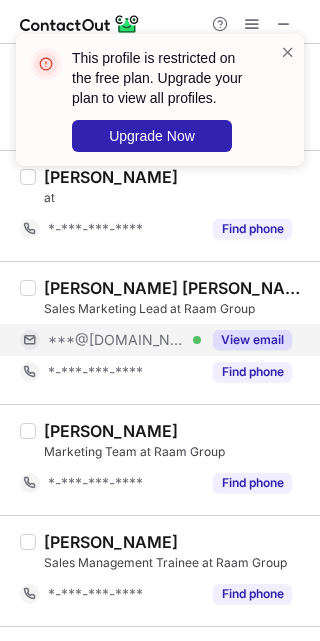 click on "***@[DOMAIN_NAME] Verified" at bounding box center [124, 340] 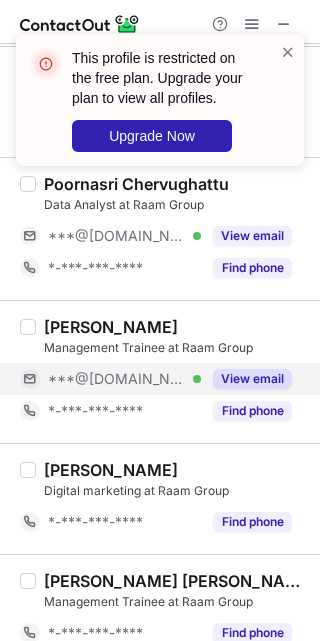 scroll, scrollTop: 1541, scrollLeft: 0, axis: vertical 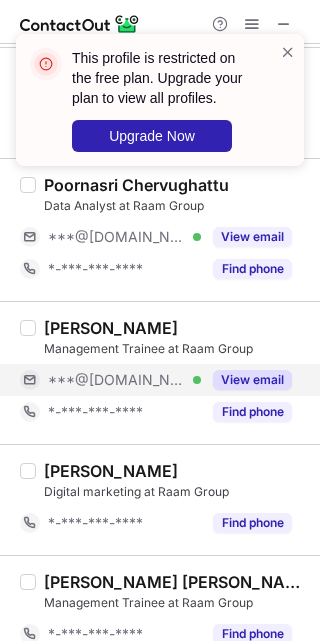 click on "***@[DOMAIN_NAME] Verified" at bounding box center [124, 380] 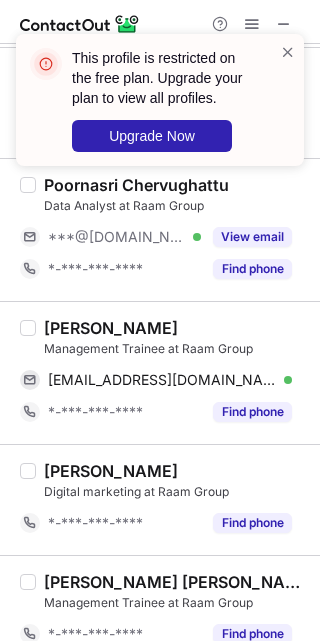 click on "[PERSON_NAME]" at bounding box center (111, 328) 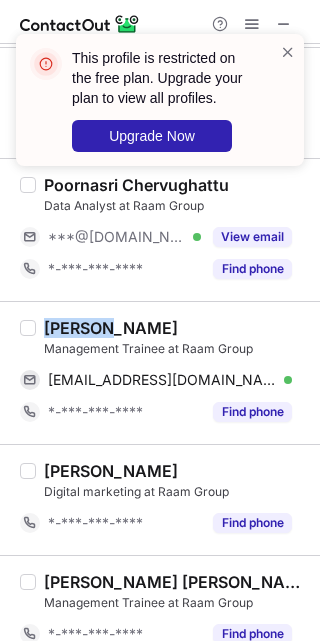 click on "[PERSON_NAME]" at bounding box center [111, 328] 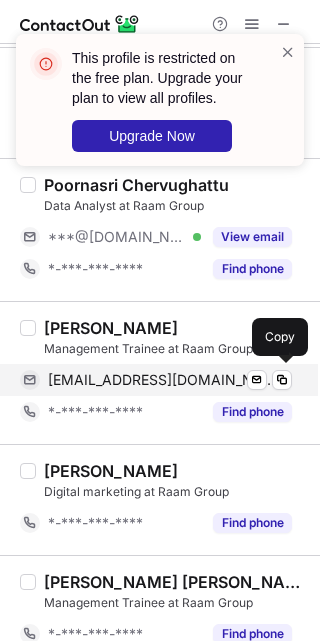 click on "[EMAIL_ADDRESS][DOMAIN_NAME]" at bounding box center (162, 380) 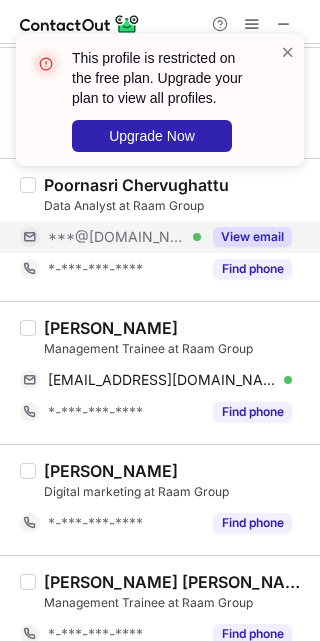 click on "View email" at bounding box center [246, 237] 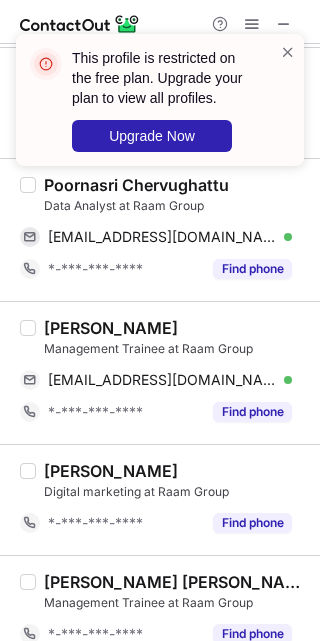 click on "Poornasri Chervughattu Data Analyst at Raam Group [EMAIL_ADDRESS][DOMAIN_NAME] Verified Send email Copy *-***-***-**** Find phone" at bounding box center [160, 229] 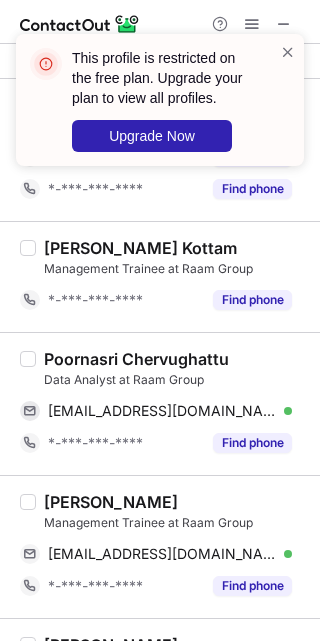 scroll, scrollTop: 1362, scrollLeft: 0, axis: vertical 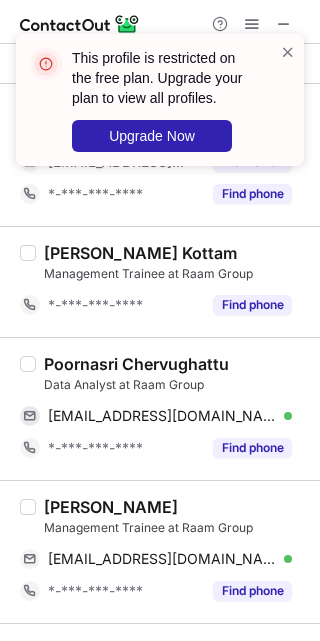 click on "Poornasri Chervughattu" at bounding box center [136, 364] 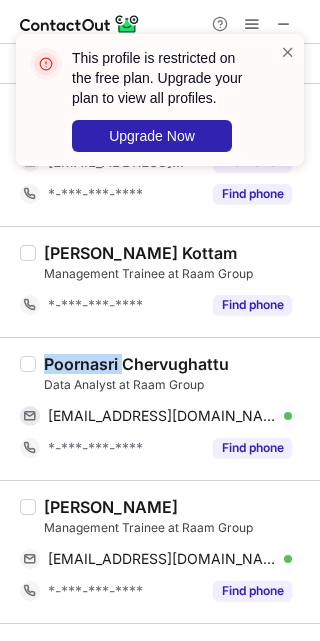 click on "Poornasri Chervughattu" at bounding box center (136, 364) 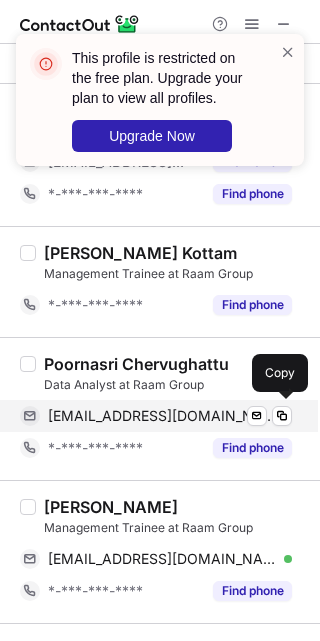 click on "[EMAIL_ADDRESS][DOMAIN_NAME]" at bounding box center [162, 416] 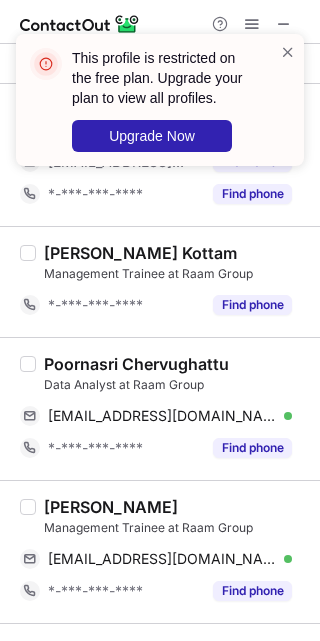click on "[PERSON_NAME] Kottam" at bounding box center [176, 253] 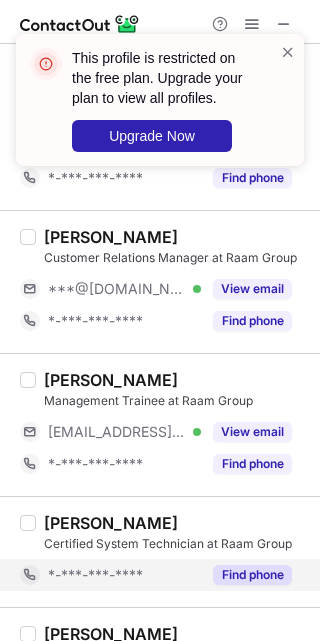 scroll, scrollTop: 467, scrollLeft: 0, axis: vertical 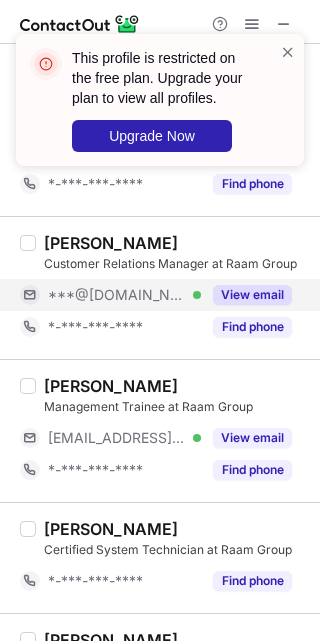 click on "***@[DOMAIN_NAME] Verified" at bounding box center (124, 295) 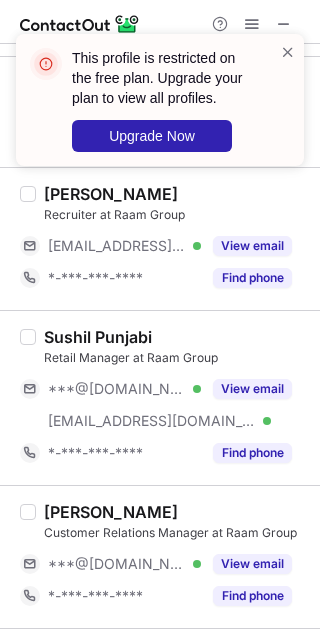 scroll, scrollTop: 198, scrollLeft: 0, axis: vertical 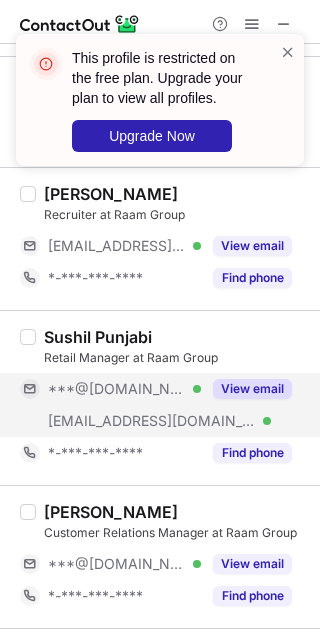 click on "***@[DOMAIN_NAME] Verified" at bounding box center [110, 389] 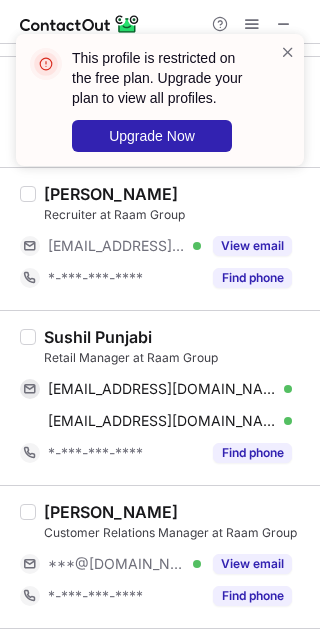 click on "Sushil Punjabi" at bounding box center [98, 337] 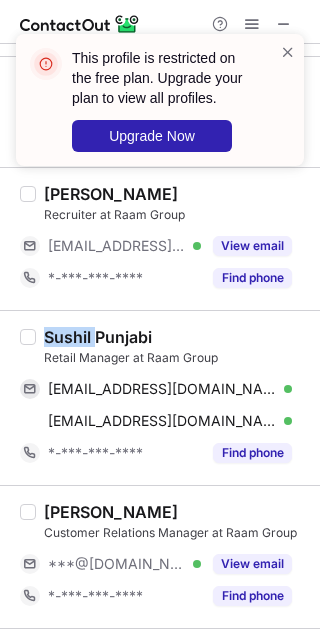 click on "Sushil Punjabi" at bounding box center (98, 337) 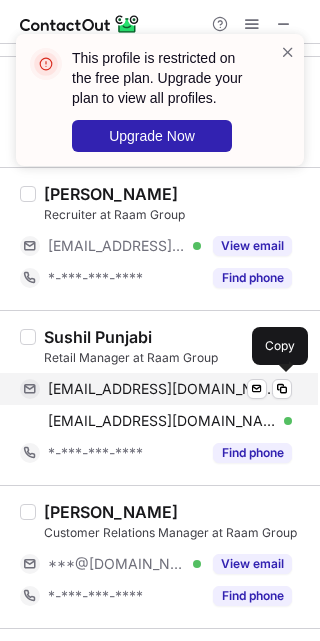 click on "[EMAIL_ADDRESS][DOMAIN_NAME]" at bounding box center [162, 389] 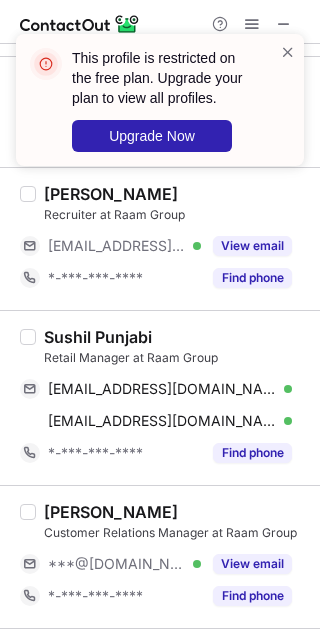 click on "Sushil Punjabi Retail Manager at Raam Group [EMAIL_ADDRESS][DOMAIN_NAME] Verified Send email Copy [EMAIL_ADDRESS][DOMAIN_NAME] Verified Send email Copy *-***-***-**** Find phone" at bounding box center (160, 397) 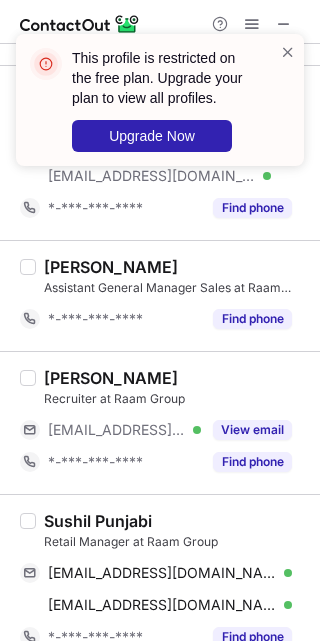 scroll, scrollTop: 0, scrollLeft: 0, axis: both 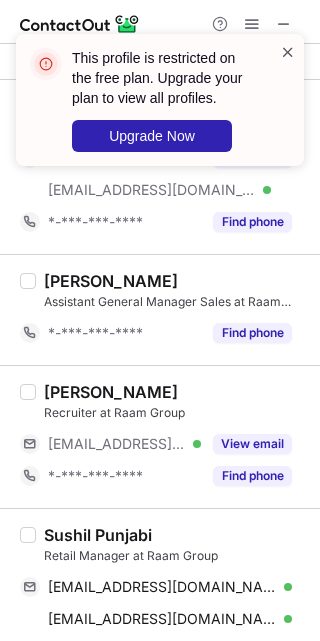 click at bounding box center [288, 52] 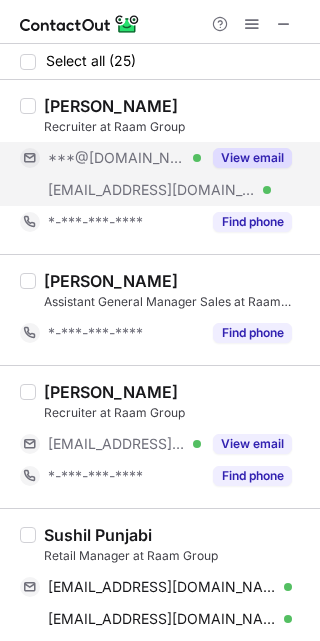 click on "***@[DOMAIN_NAME] Verified" at bounding box center [124, 158] 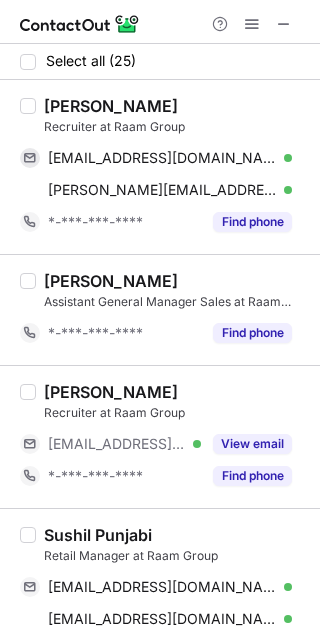 click on "[PERSON_NAME]" at bounding box center [111, 106] 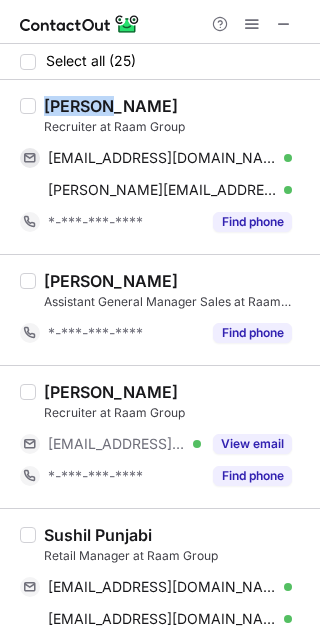 click on "[PERSON_NAME]" at bounding box center [111, 106] 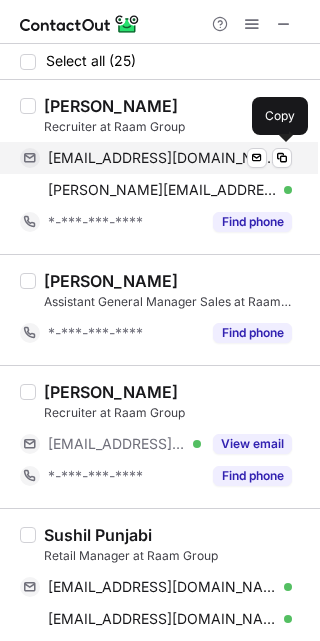 click on "[EMAIL_ADDRESS][DOMAIN_NAME]" at bounding box center [162, 158] 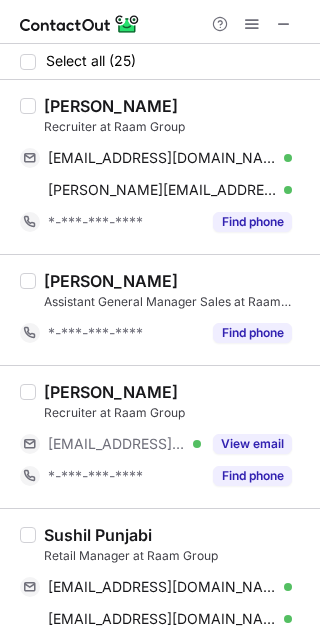 click on "[PERSON_NAME] Assistant General Manager Sales at Raam Group *-***-***-**** Find phone" at bounding box center (160, 309) 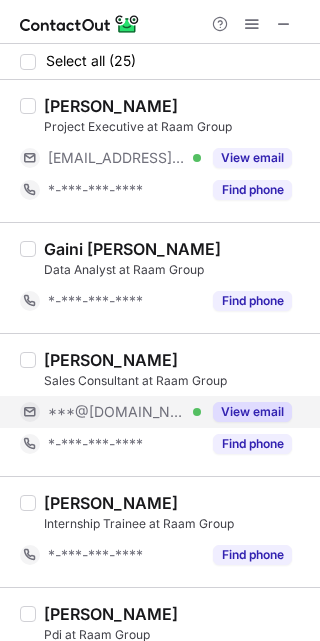 click on "***@[DOMAIN_NAME] Verified" at bounding box center (124, 412) 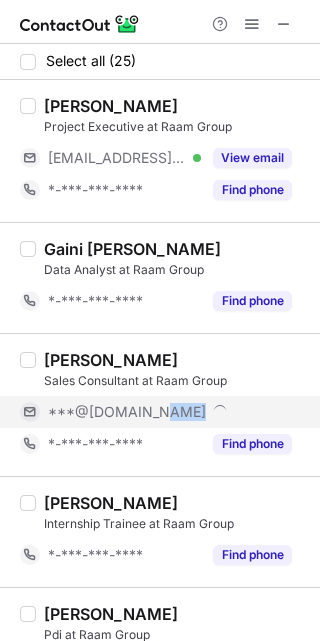 click on "***@[DOMAIN_NAME]" at bounding box center (170, 412) 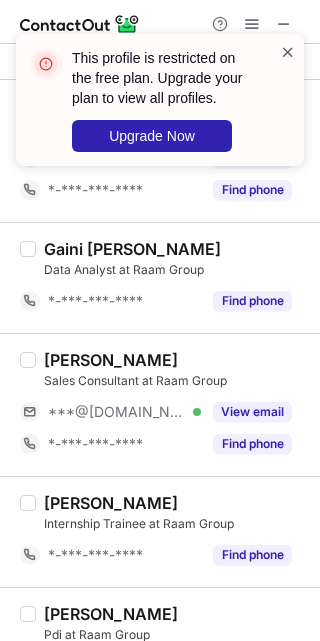 click at bounding box center (288, 52) 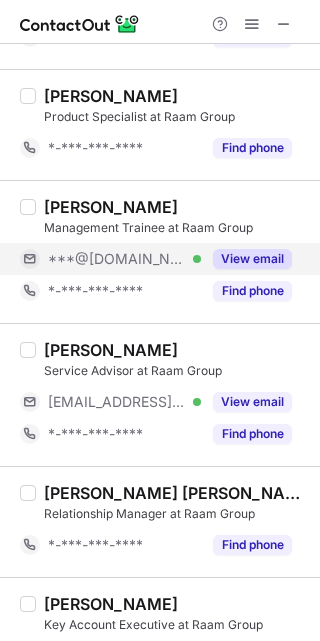 scroll, scrollTop: 1074, scrollLeft: 0, axis: vertical 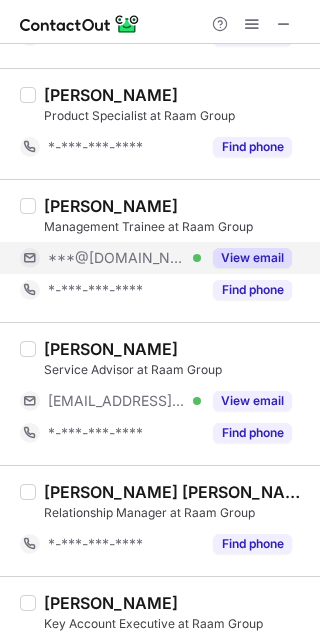 click on "***@[DOMAIN_NAME] Verified" at bounding box center (124, 258) 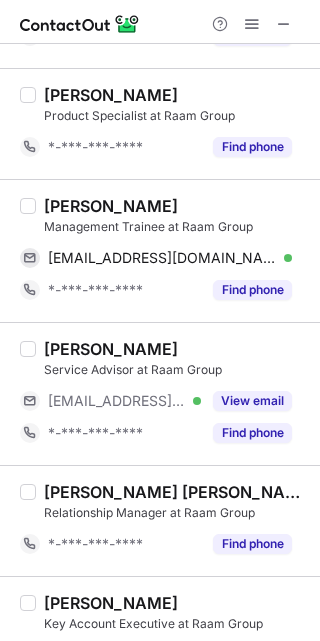click on "[PERSON_NAME]" at bounding box center [111, 206] 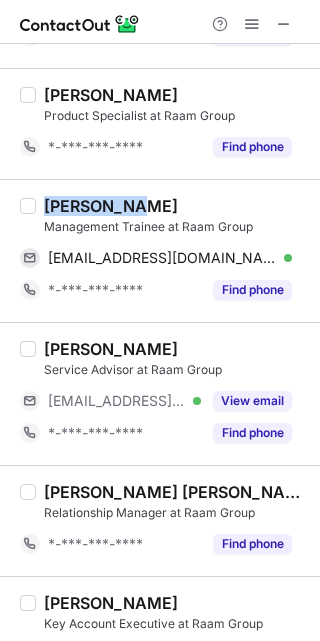 click on "[PERSON_NAME]" at bounding box center (111, 206) 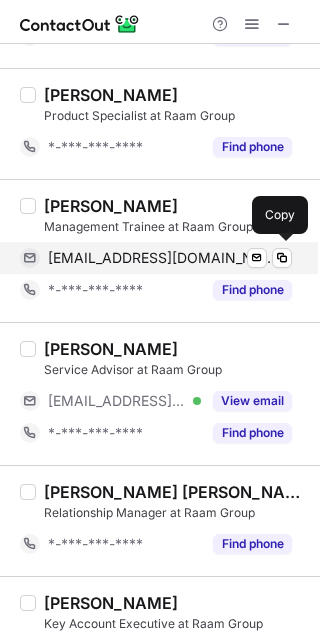 click on "[EMAIL_ADDRESS][DOMAIN_NAME] Verified Send email Copy" at bounding box center (156, 258) 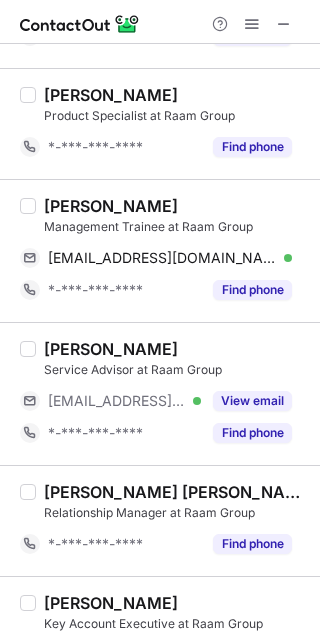 click on "[PERSON_NAME] Service Advisor at Raam Group [EMAIL_ADDRESS][DOMAIN_NAME] Verified View email *-***-***-**** Find phone" at bounding box center (160, 393) 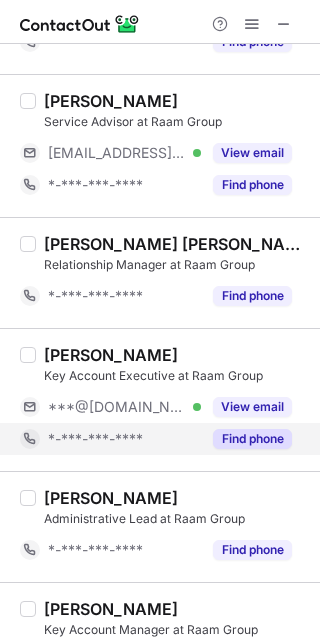 scroll, scrollTop: 1343, scrollLeft: 0, axis: vertical 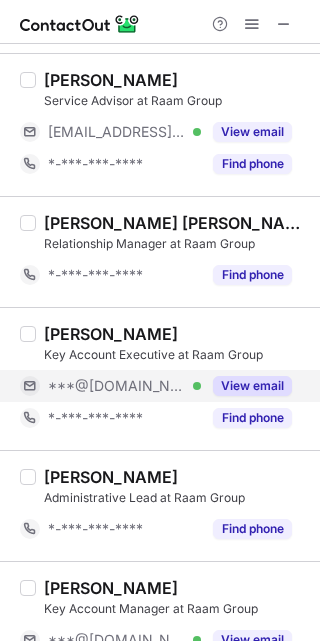 click on "***@[DOMAIN_NAME] Verified" at bounding box center (124, 386) 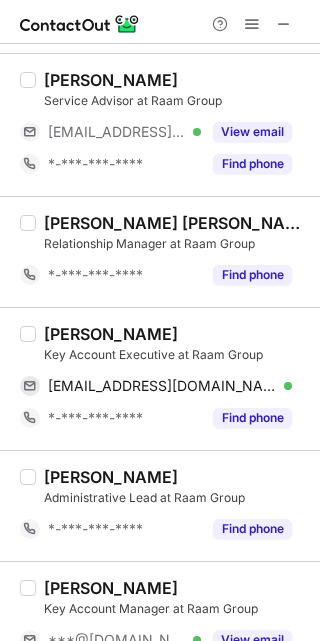 click on "[PERSON_NAME]" at bounding box center [111, 334] 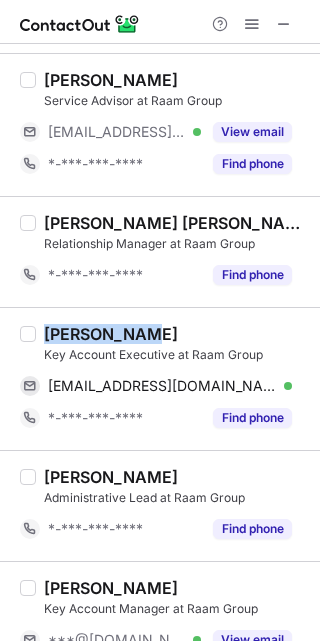 click on "[PERSON_NAME]" at bounding box center [111, 334] 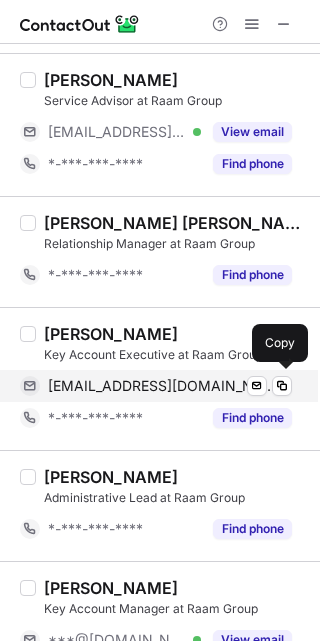 click on "[EMAIL_ADDRESS][DOMAIN_NAME] Verified Send email Copy" at bounding box center (156, 386) 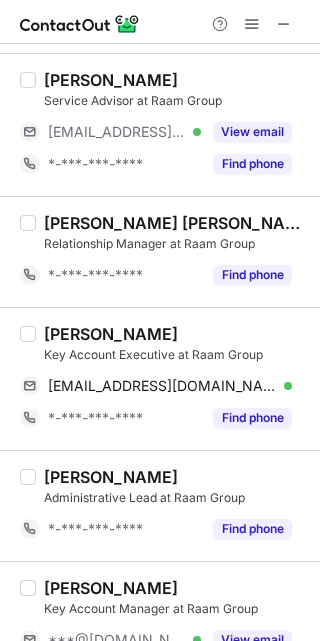 click on "[PERSON_NAME] Administrative Lead at Raam Group *-***-***-**** Find phone" at bounding box center [160, 505] 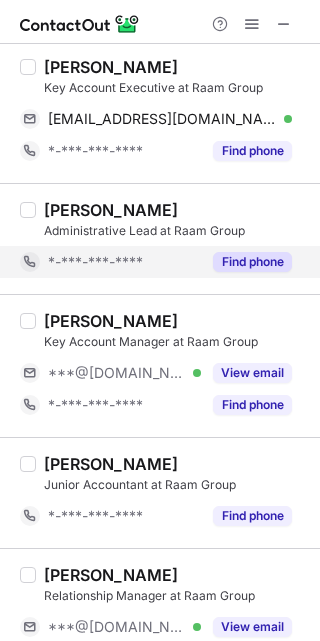 scroll, scrollTop: 1611, scrollLeft: 0, axis: vertical 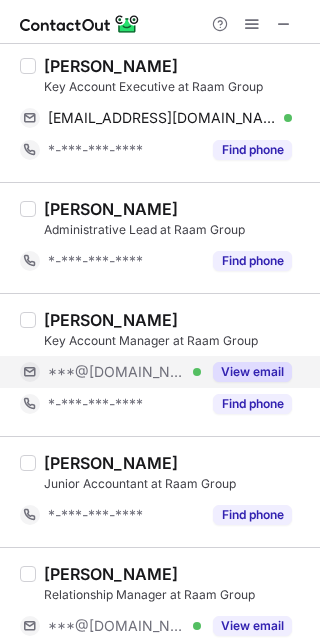 click on "View email" at bounding box center [246, 372] 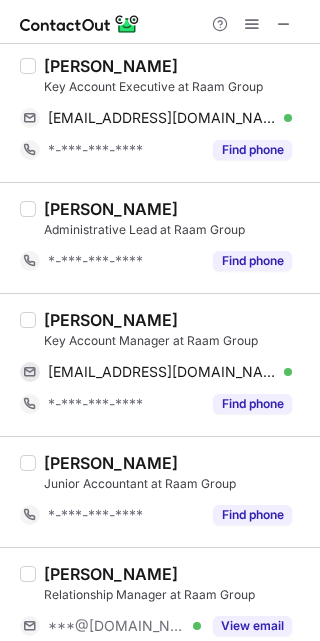 click on "[PERSON_NAME]" at bounding box center (111, 320) 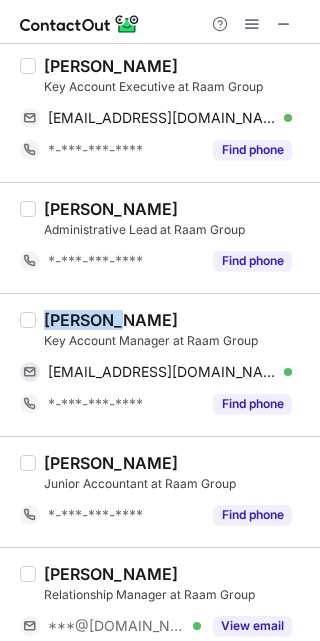 click on "[PERSON_NAME]" at bounding box center (111, 320) 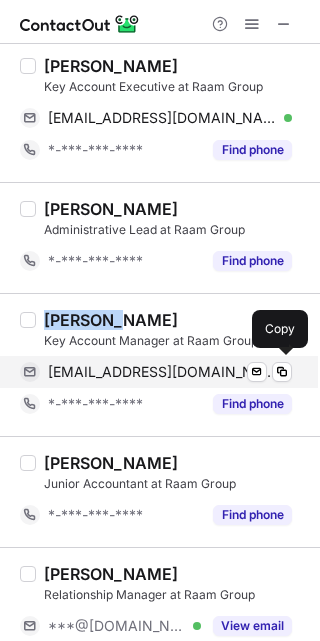click on "[EMAIL_ADDRESS][DOMAIN_NAME]" at bounding box center [162, 372] 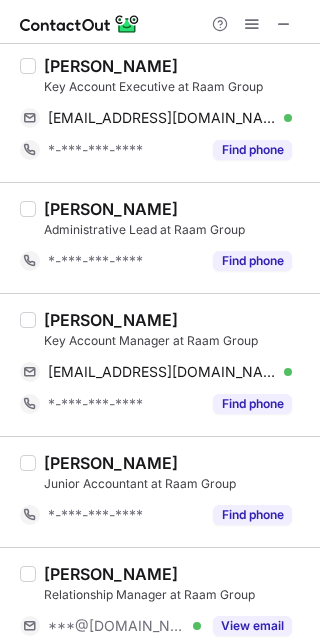 click on "[PERSON_NAME] Junior Accountant at Raam Group *-***-***-**** Find phone" at bounding box center (160, 491) 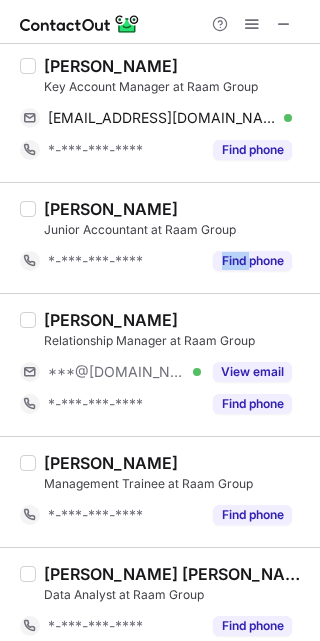 scroll, scrollTop: 1880, scrollLeft: 0, axis: vertical 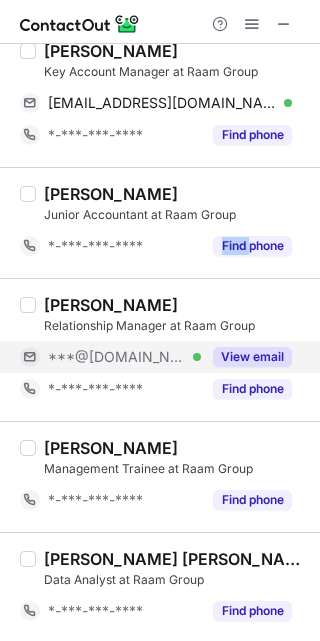 click on "***@[DOMAIN_NAME] Verified" at bounding box center [124, 357] 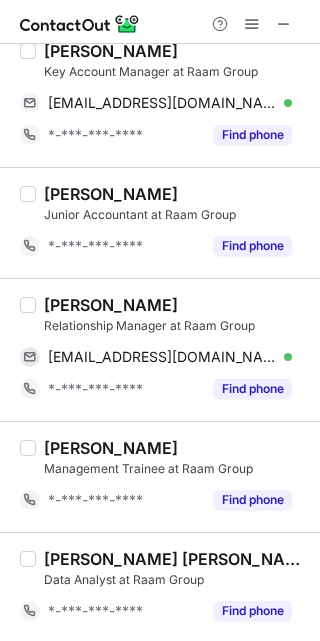 click on "[PERSON_NAME]" at bounding box center [111, 305] 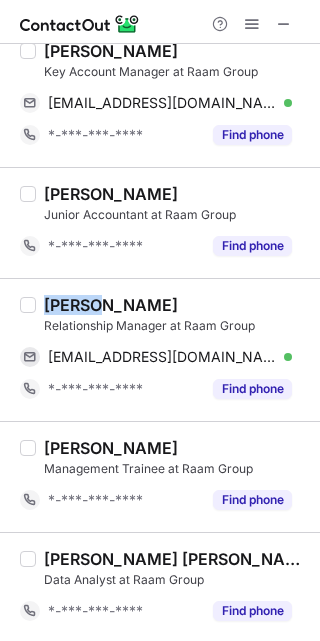 click on "[PERSON_NAME]" at bounding box center (111, 305) 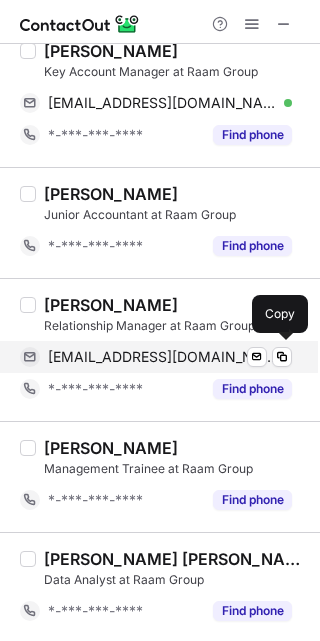 click on "[EMAIL_ADDRESS][DOMAIN_NAME]" at bounding box center (162, 357) 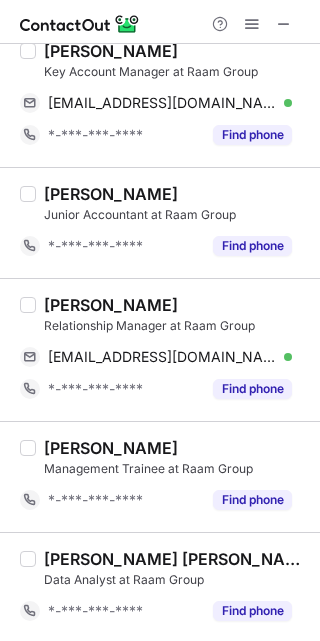 click on "[PERSON_NAME] [PERSON_NAME] Data Analyst at Raam Group *-***-***-**** Find phone" at bounding box center (160, 587) 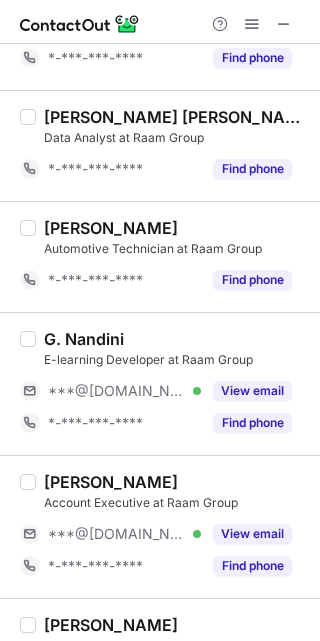 scroll, scrollTop: 2328, scrollLeft: 0, axis: vertical 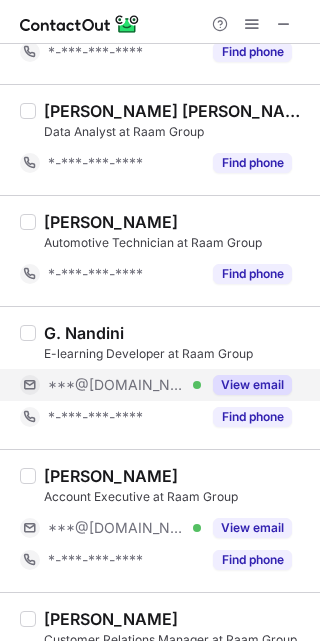 click on "***@[DOMAIN_NAME] Verified" at bounding box center [124, 385] 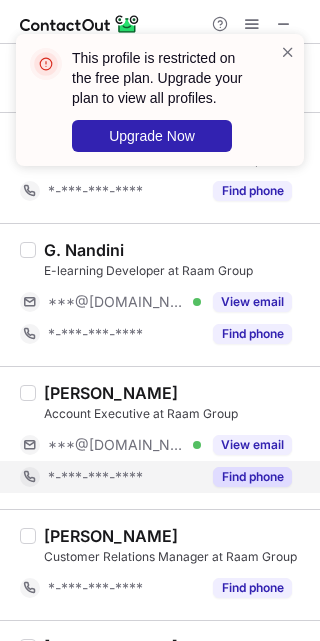 scroll, scrollTop: 2417, scrollLeft: 0, axis: vertical 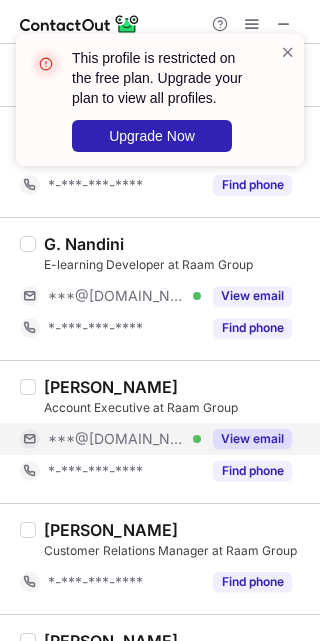 click on "***@[DOMAIN_NAME] Verified" at bounding box center [110, 439] 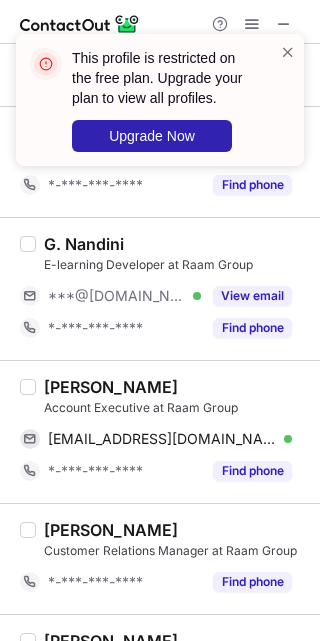 click on "[PERSON_NAME]" at bounding box center [111, 387] 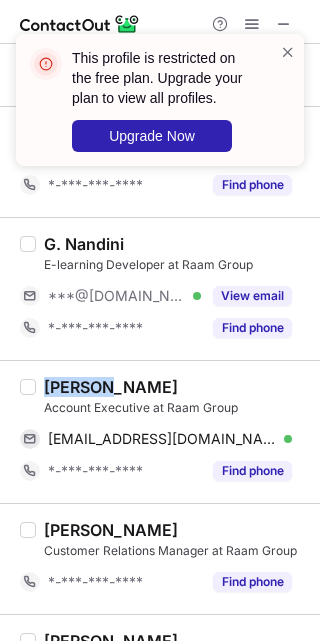 click on "[PERSON_NAME]" at bounding box center [111, 387] 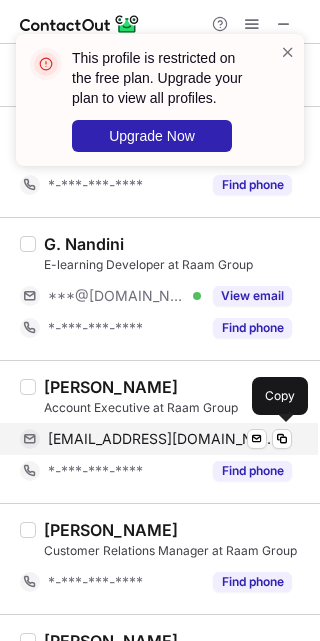 click on "[EMAIL_ADDRESS][DOMAIN_NAME]" at bounding box center (162, 439) 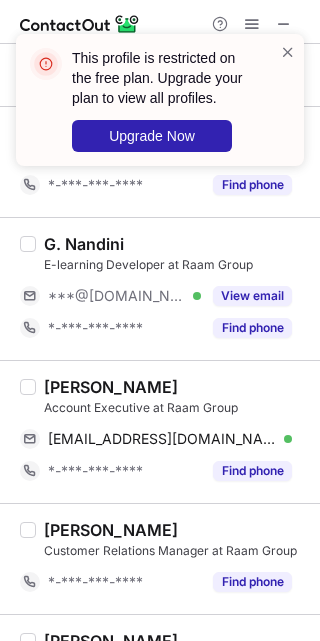 click on "[PERSON_NAME]" at bounding box center [176, 530] 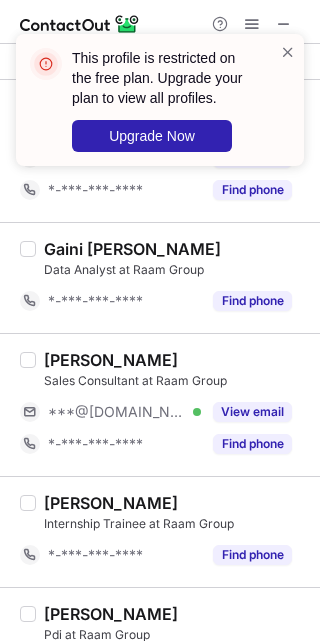 scroll, scrollTop: 0, scrollLeft: 0, axis: both 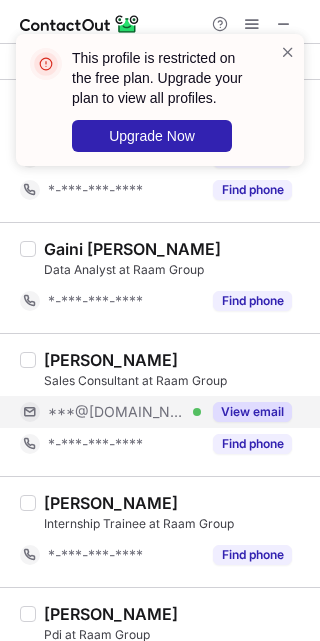 click on "***@[DOMAIN_NAME] Verified" at bounding box center (124, 412) 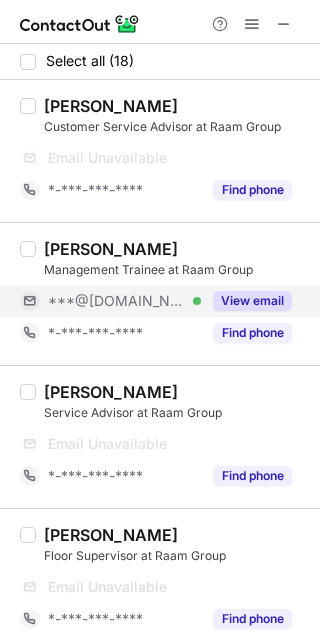 click on "***@[DOMAIN_NAME] Verified" at bounding box center [124, 301] 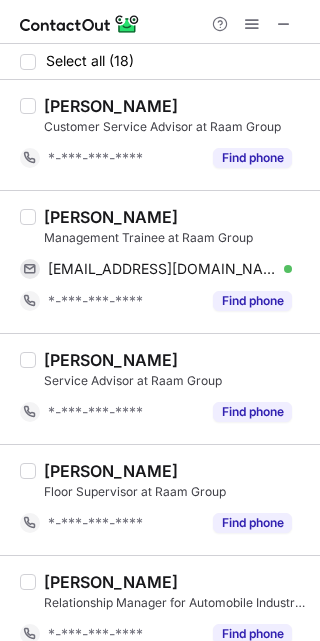 click on "[PERSON_NAME]" at bounding box center [111, 217] 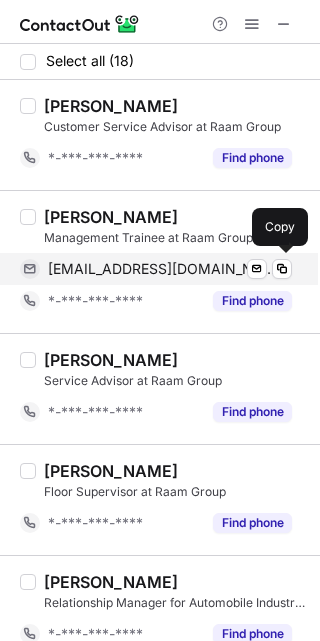 click on "[EMAIL_ADDRESS][DOMAIN_NAME]" at bounding box center [162, 269] 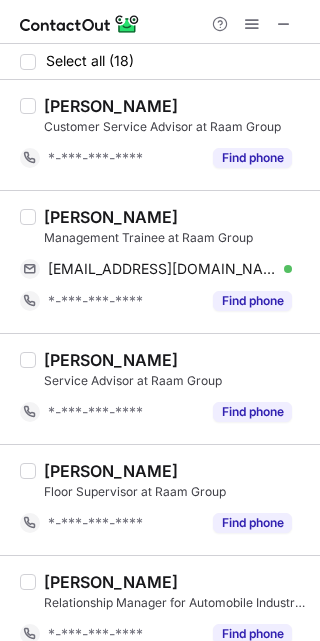click on "[PERSON_NAME]" at bounding box center [176, 360] 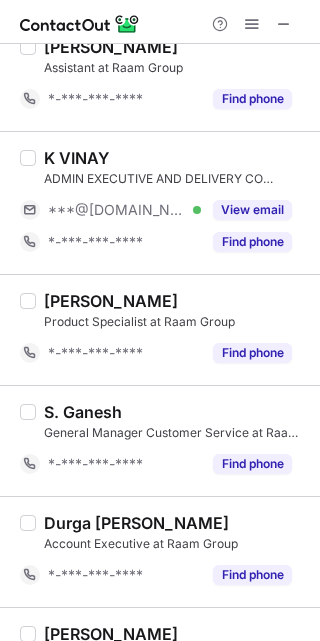 scroll, scrollTop: 985, scrollLeft: 0, axis: vertical 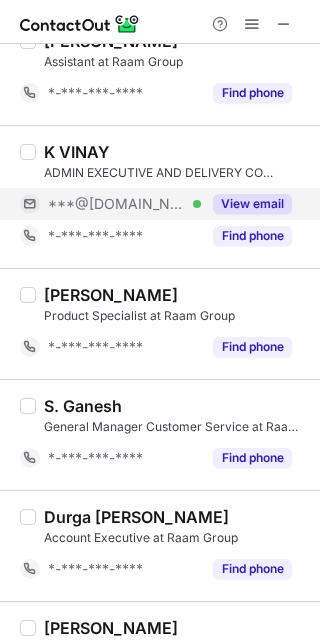 click on "***@[DOMAIN_NAME] Verified" at bounding box center [124, 204] 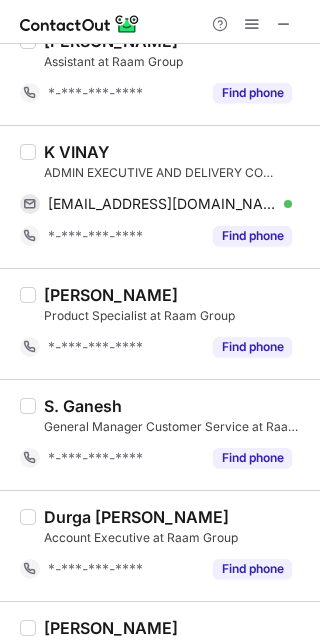 click on "K VINAY" at bounding box center [76, 152] 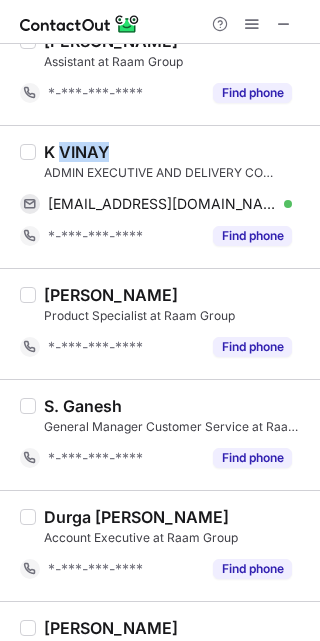 click on "K VINAY" at bounding box center (76, 152) 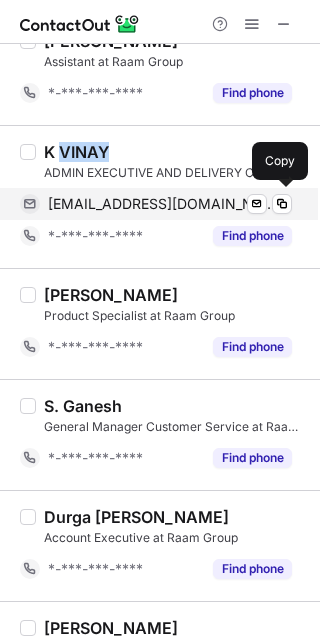 click on "[EMAIL_ADDRESS][DOMAIN_NAME] Verified Send email Copy" at bounding box center [156, 204] 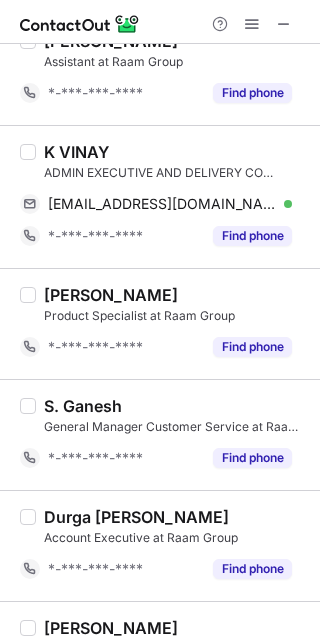 click on "S. [PERSON_NAME] General Manager Customer Service at Raam Group *-***-***-**** Find phone" at bounding box center (160, 434) 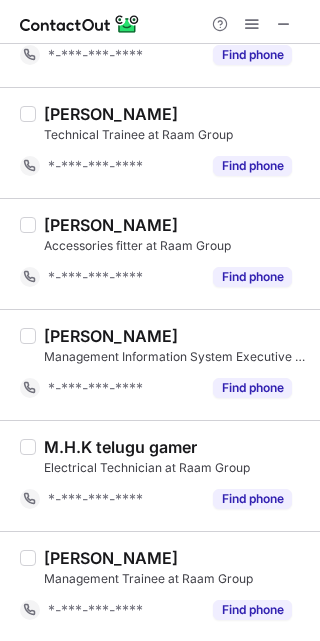 scroll, scrollTop: 1500, scrollLeft: 0, axis: vertical 